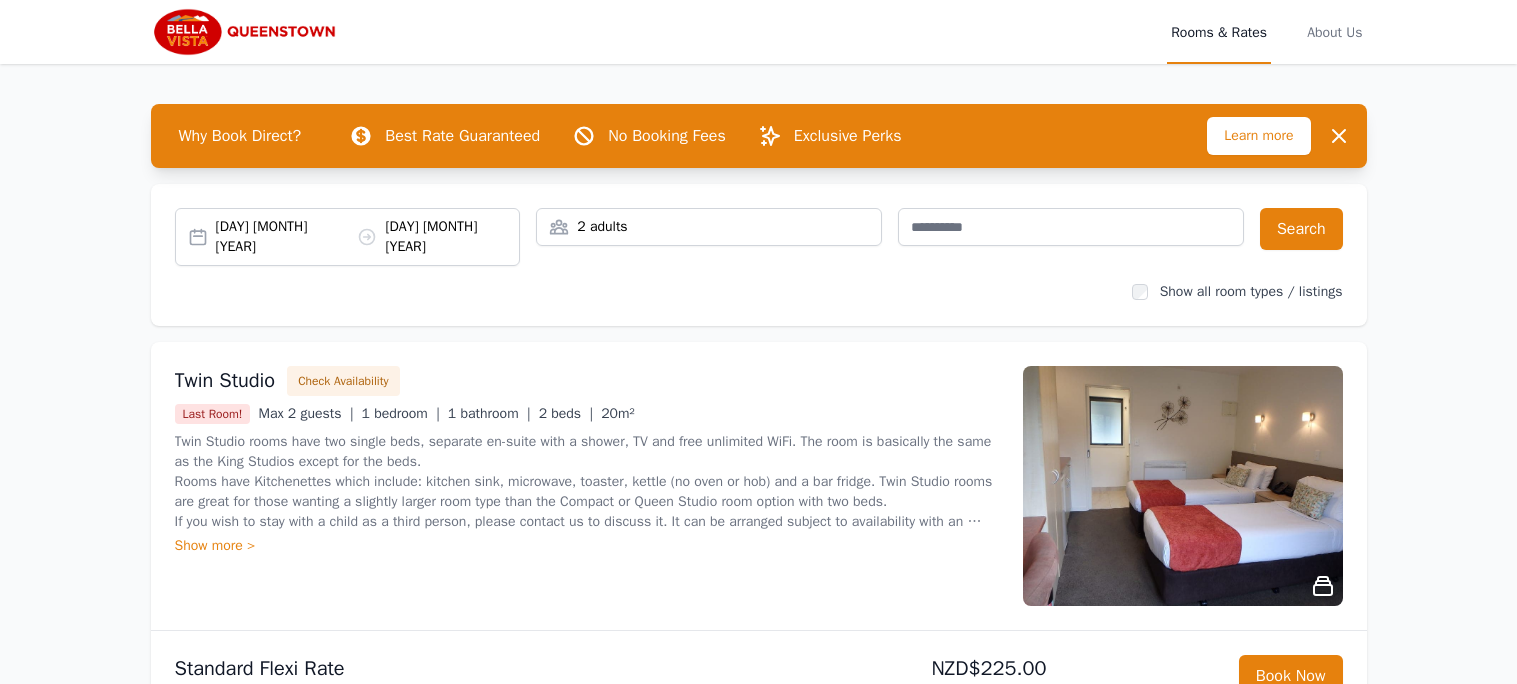 scroll, scrollTop: 0, scrollLeft: 0, axis: both 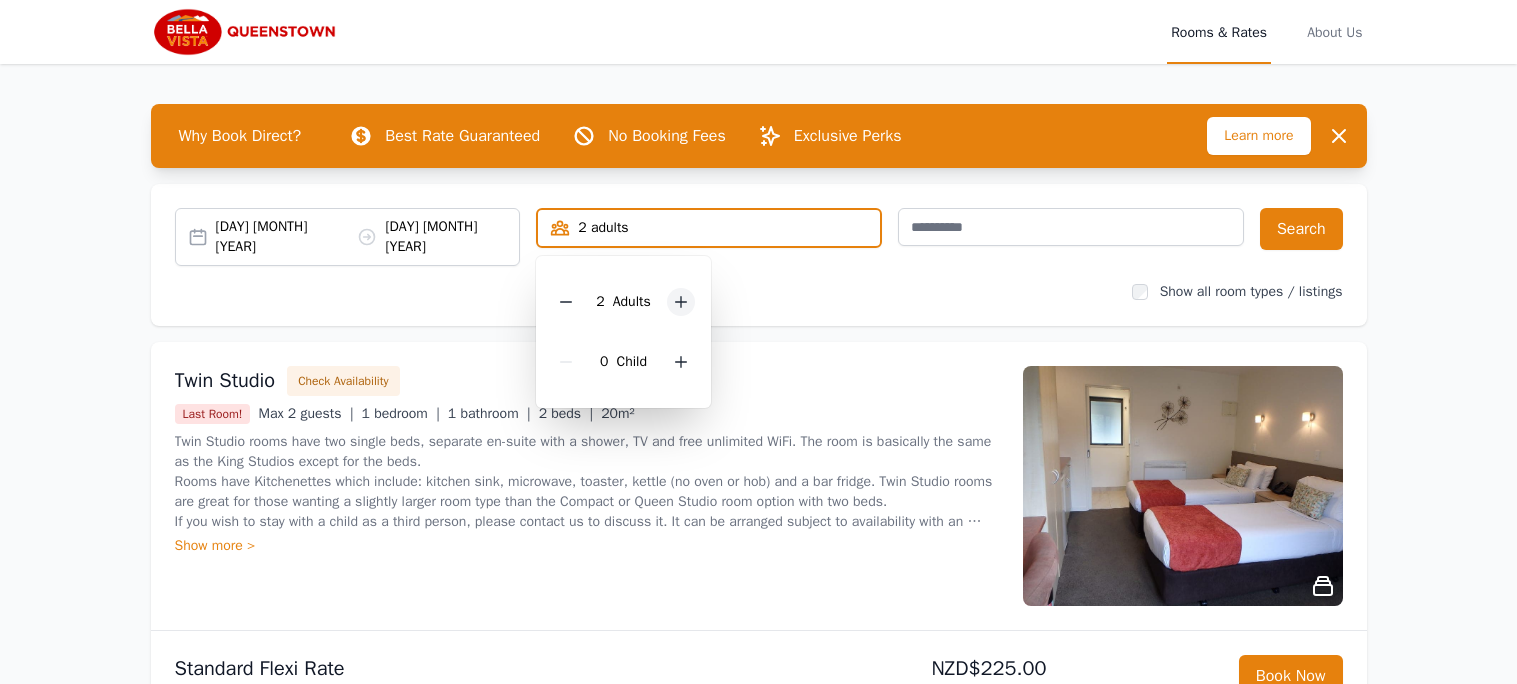 click 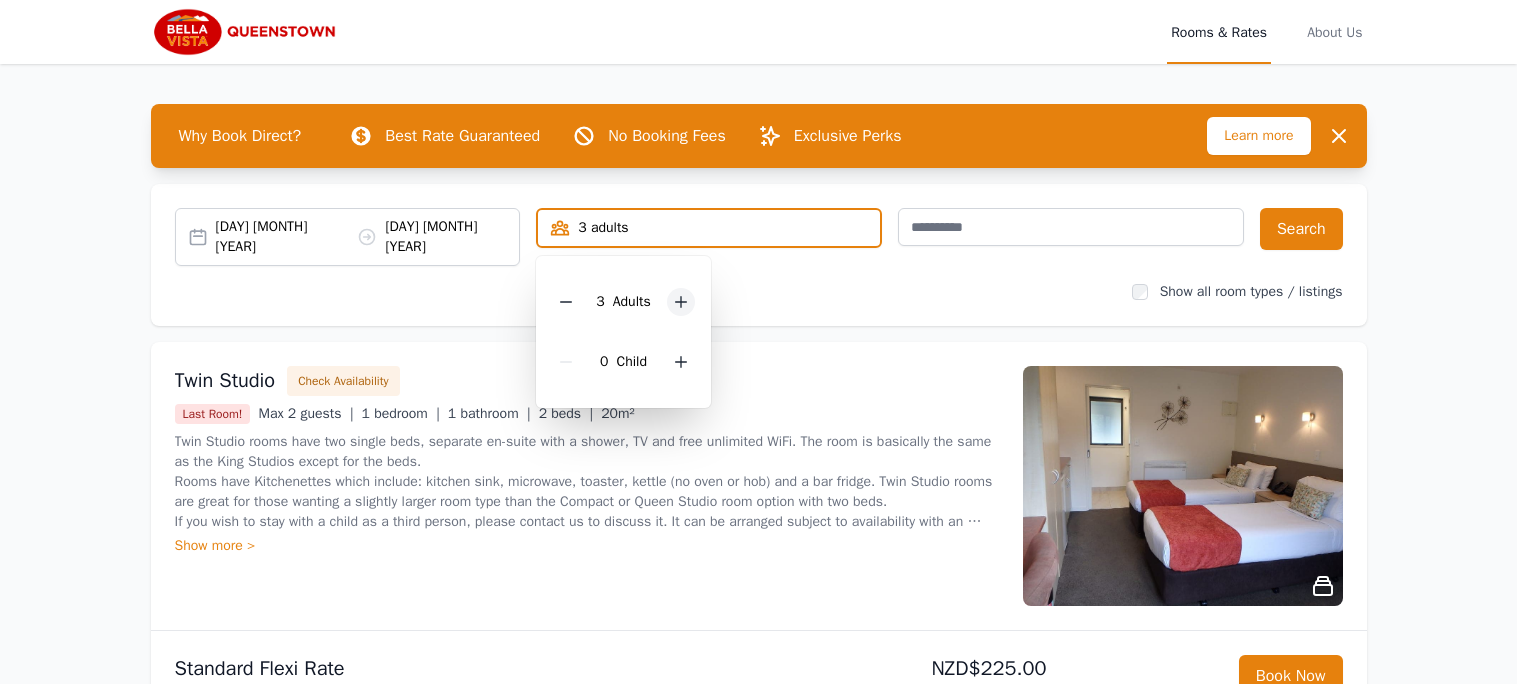 click 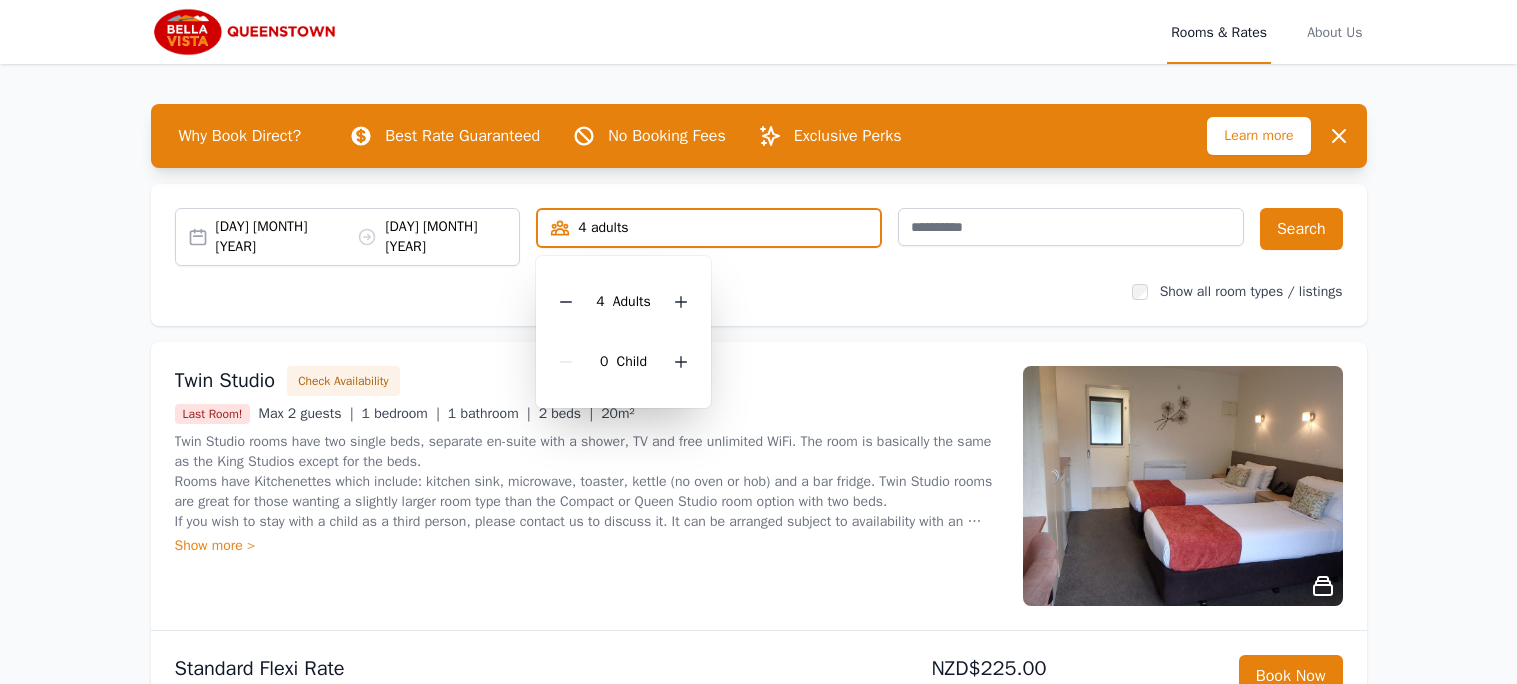 click on "Show all room types / listings" at bounding box center (759, 292) 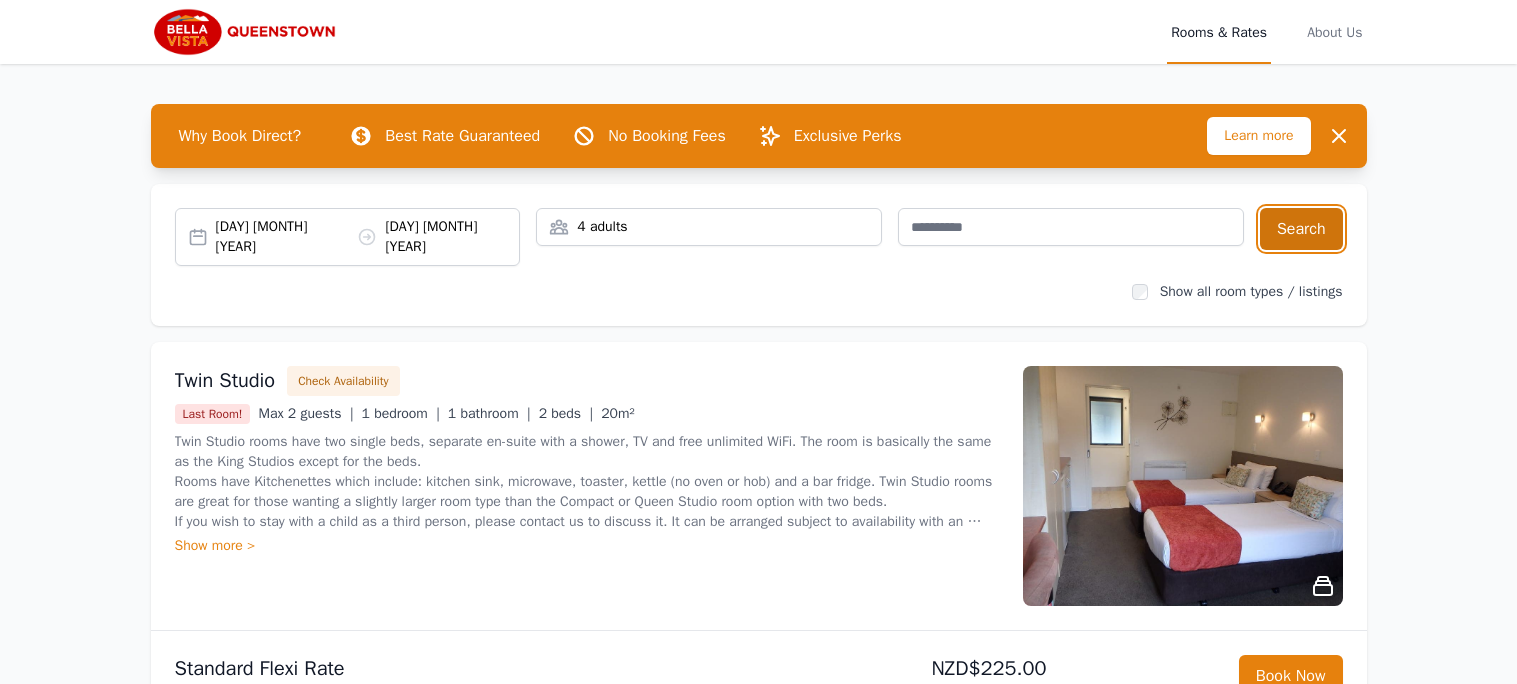 click on "Search" at bounding box center (1301, 229) 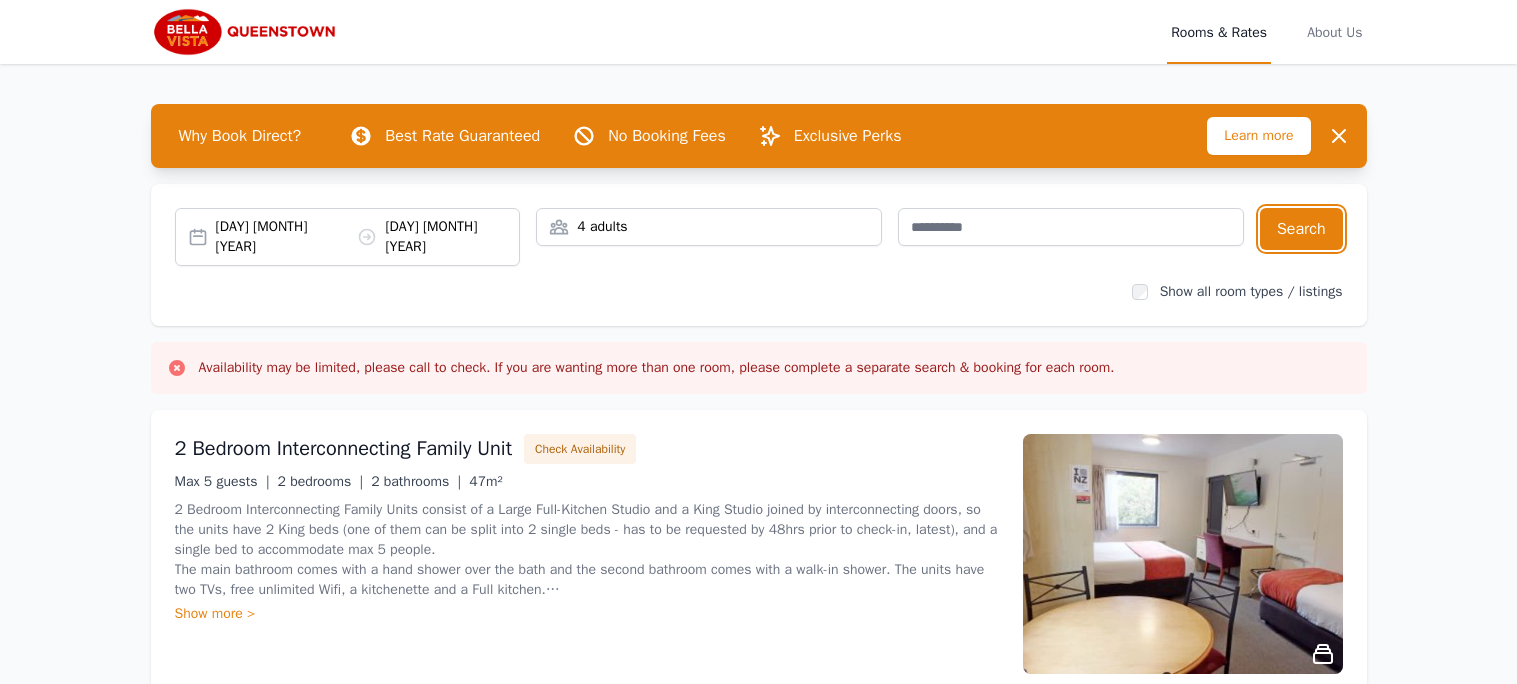type 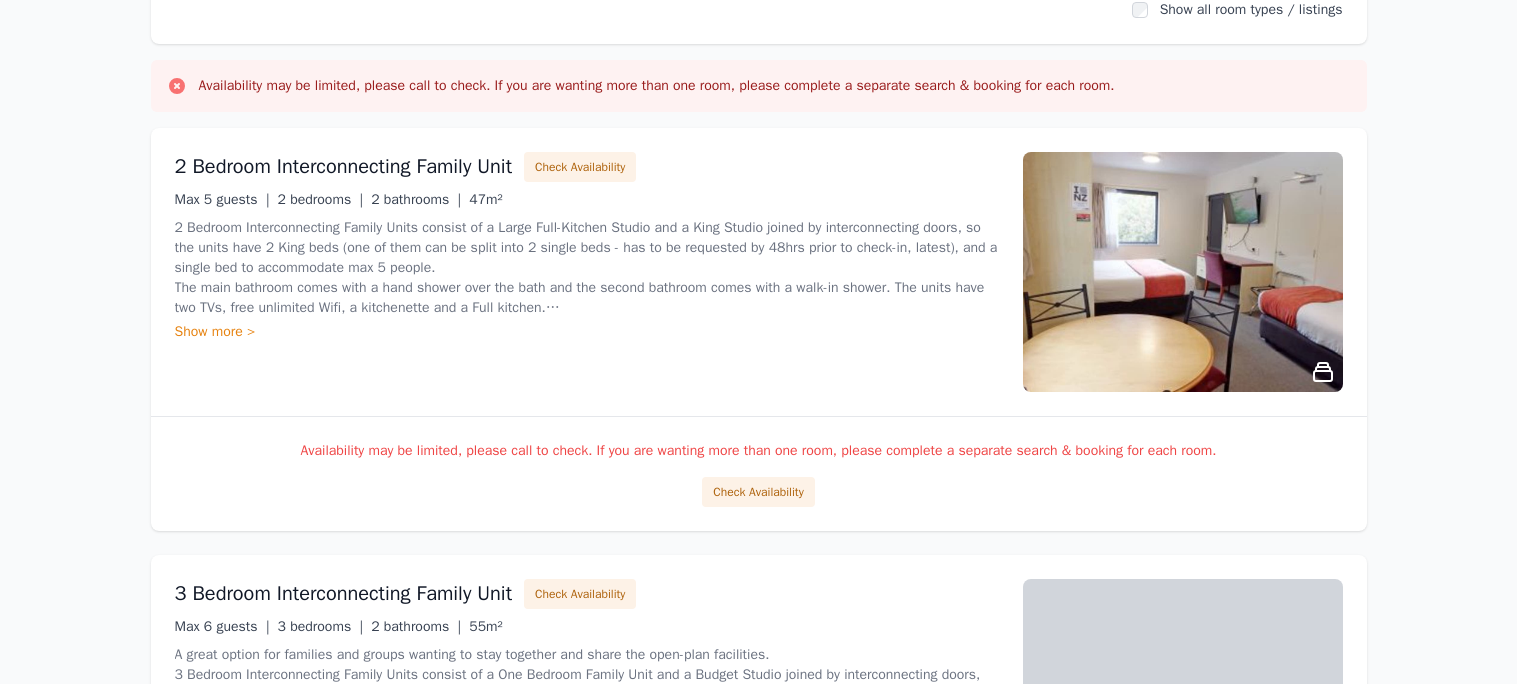 scroll, scrollTop: 279, scrollLeft: 0, axis: vertical 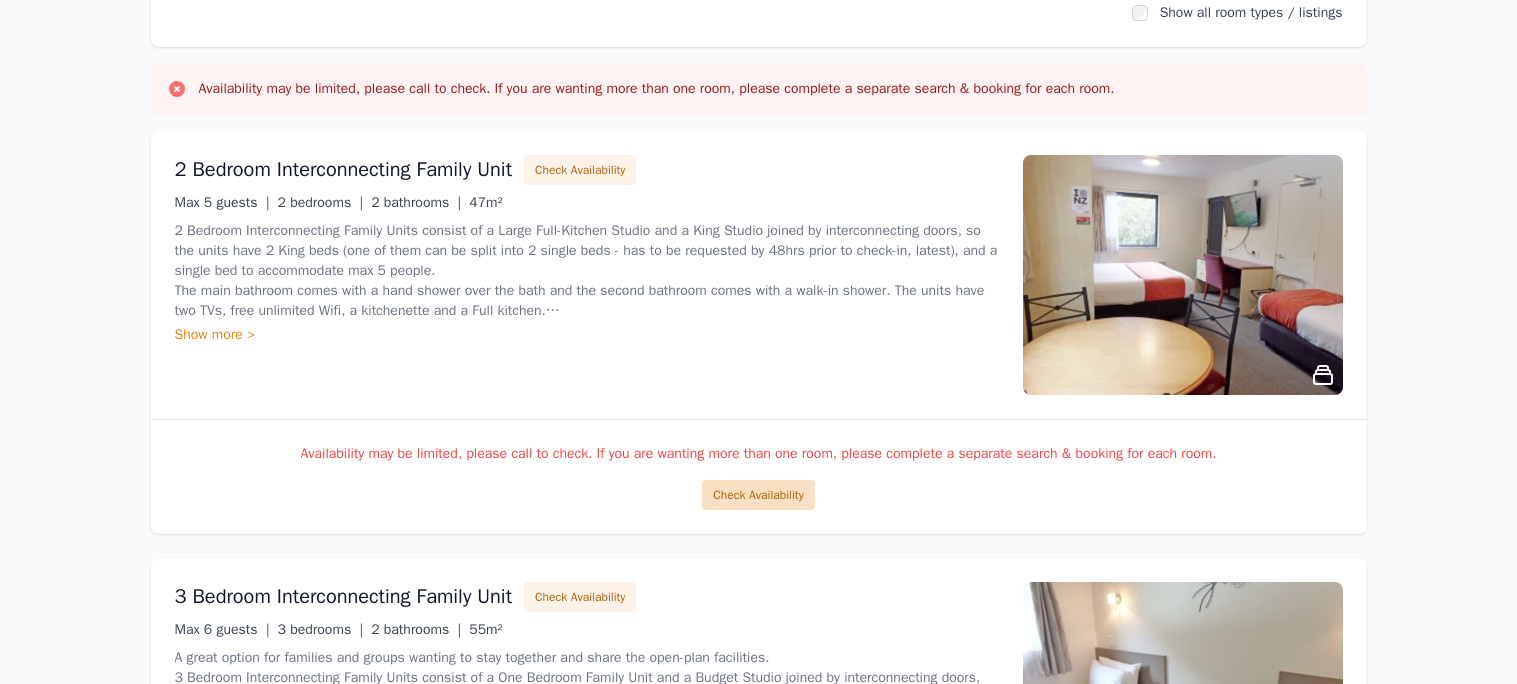 click on "Check Availability" at bounding box center (758, 495) 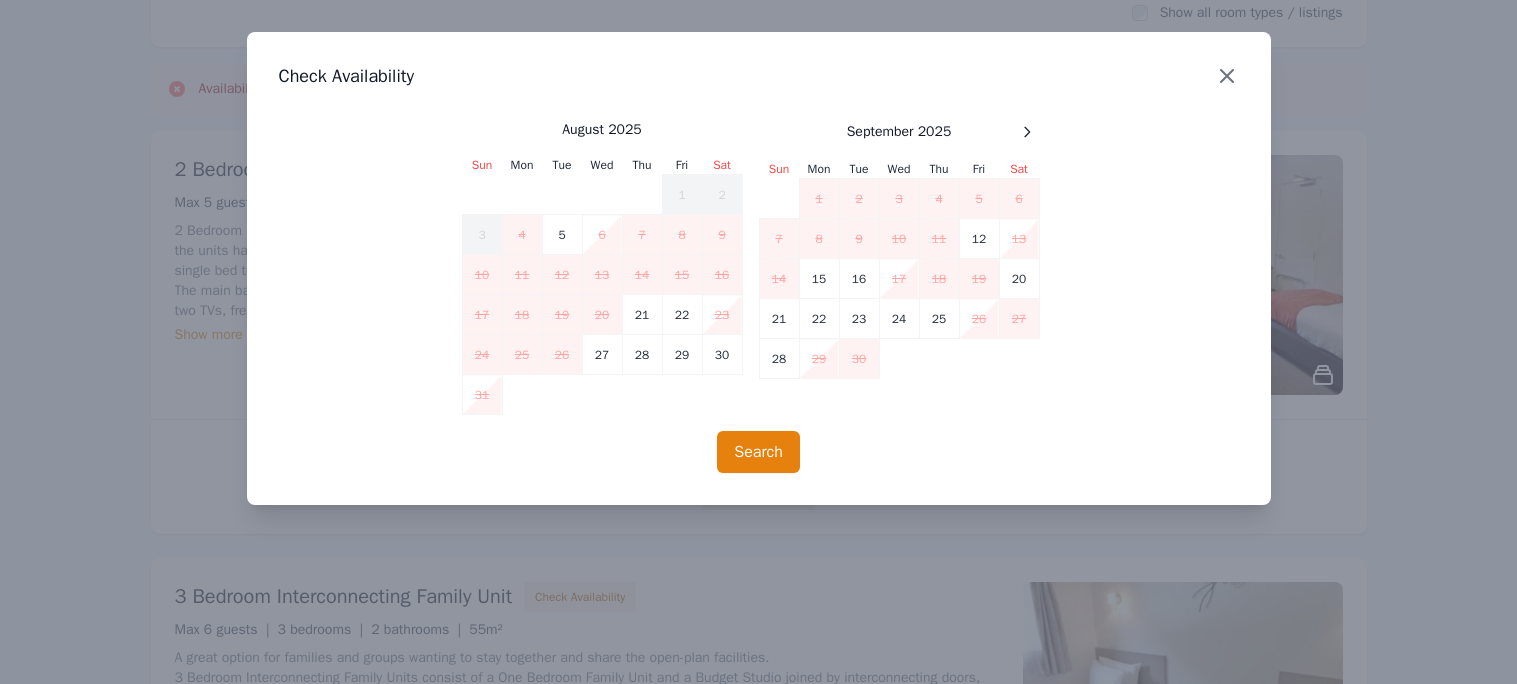 click 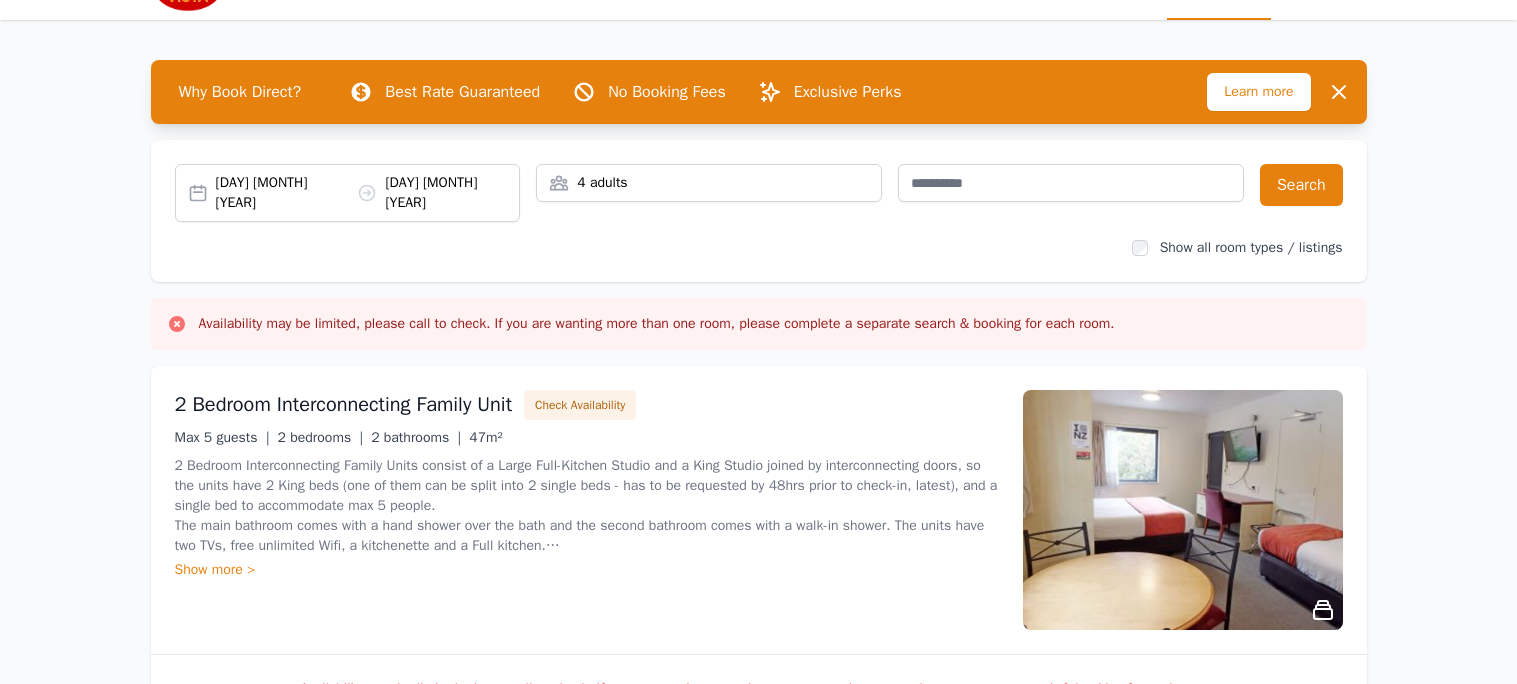 scroll, scrollTop: 0, scrollLeft: 0, axis: both 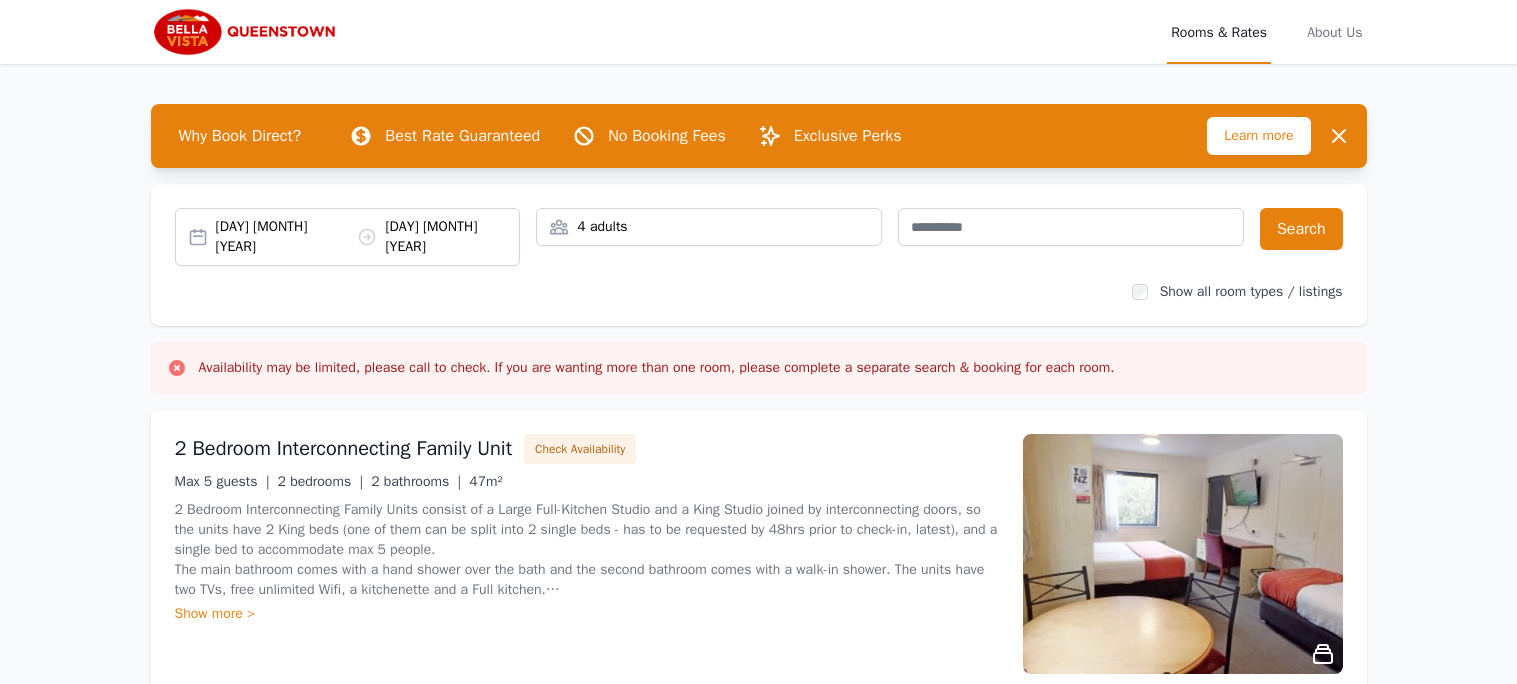 click on "4 adults" at bounding box center [709, 227] 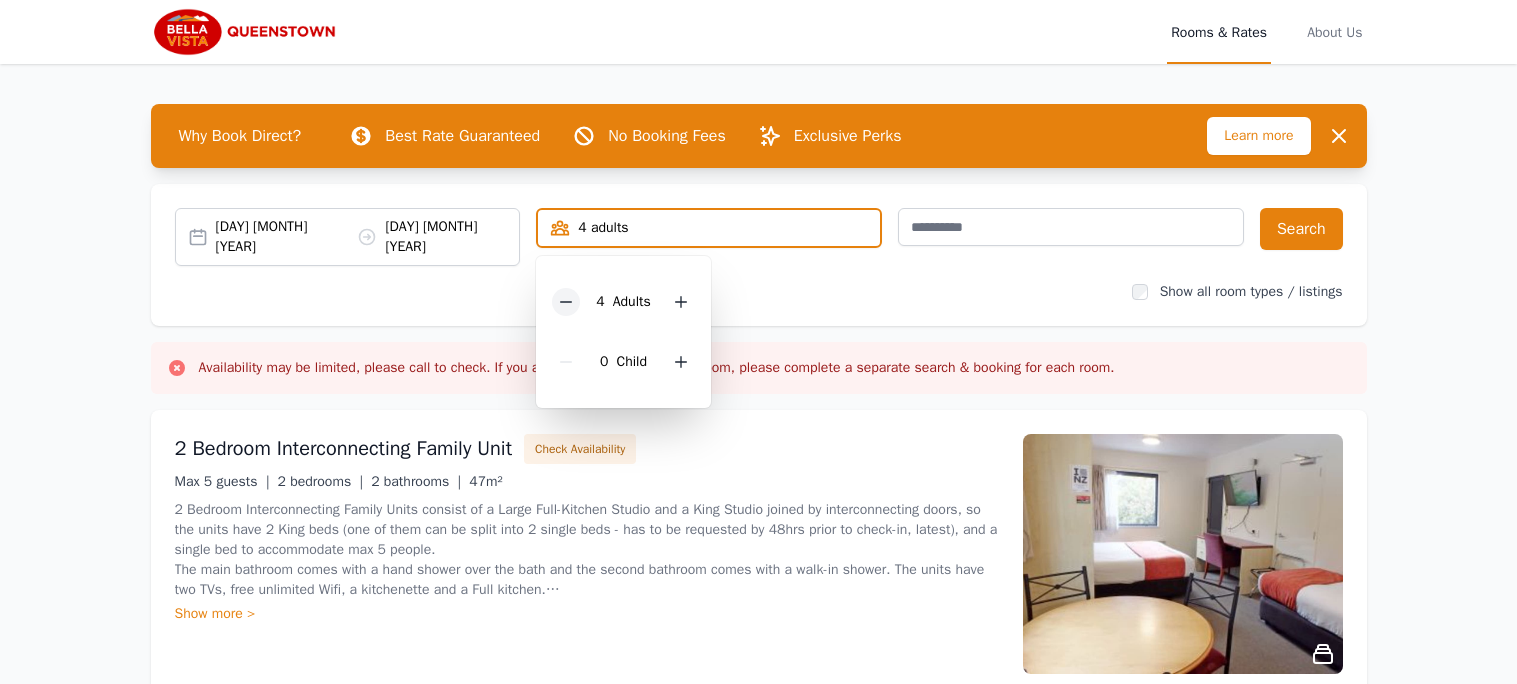 click 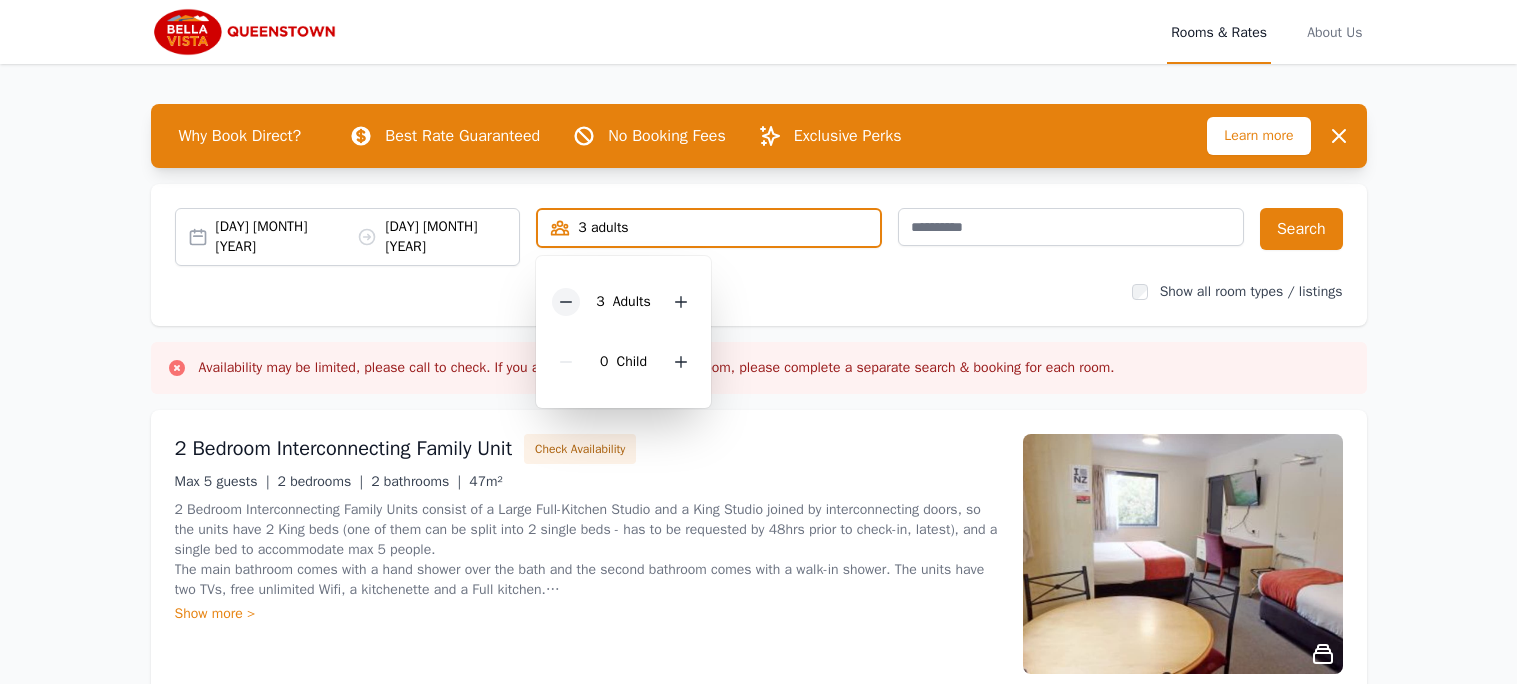 click 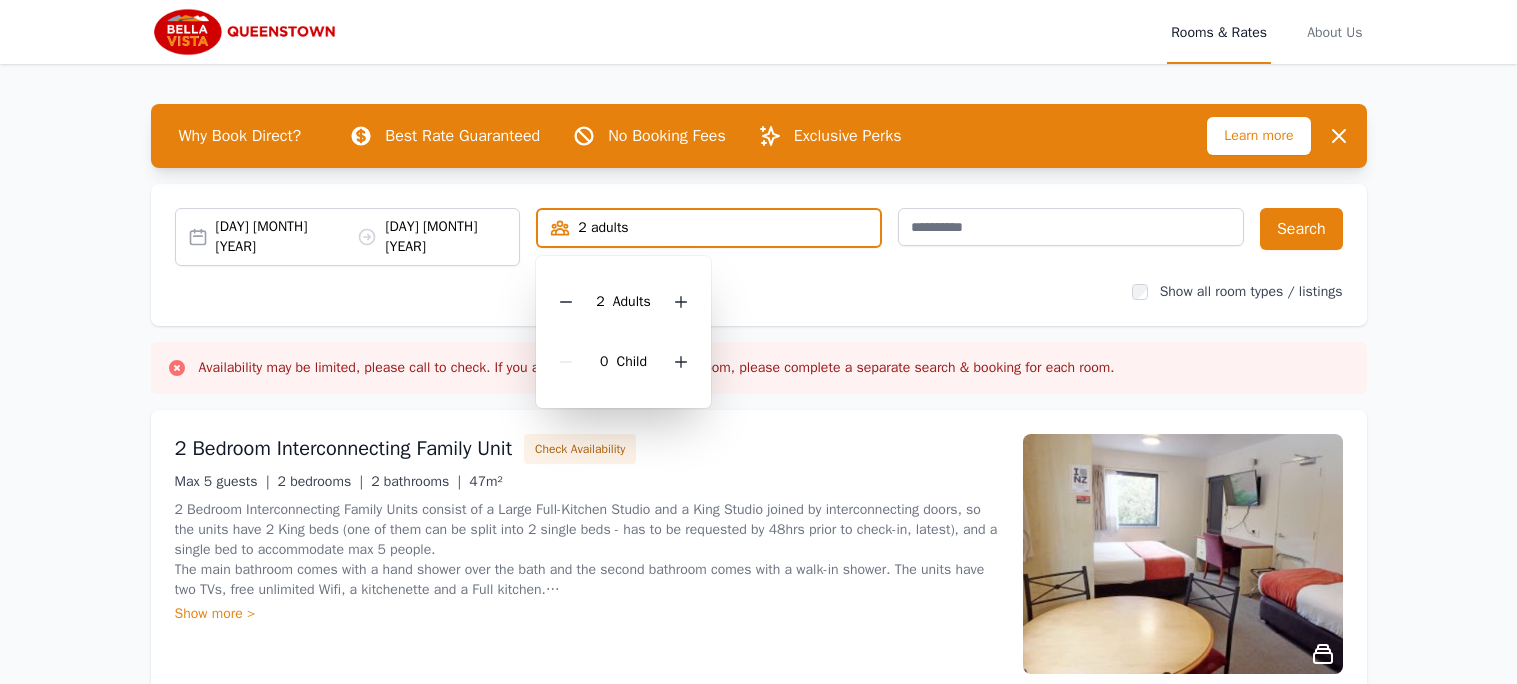 click on "Show all room types / listings" at bounding box center [759, 292] 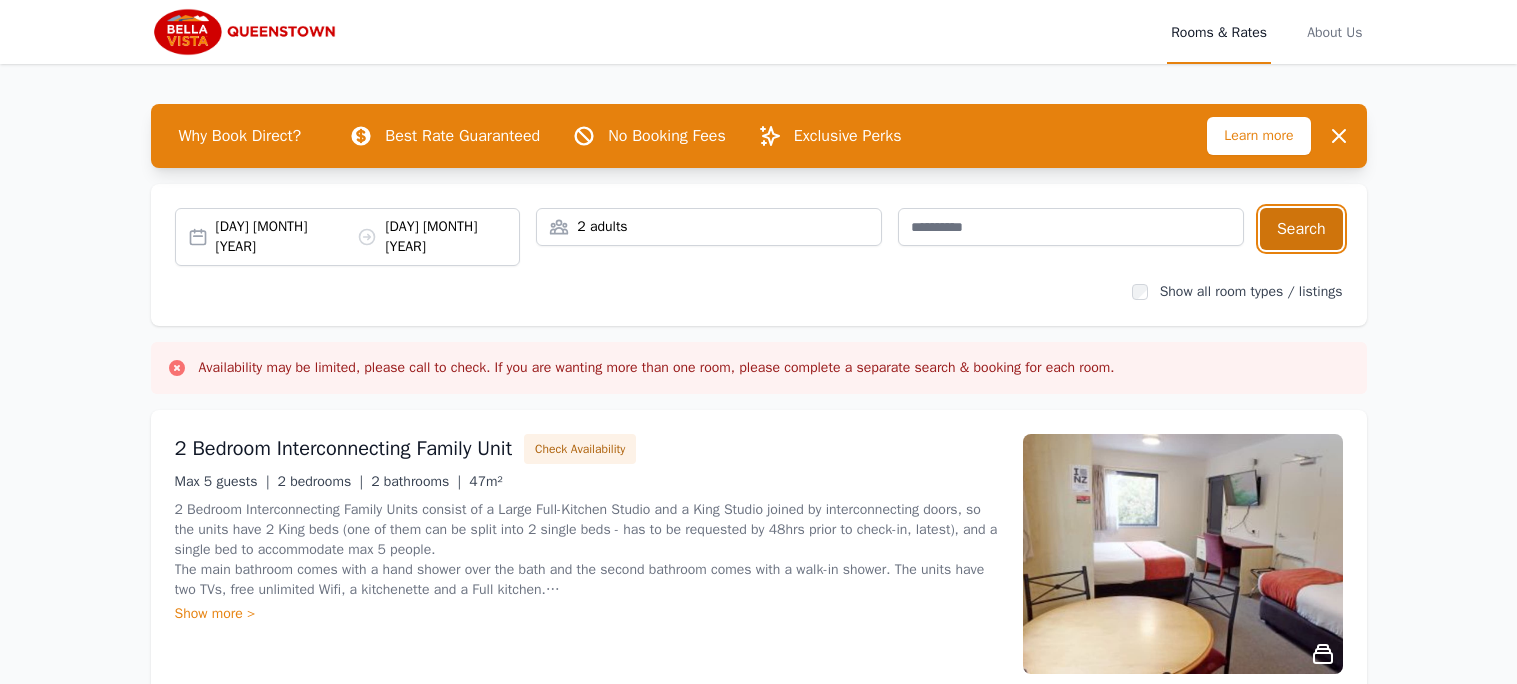 click on "Search" at bounding box center [1301, 229] 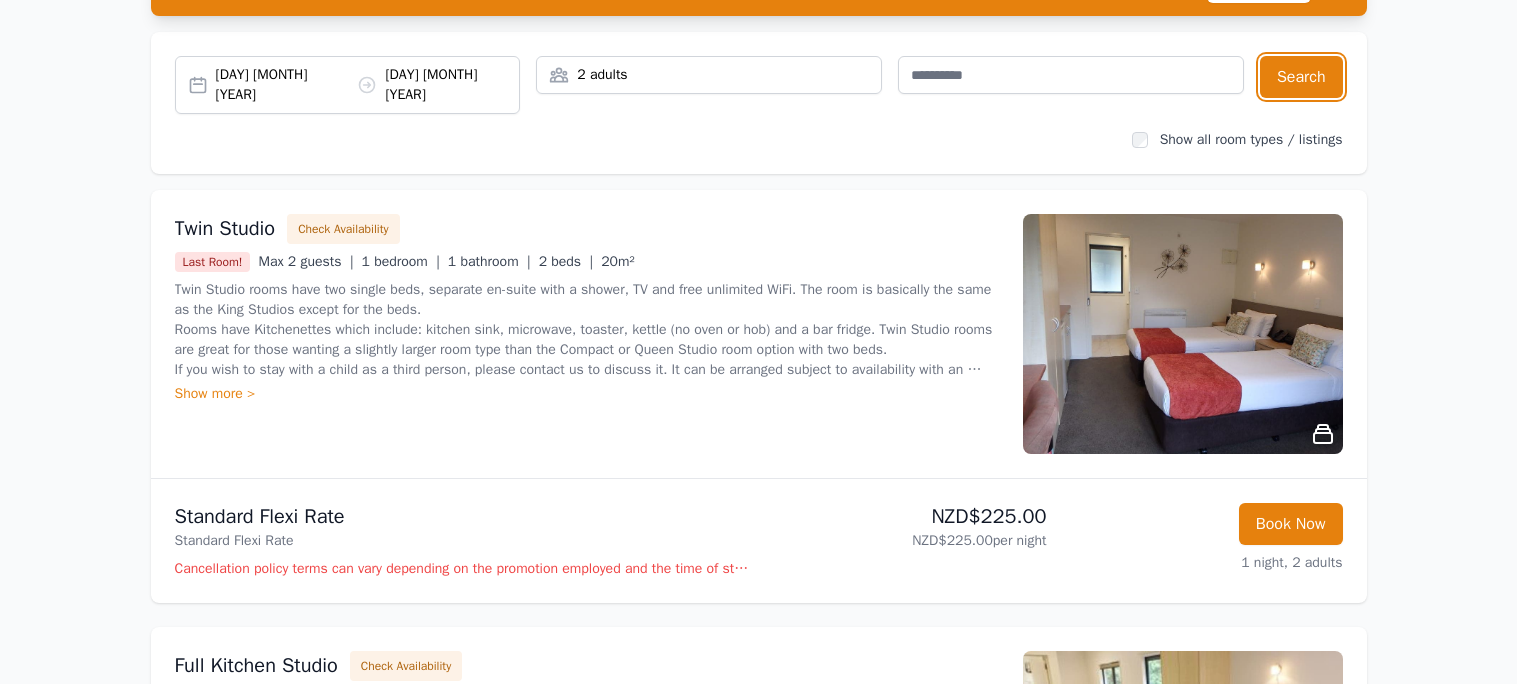 scroll, scrollTop: 119, scrollLeft: 0, axis: vertical 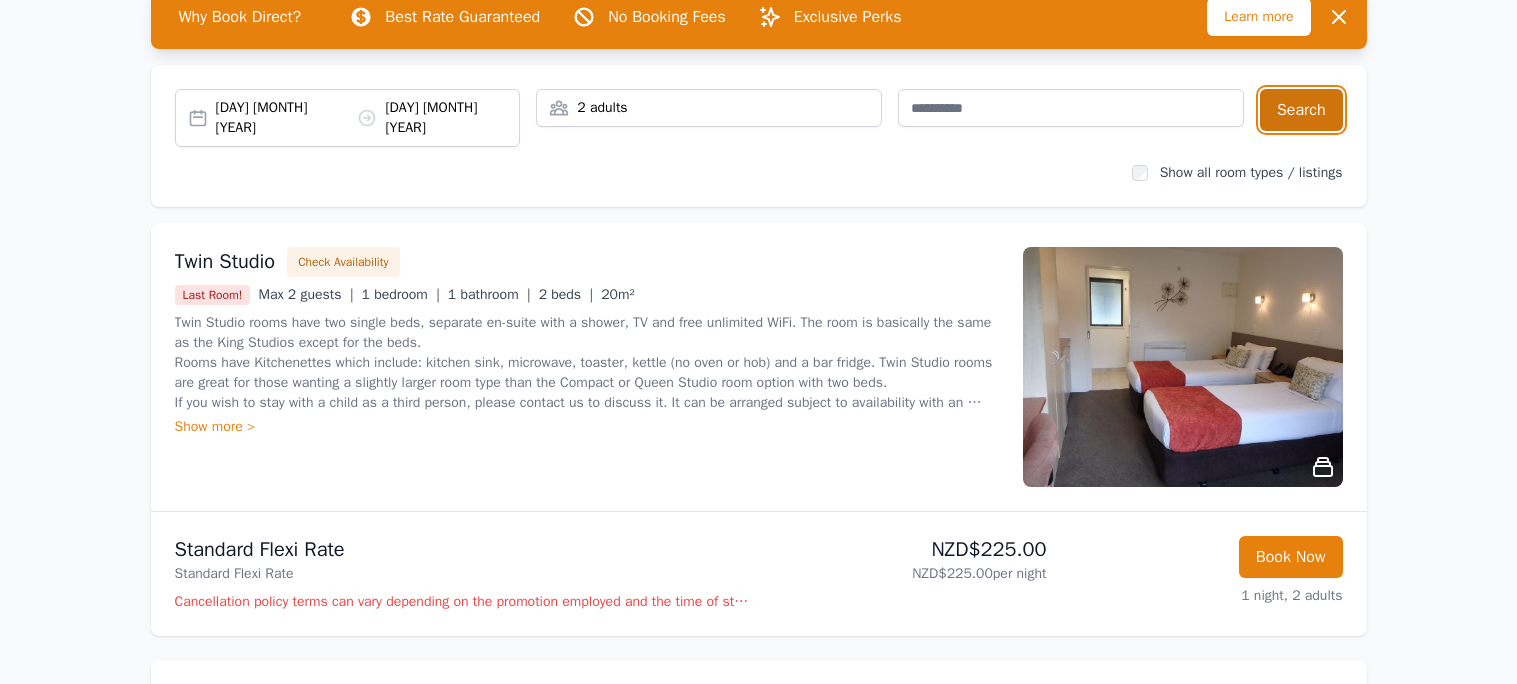 click on "Search" at bounding box center [1301, 110] 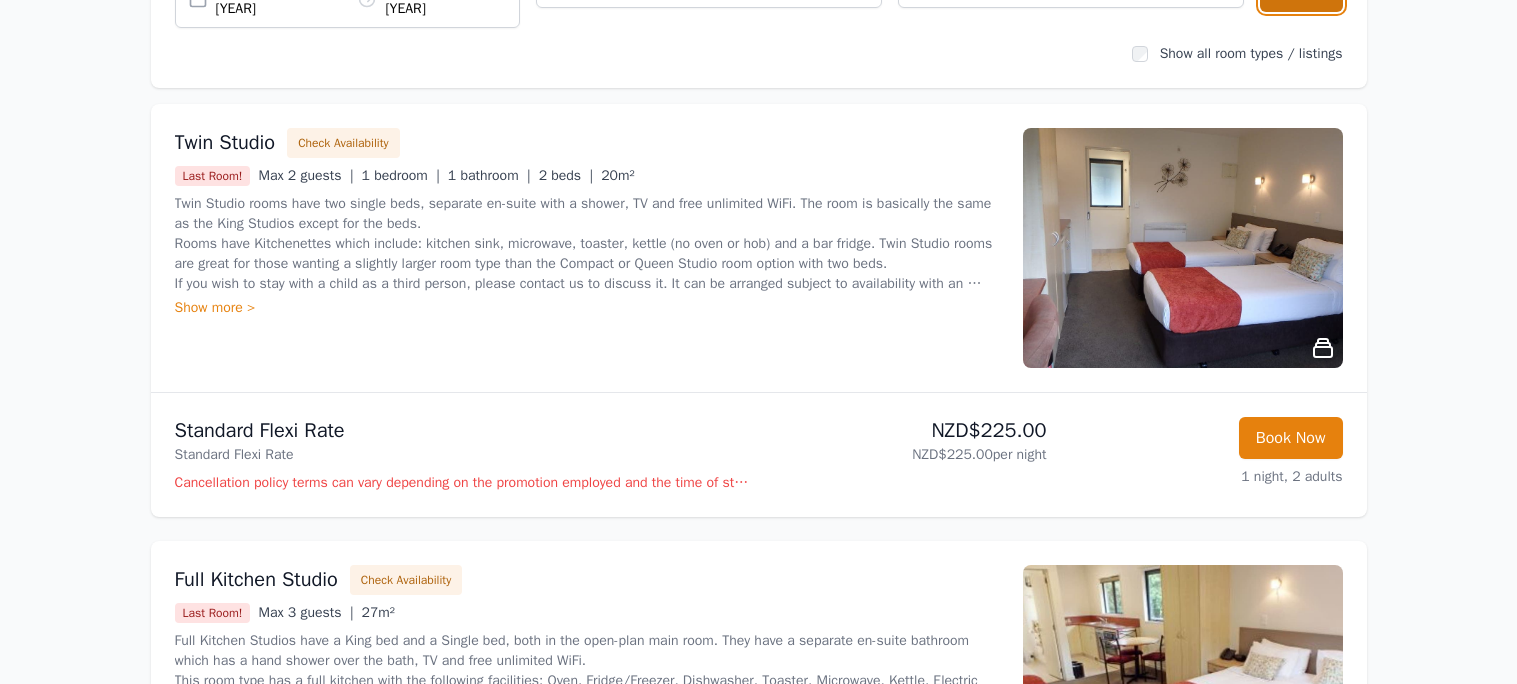 scroll, scrollTop: 239, scrollLeft: 0, axis: vertical 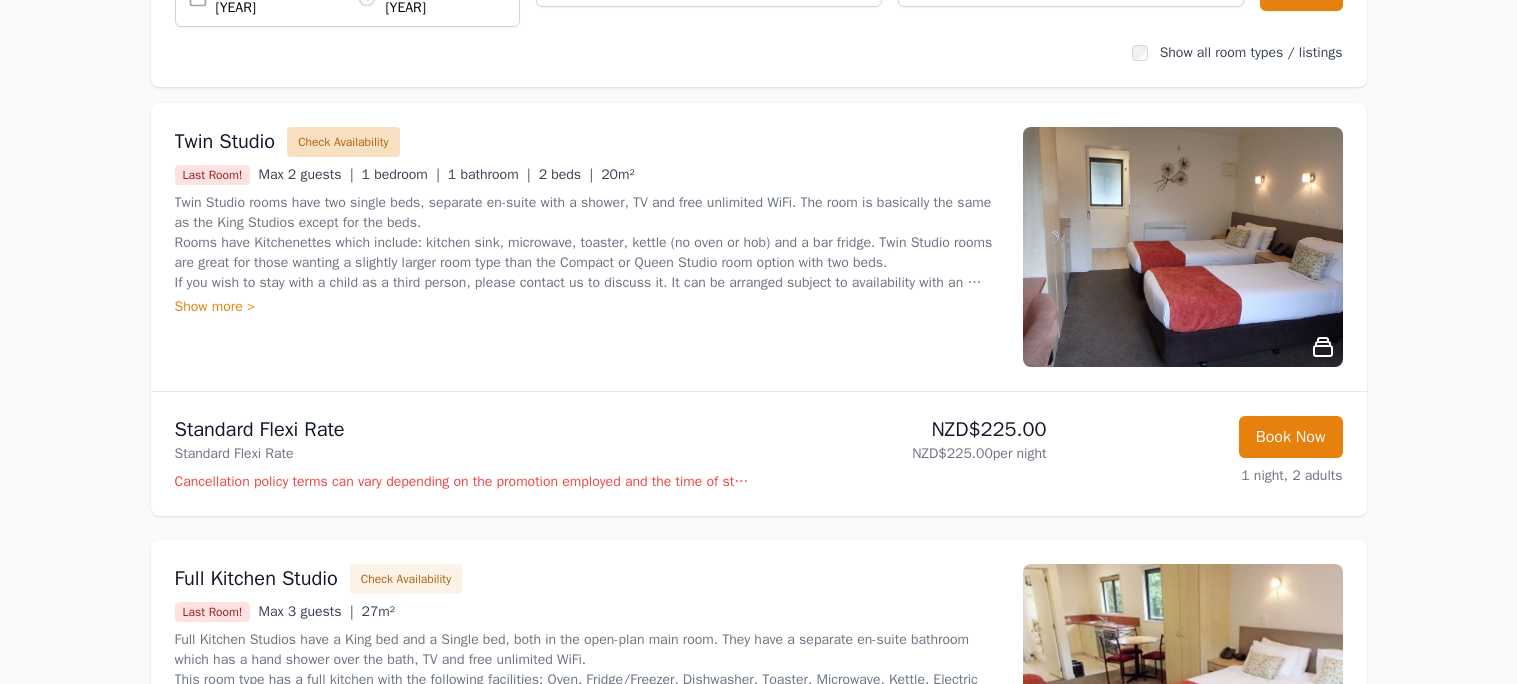 click on "Check Availability" at bounding box center [343, 142] 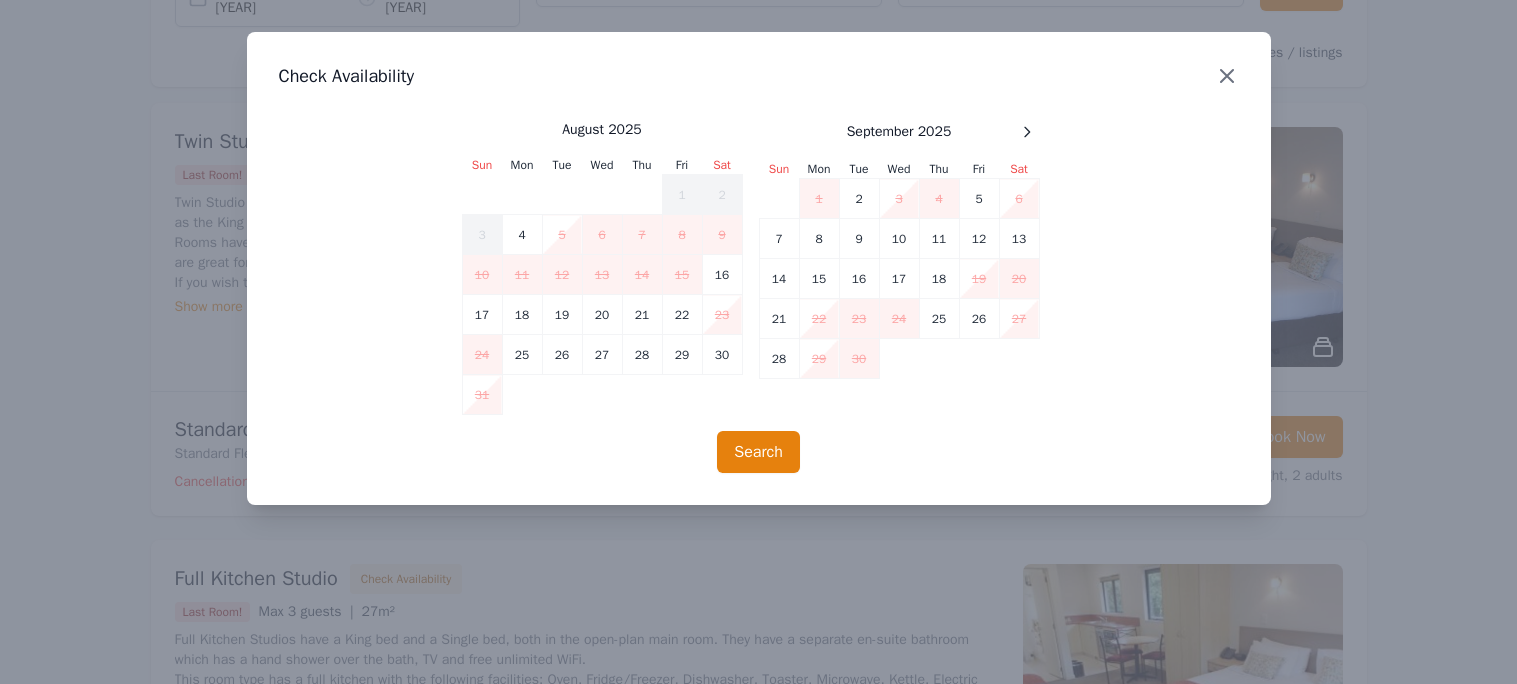click 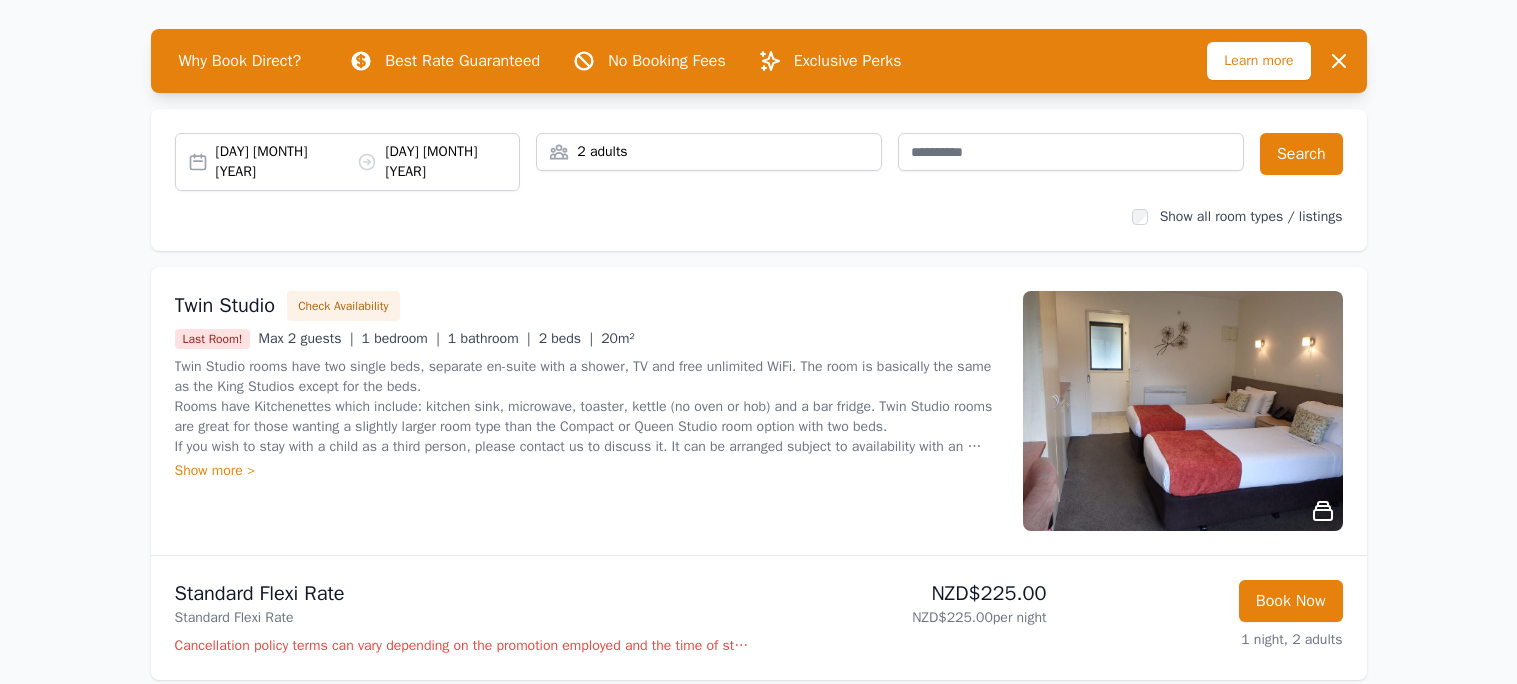 scroll, scrollTop: 0, scrollLeft: 0, axis: both 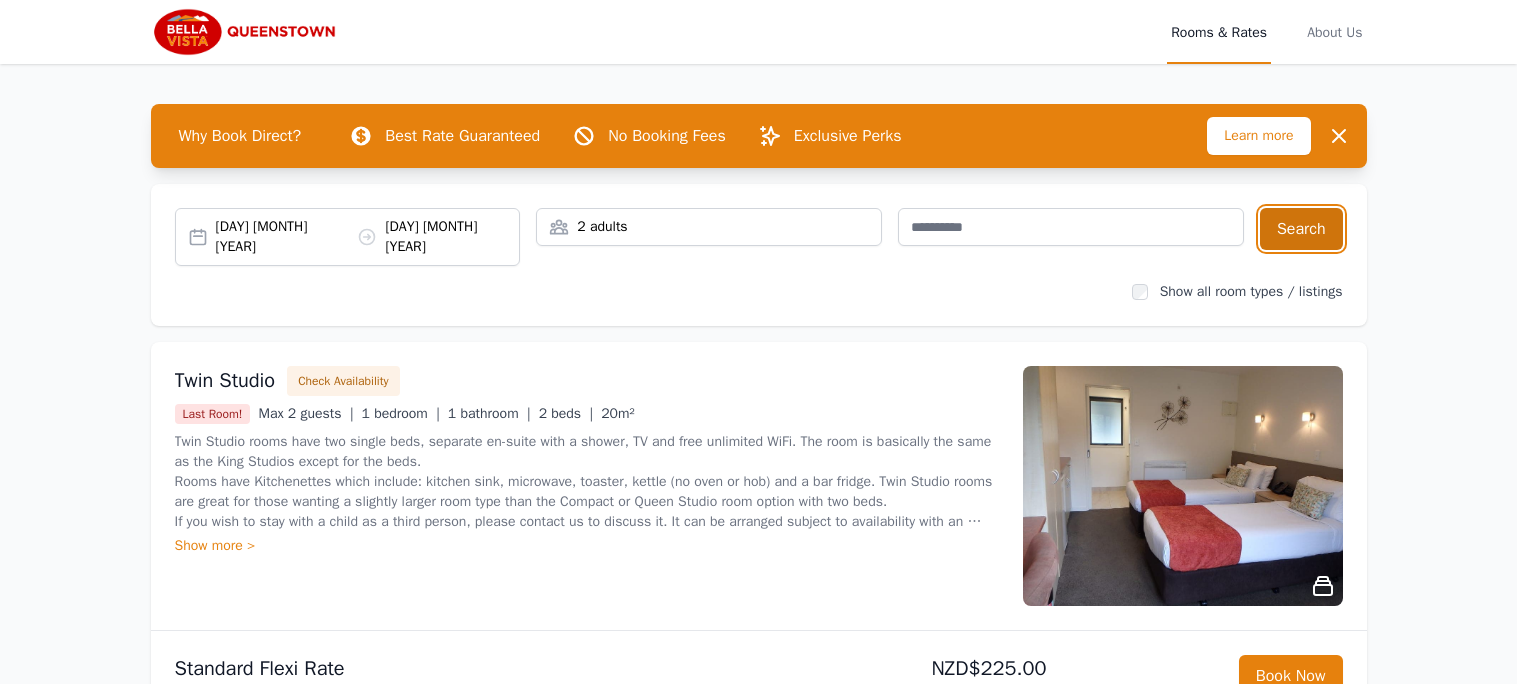 click on "Search" at bounding box center (1301, 229) 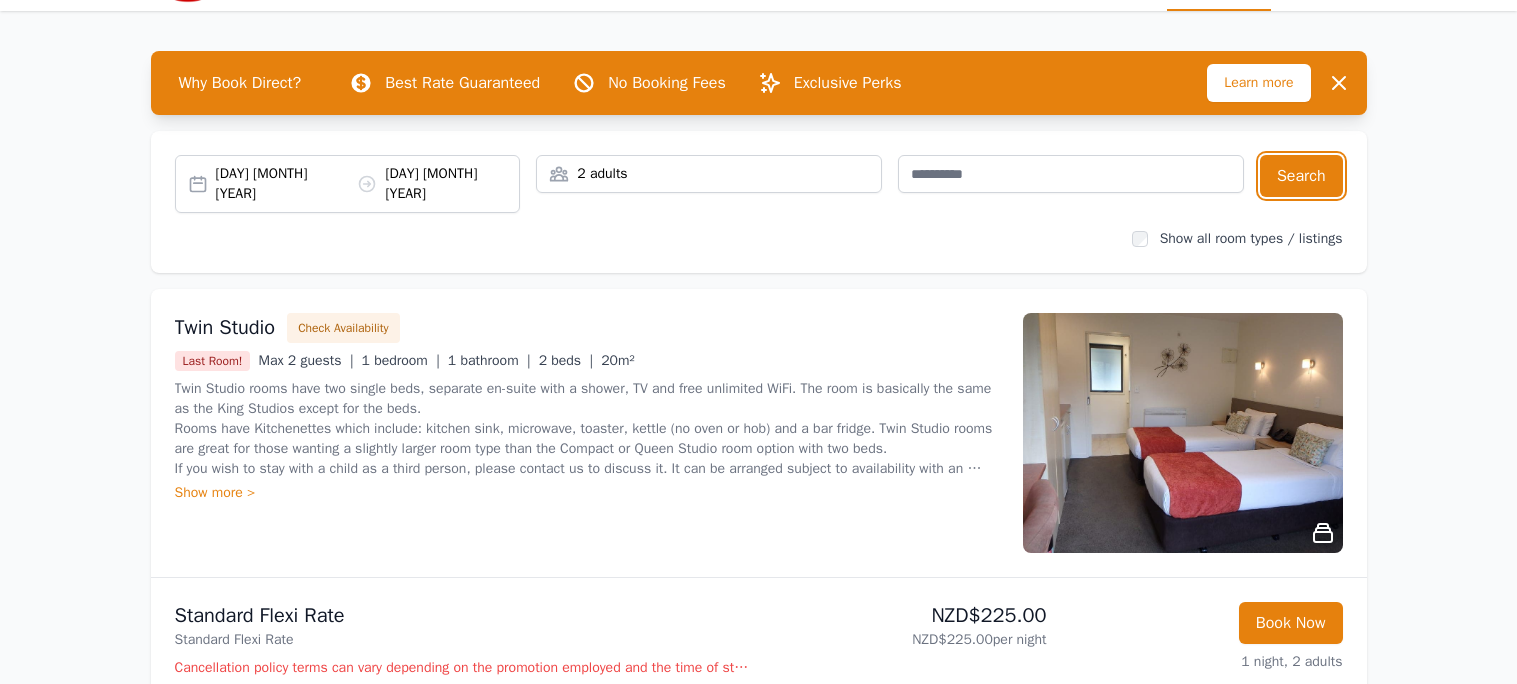 scroll, scrollTop: 0, scrollLeft: 0, axis: both 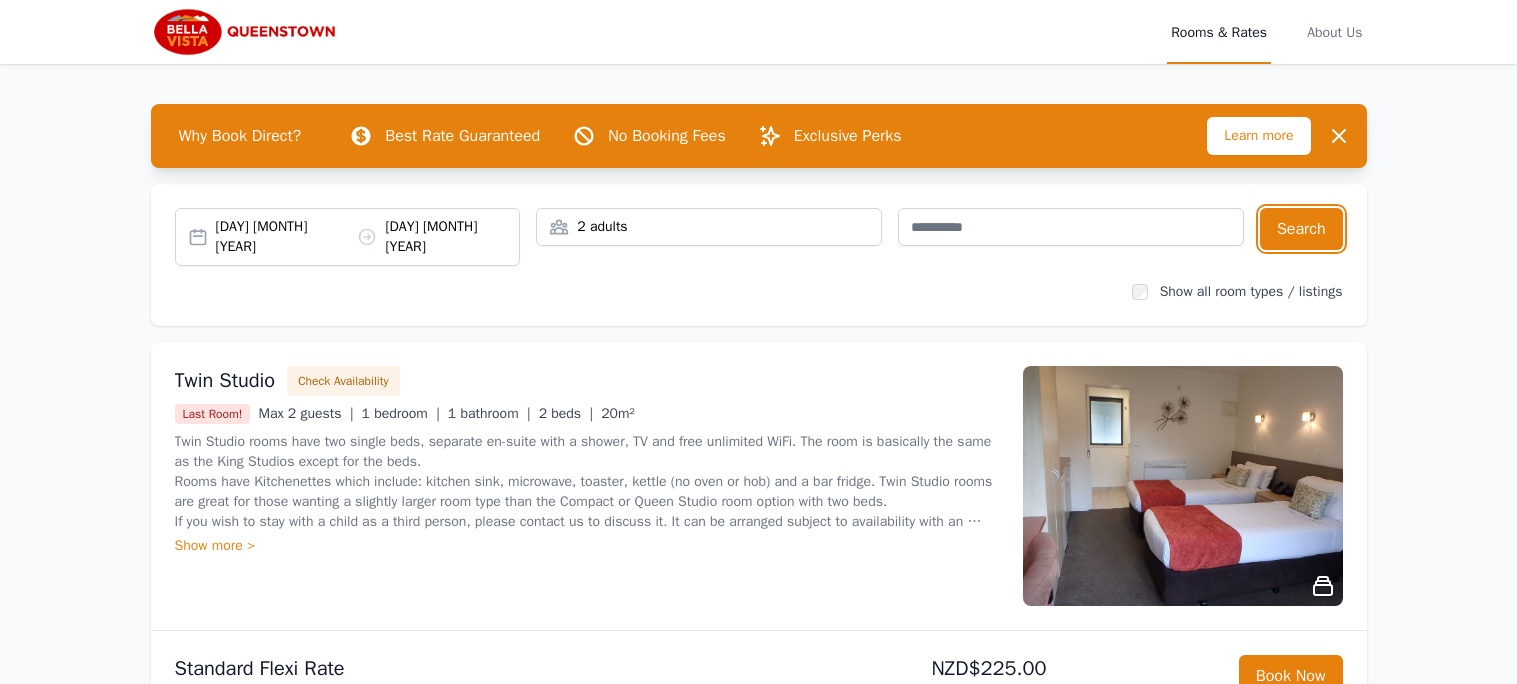 click on "2 adults" at bounding box center [709, 227] 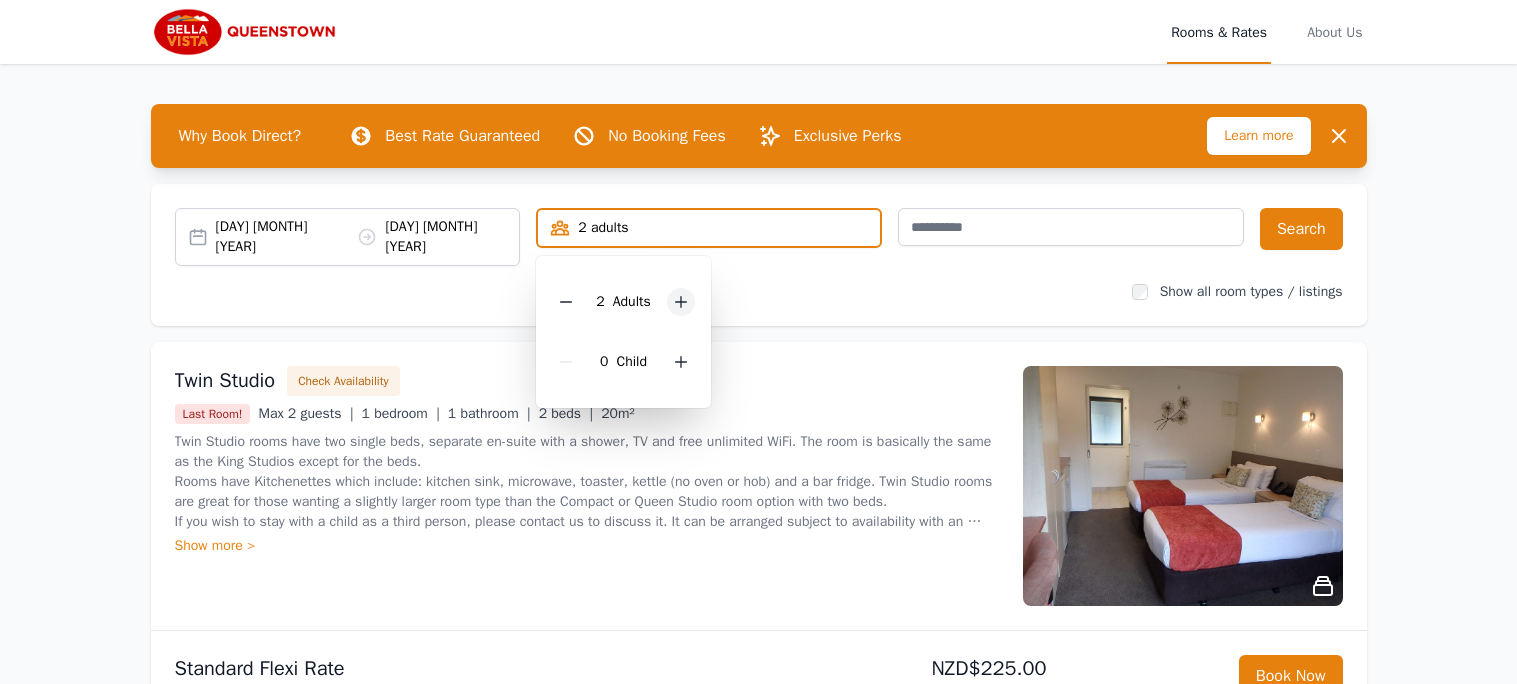 click 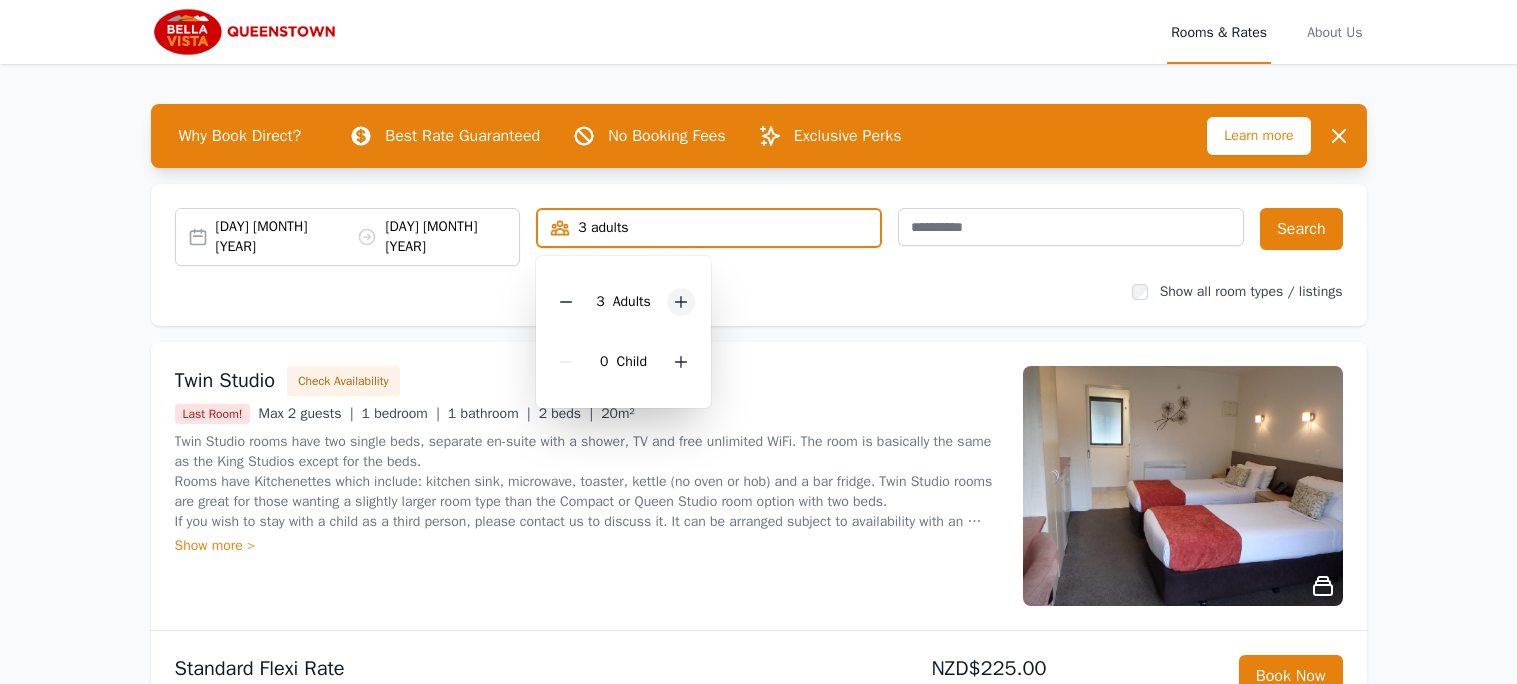 click 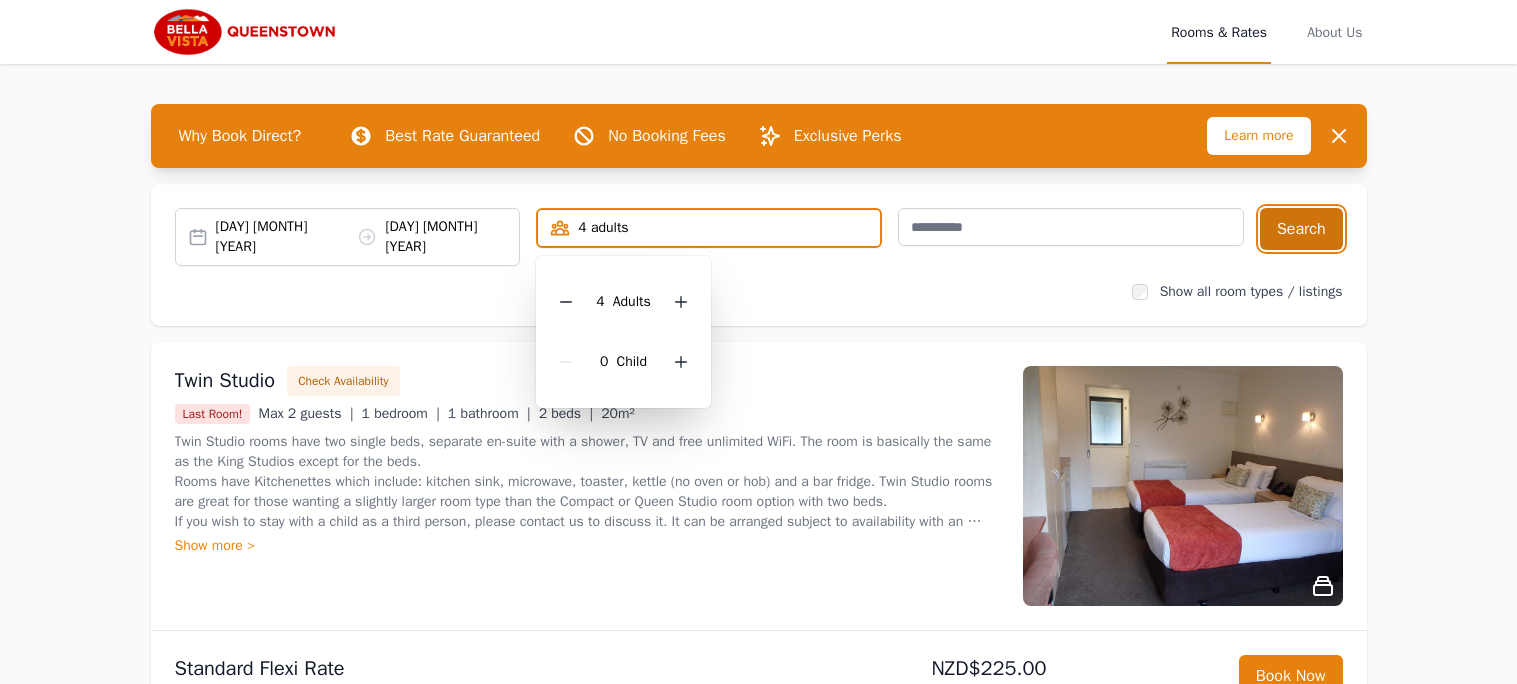 click on "Search" at bounding box center [1301, 229] 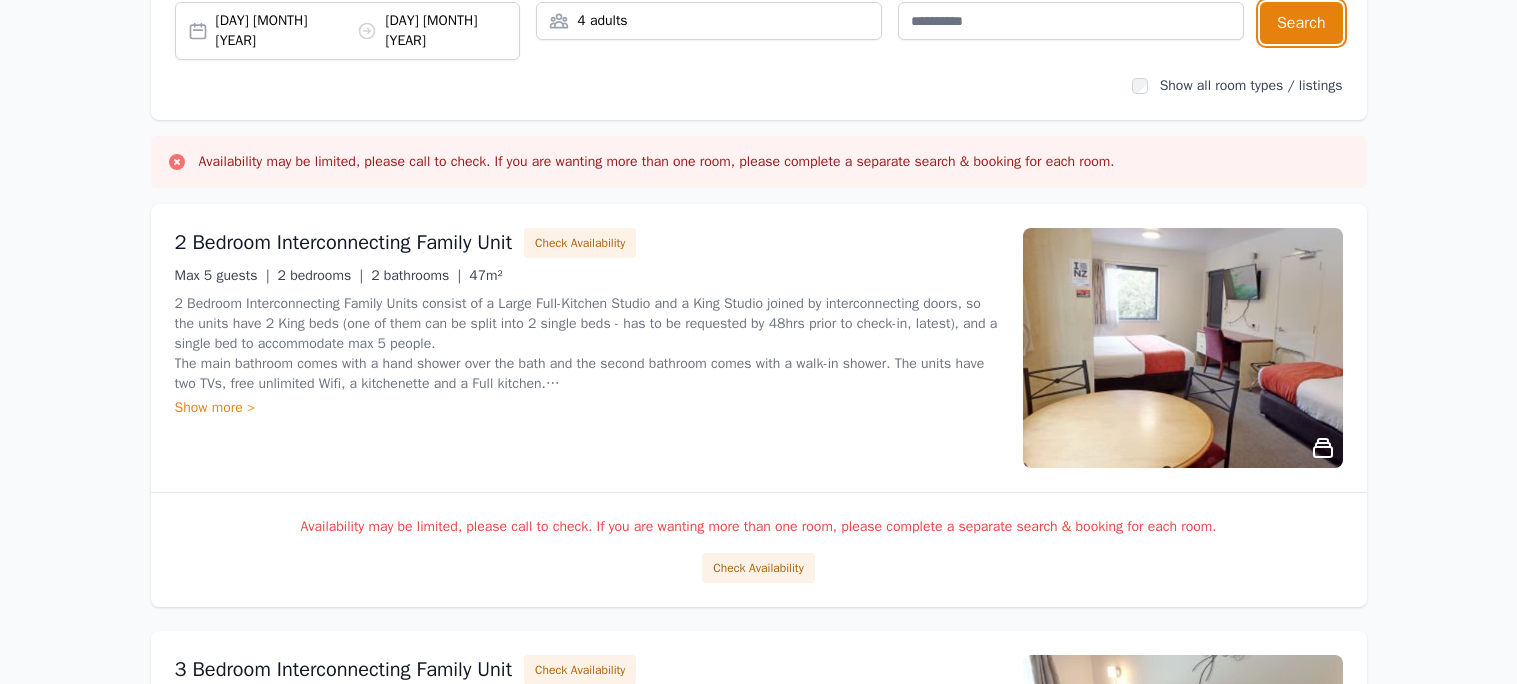 scroll, scrollTop: 319, scrollLeft: 0, axis: vertical 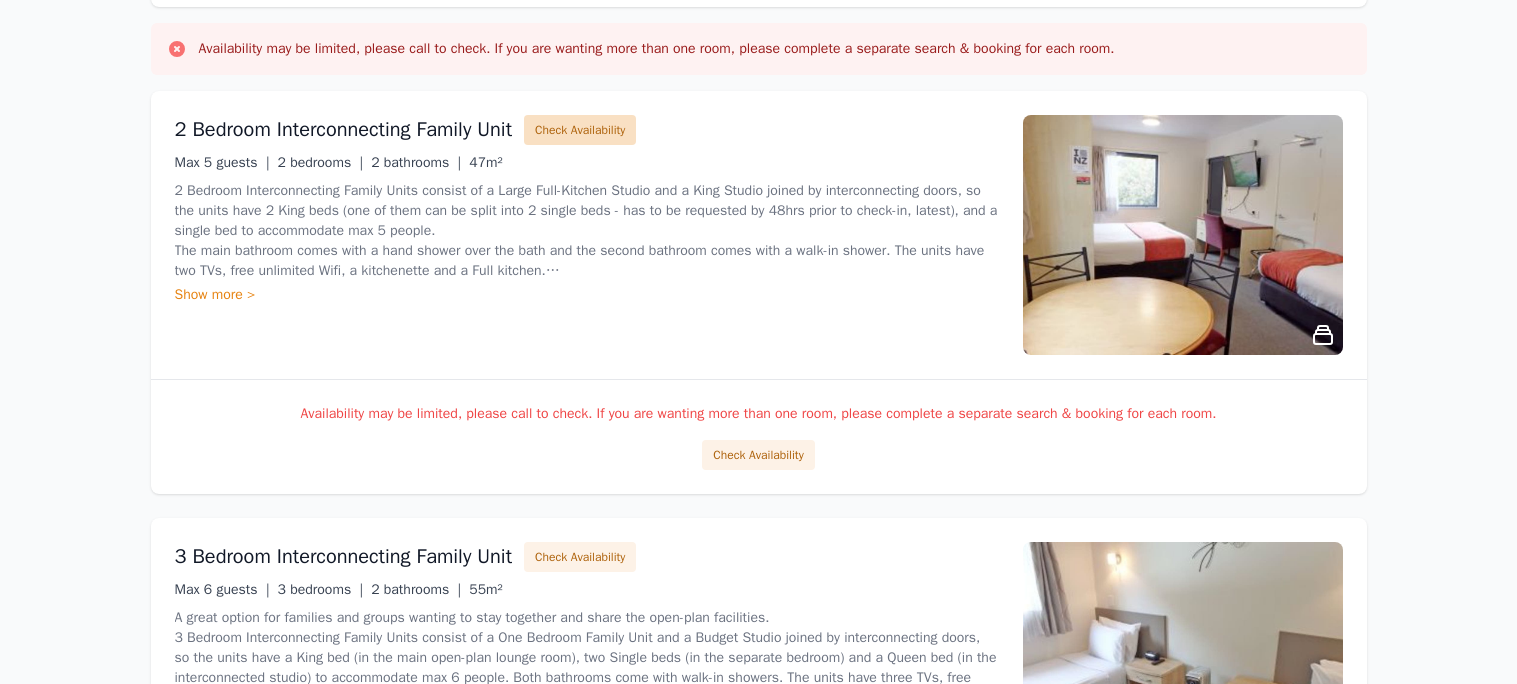 click on "Check Availability" at bounding box center [580, 130] 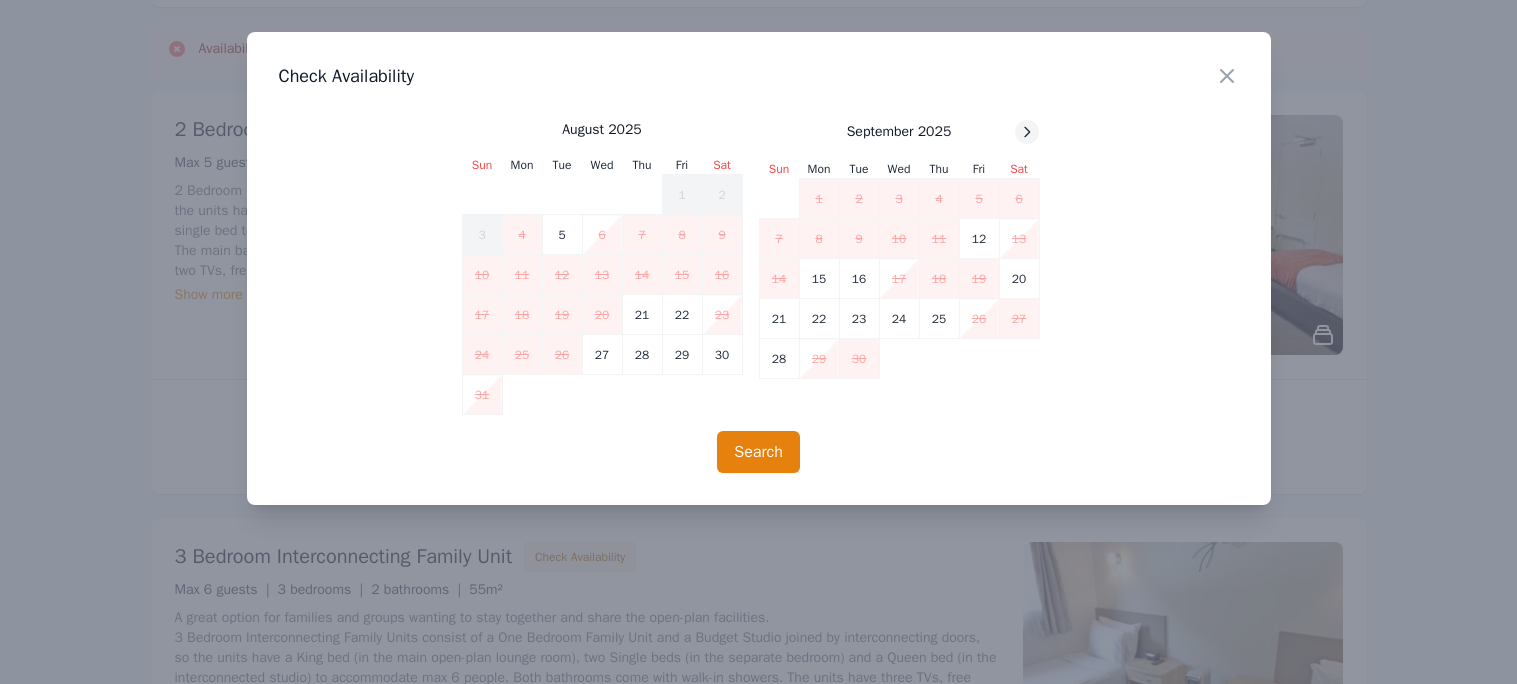 click 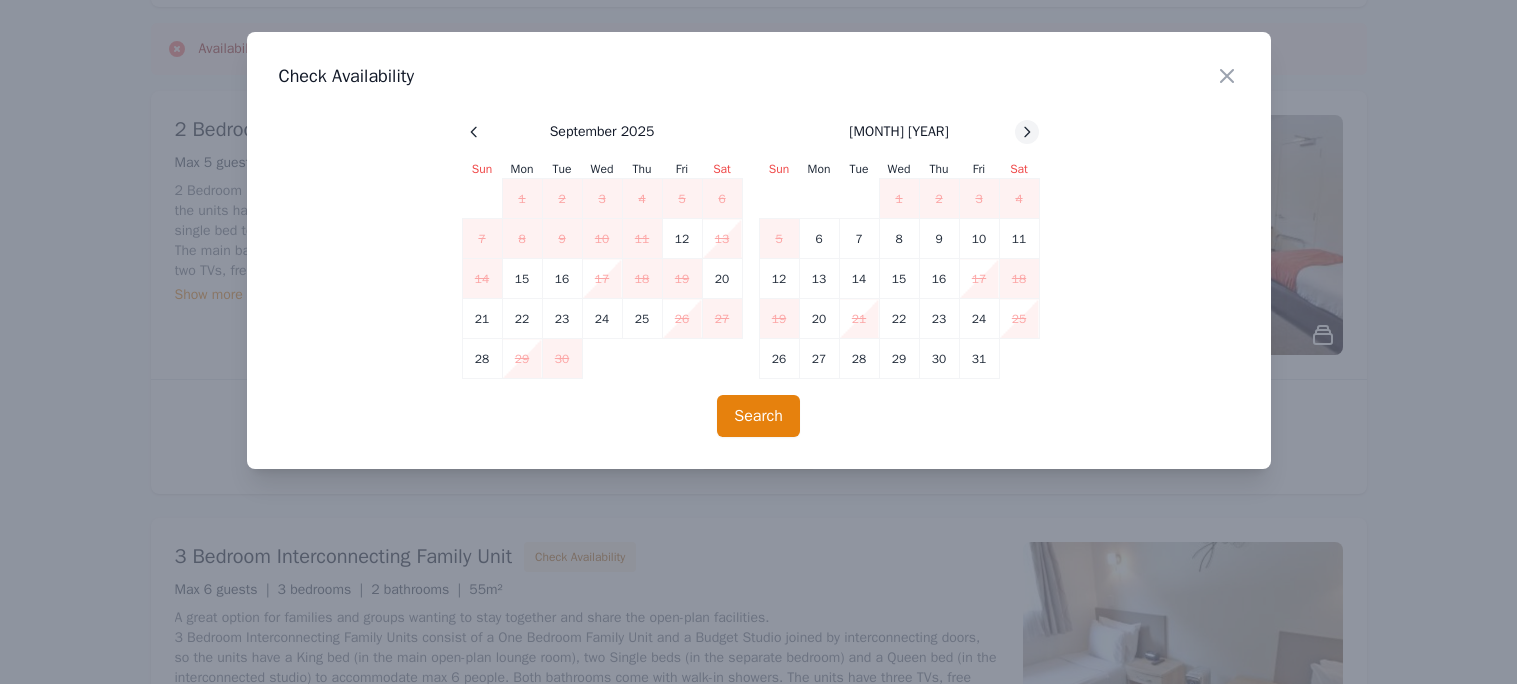 click 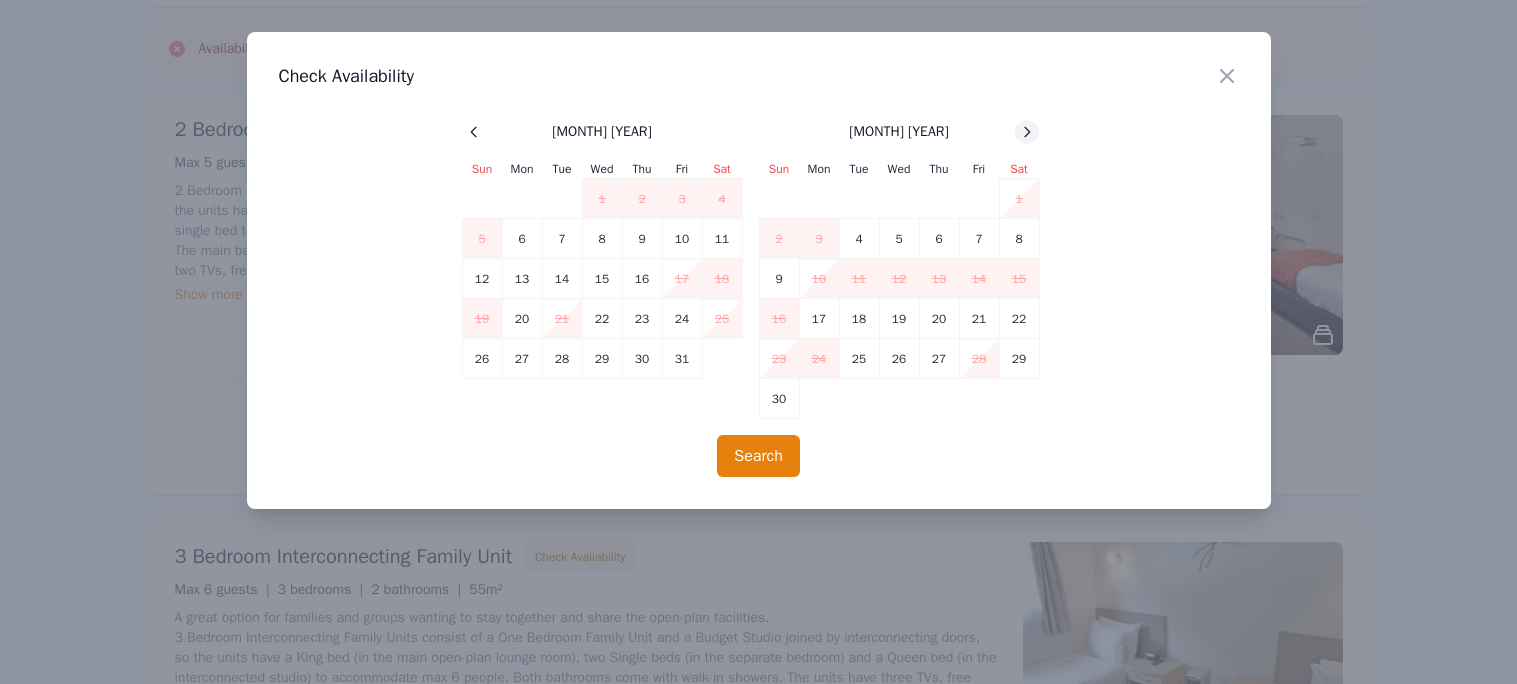 click 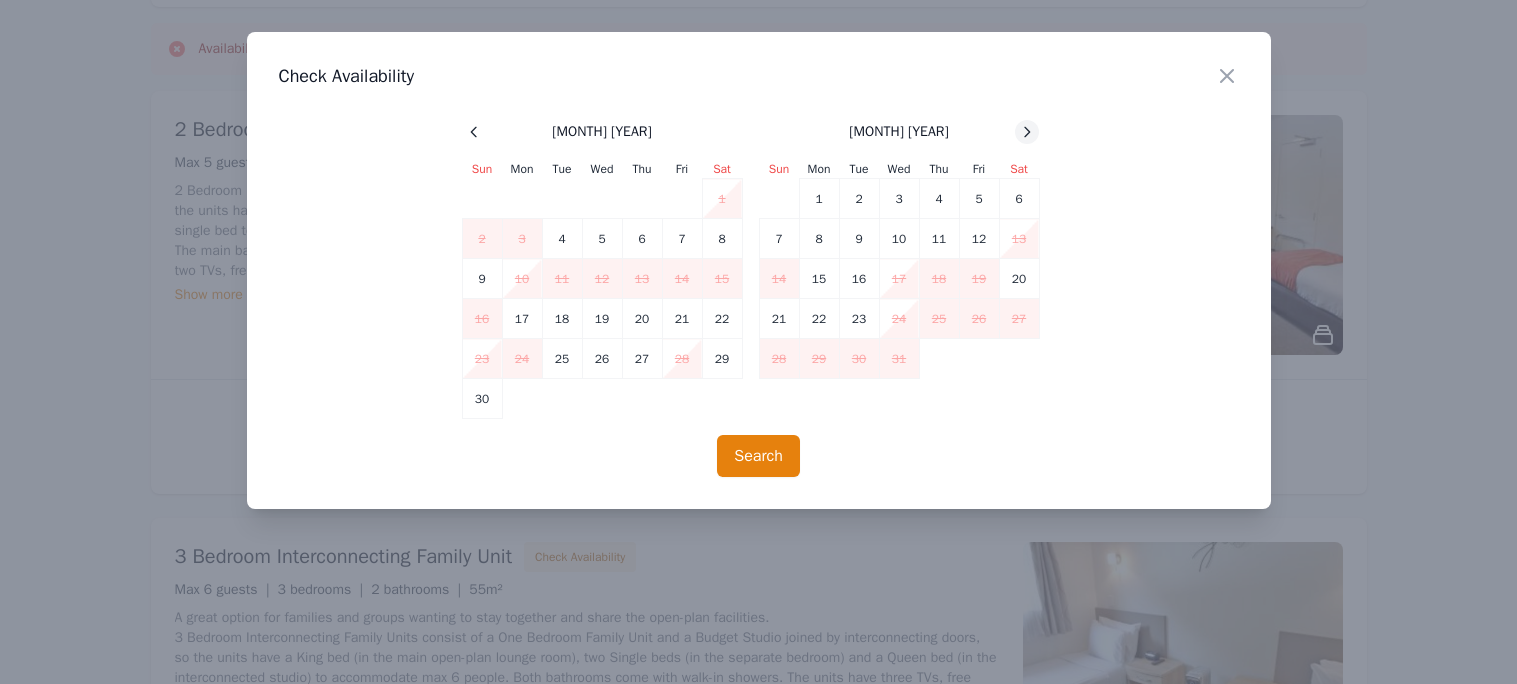 click 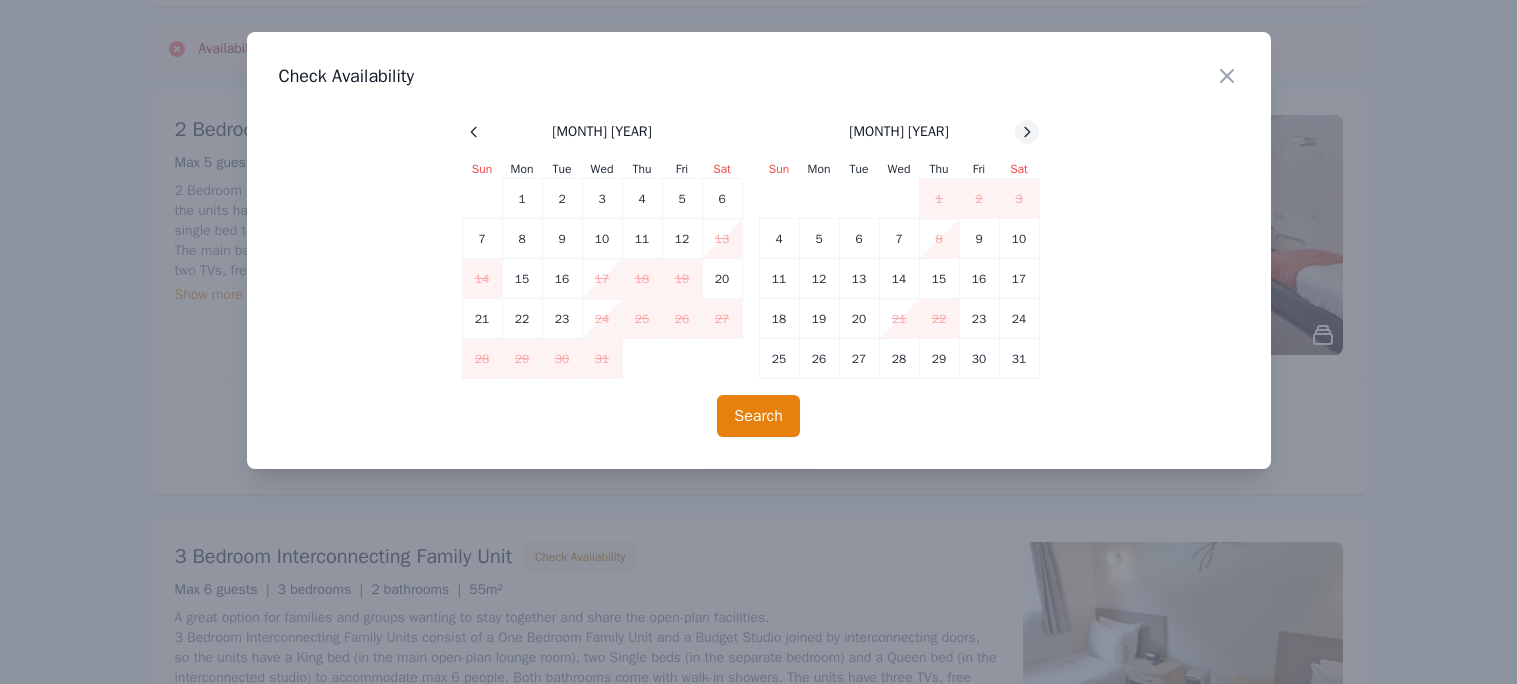 click 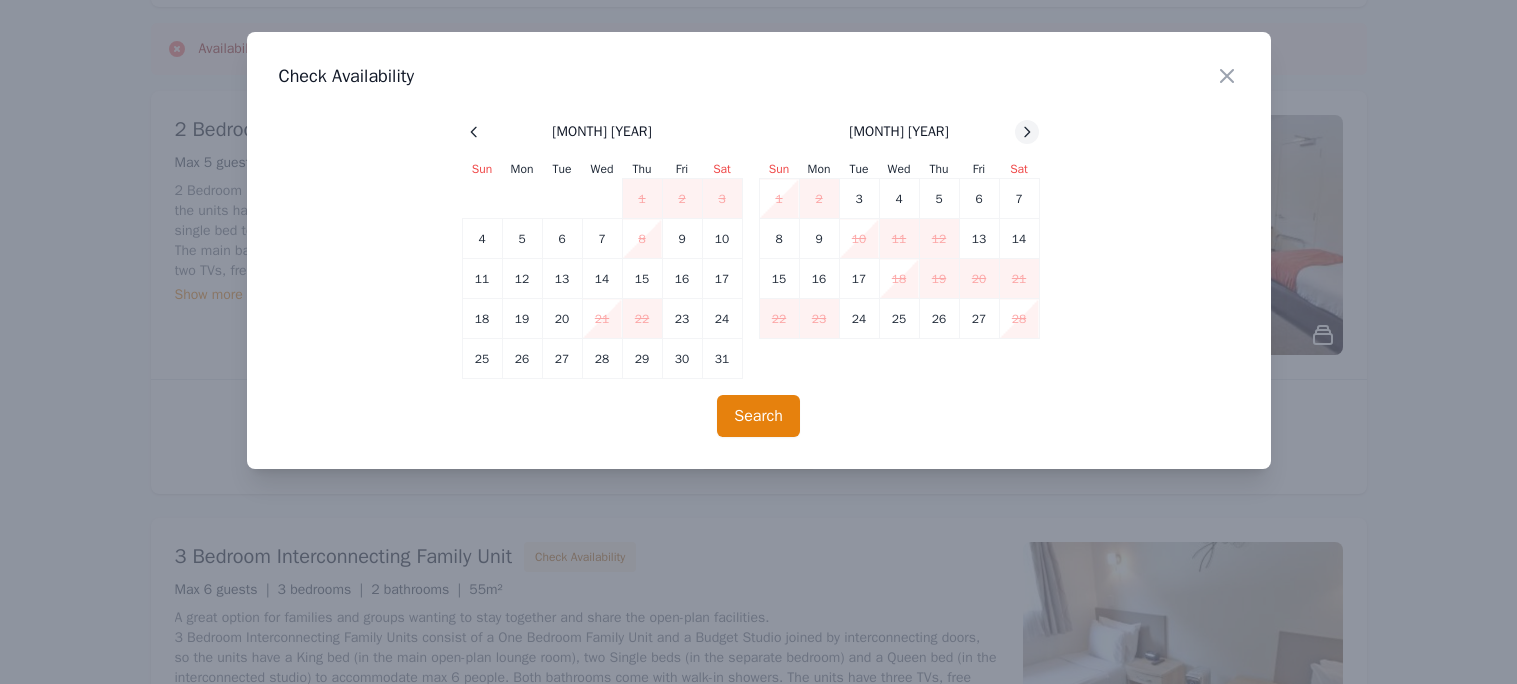 click 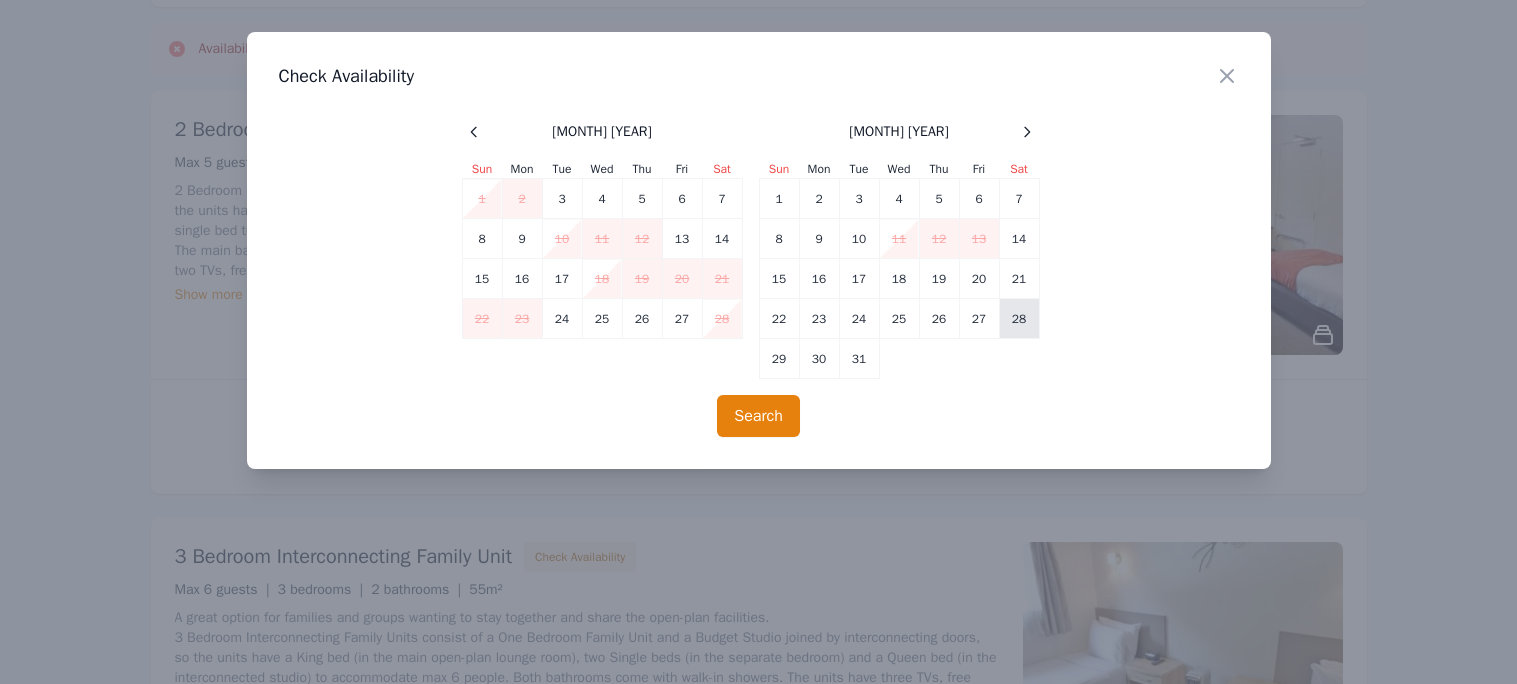 click on "28" at bounding box center (1019, 319) 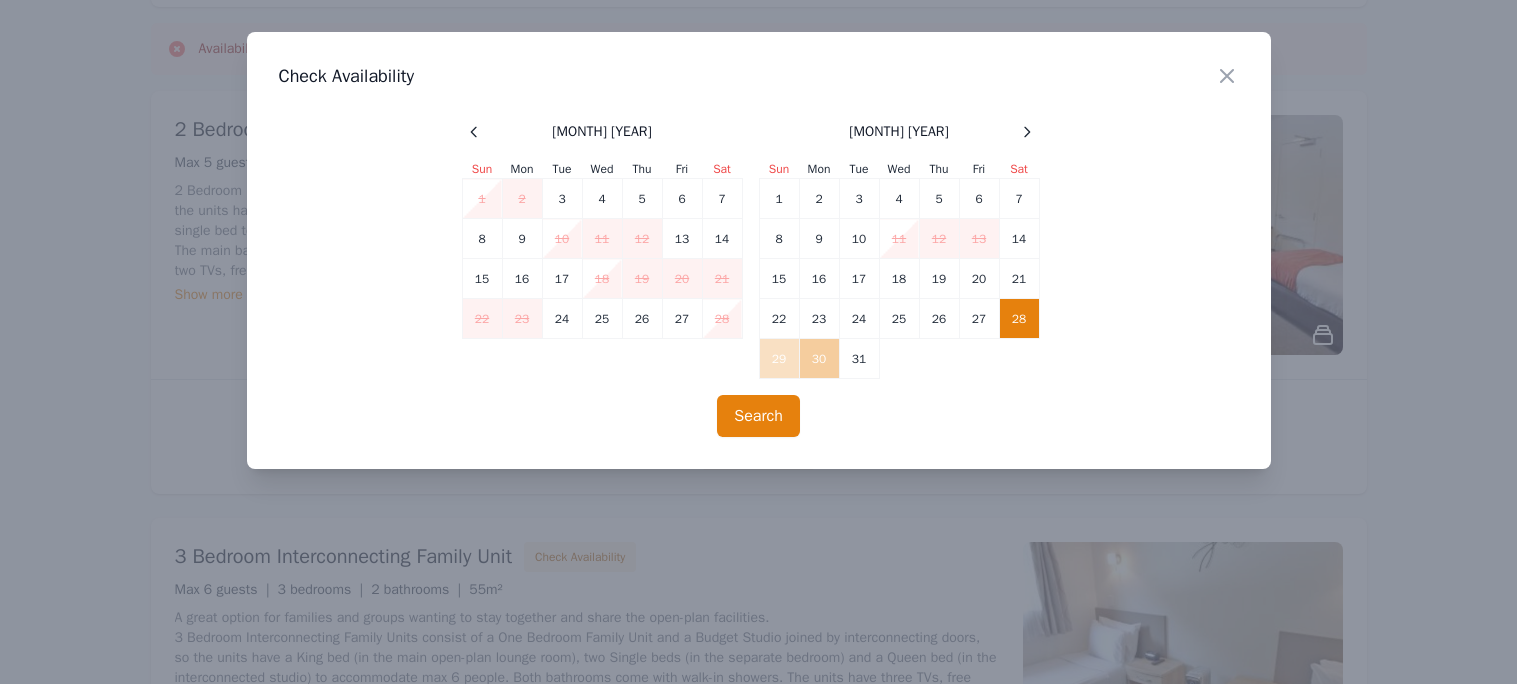 click on "30" at bounding box center [819, 359] 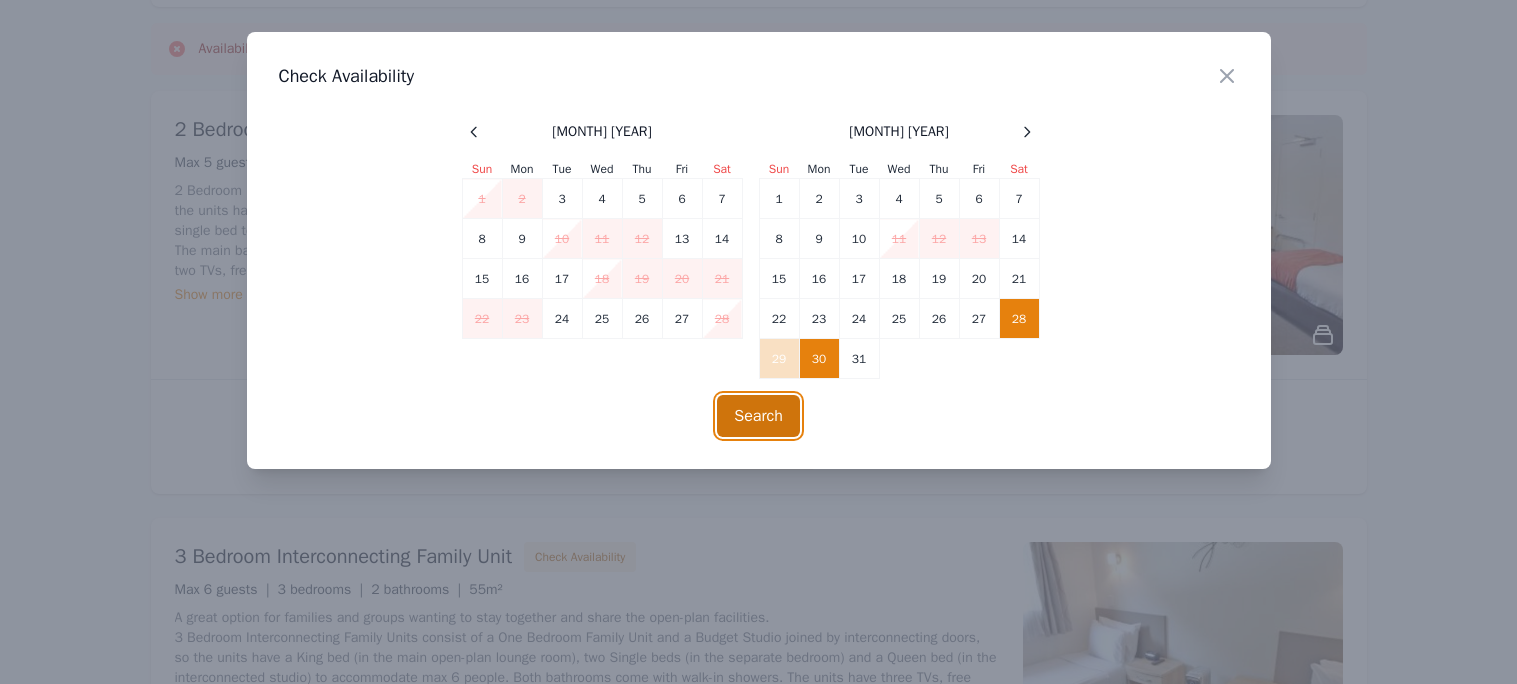 click on "Search" at bounding box center [758, 416] 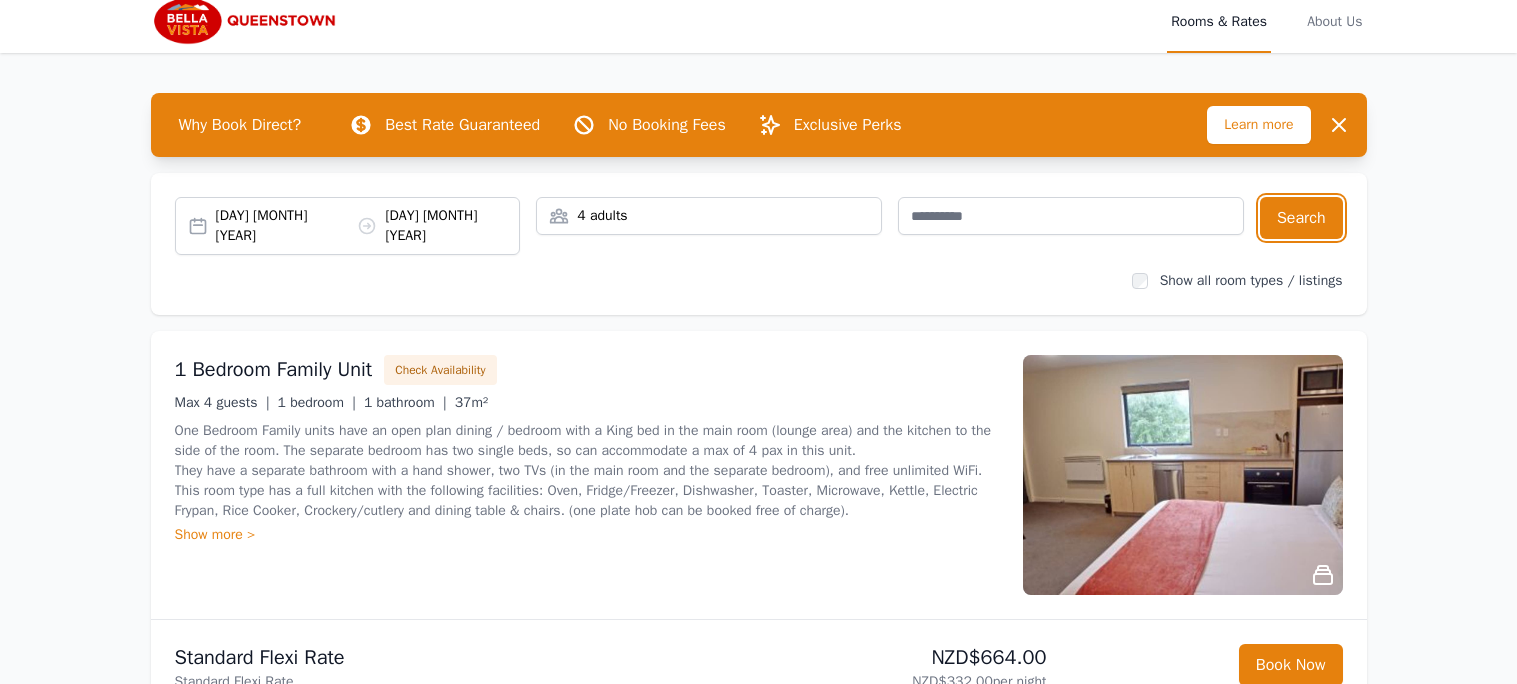 scroll, scrollTop: 0, scrollLeft: 0, axis: both 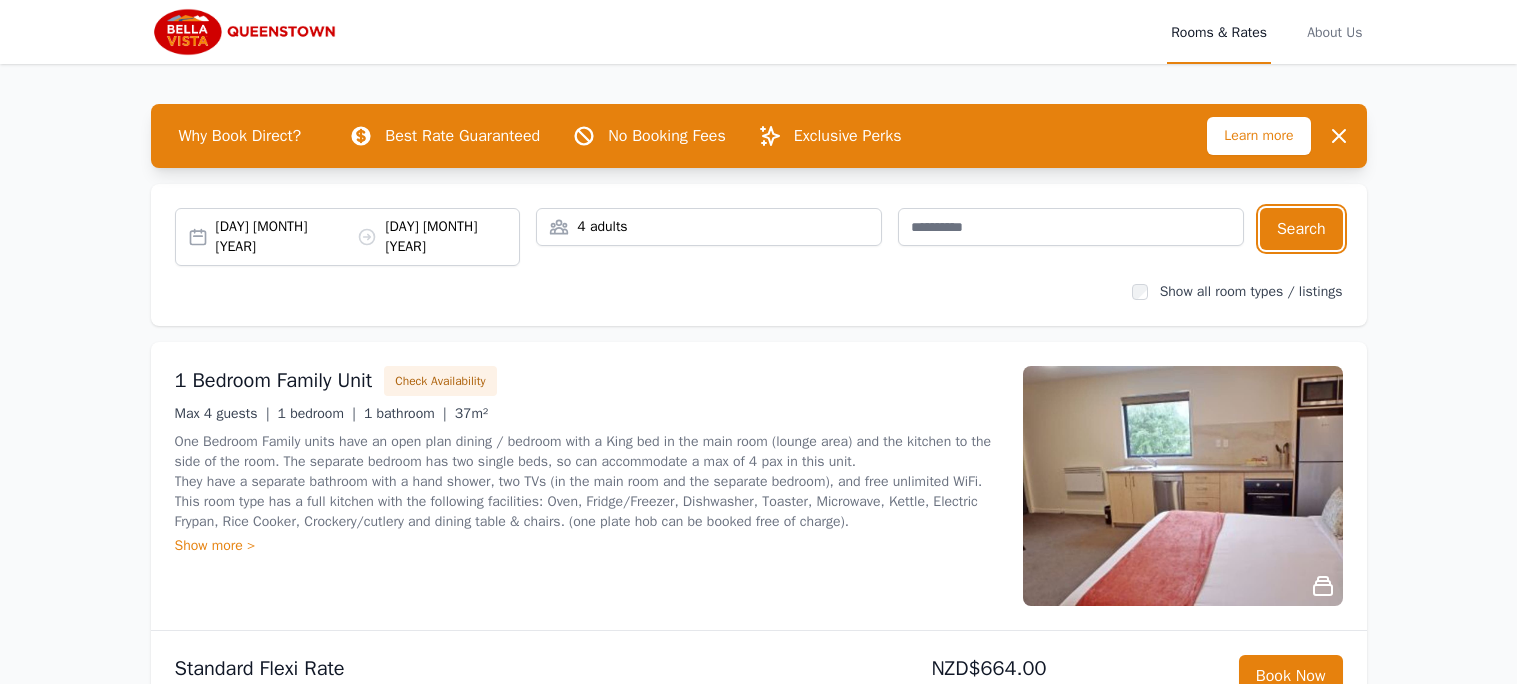 click on "4 adults" at bounding box center (709, 227) 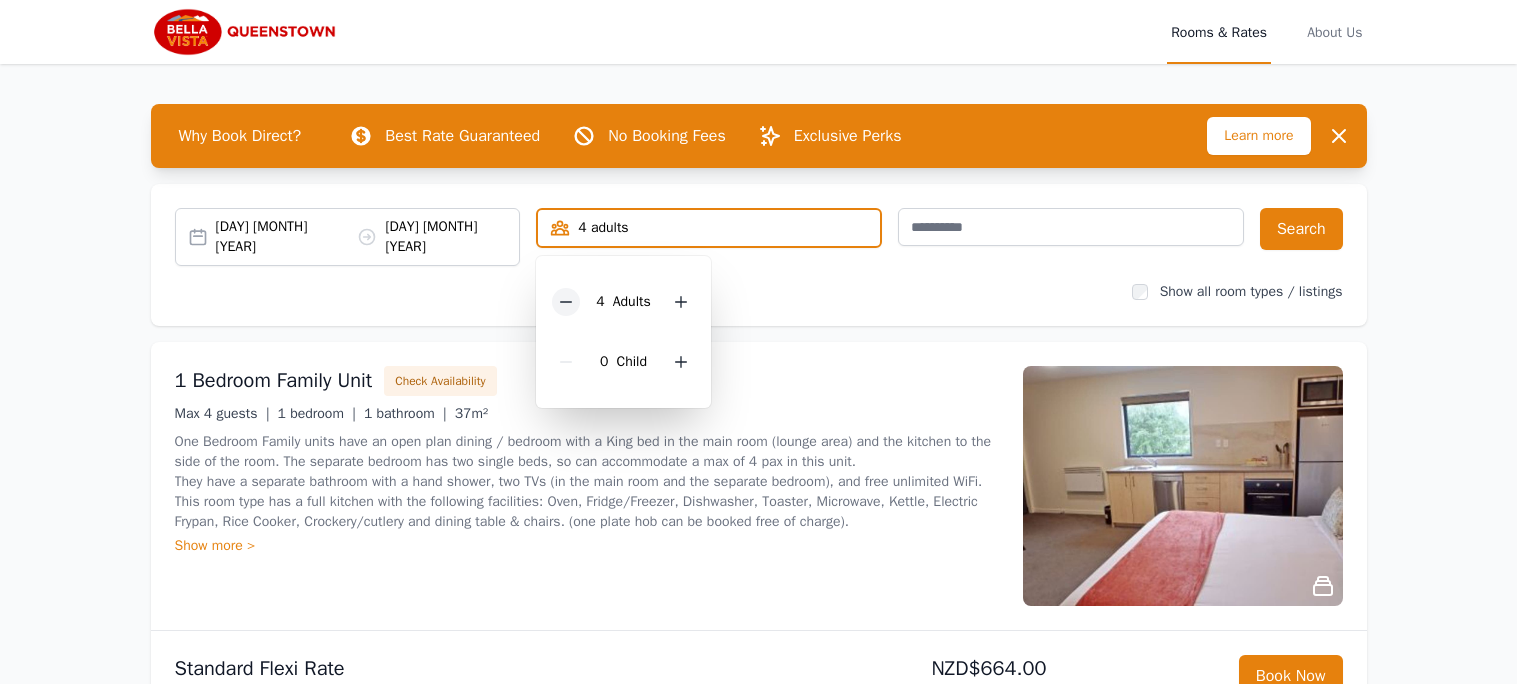 click 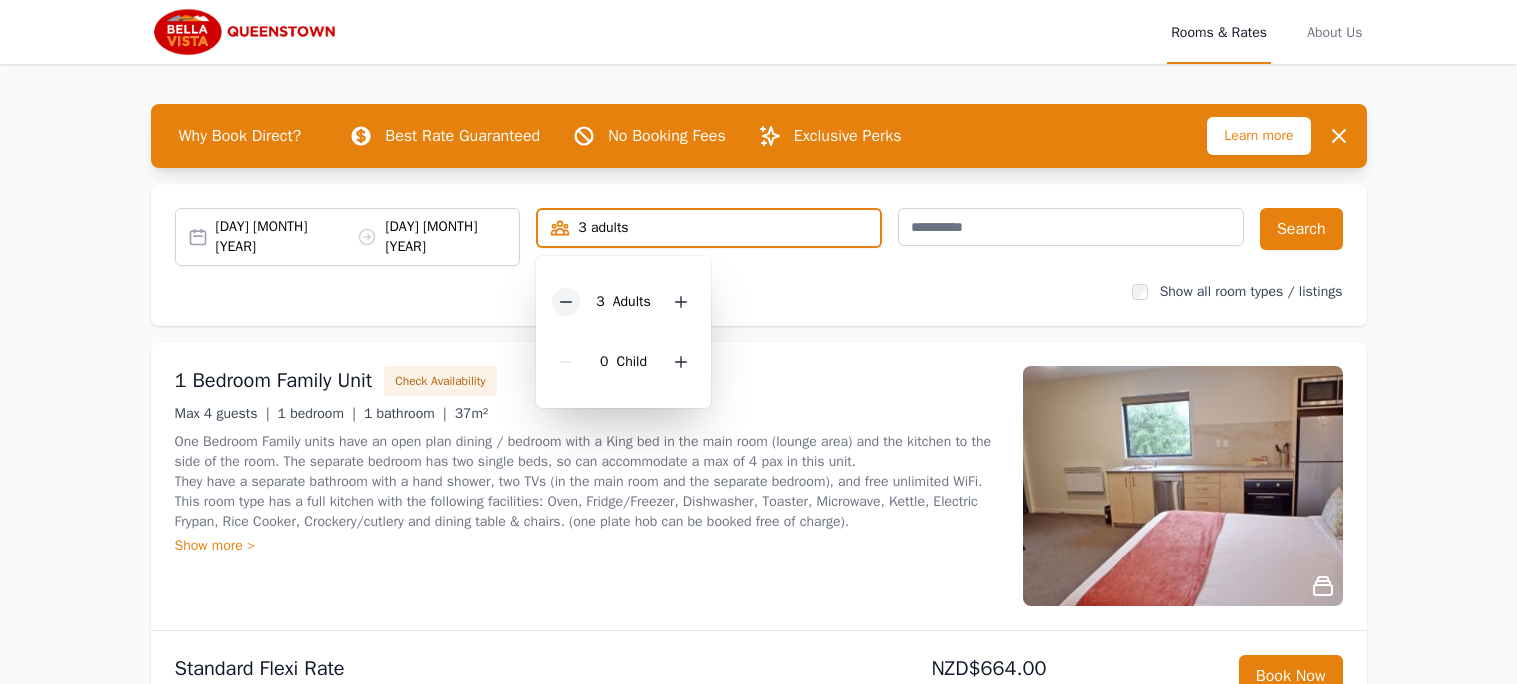 click 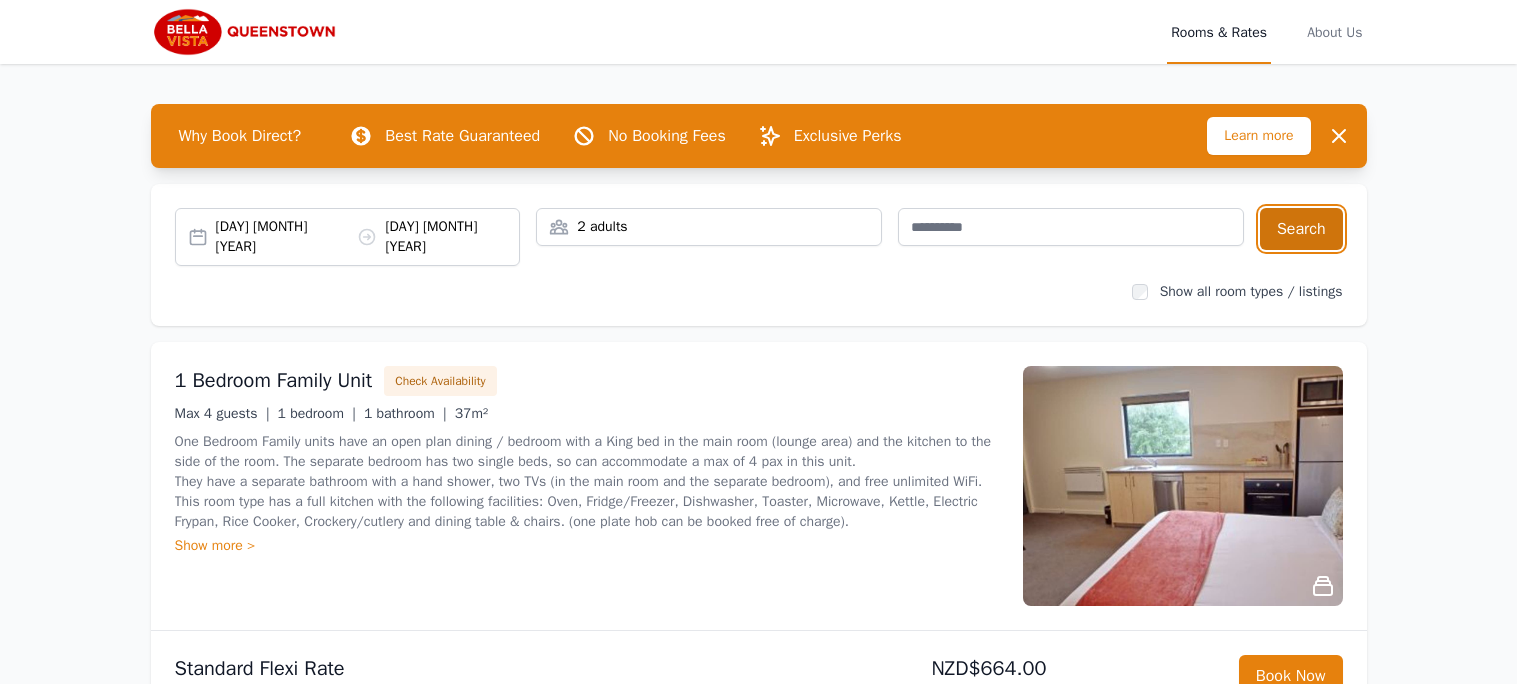 click on "Search" at bounding box center [1301, 229] 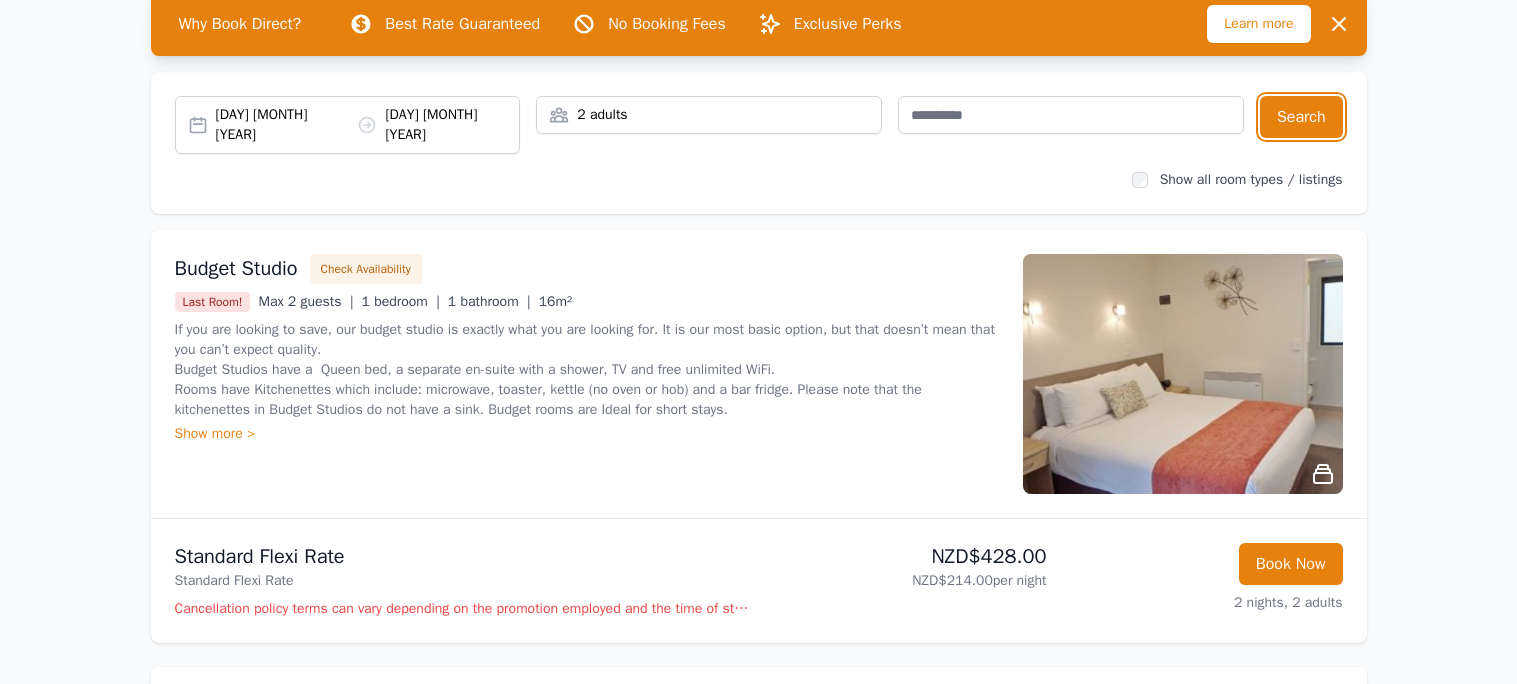 scroll, scrollTop: 159, scrollLeft: 0, axis: vertical 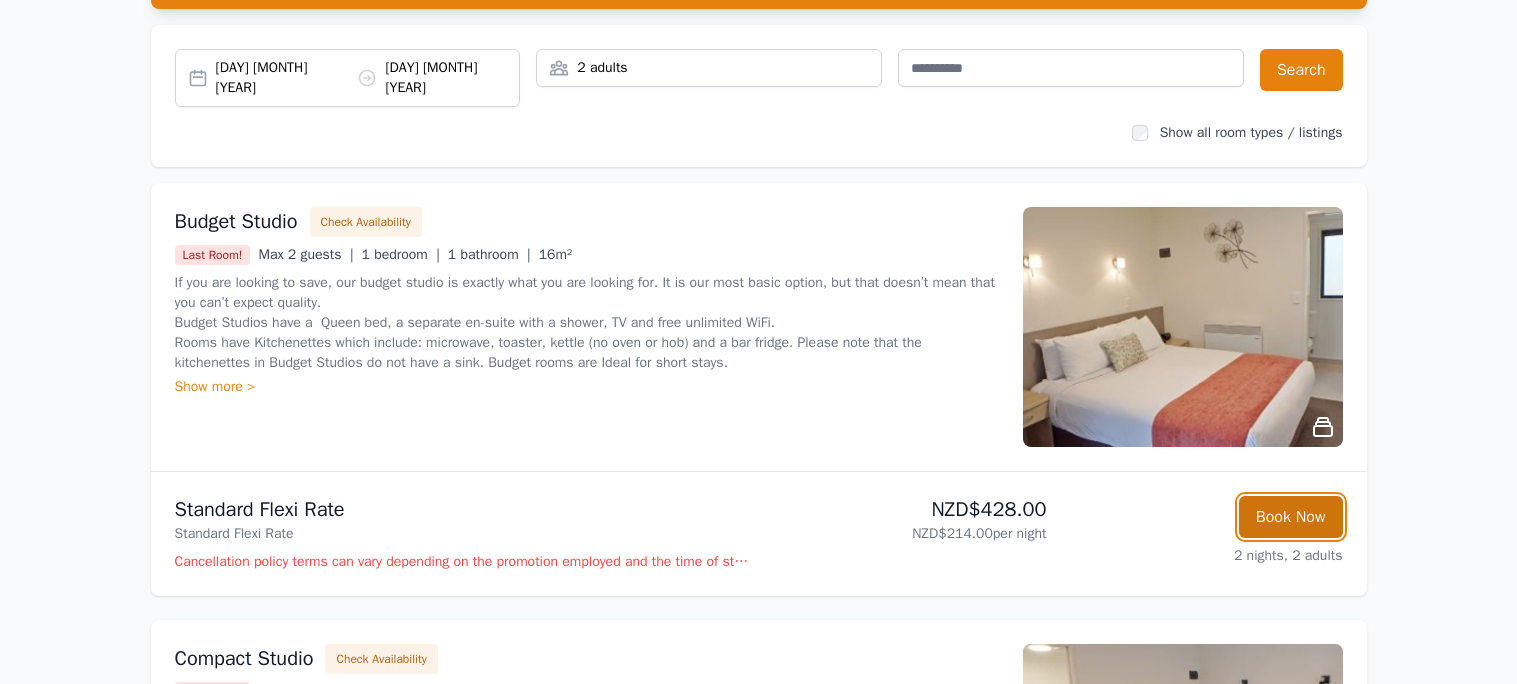 click on "Book Now" at bounding box center [1291, 517] 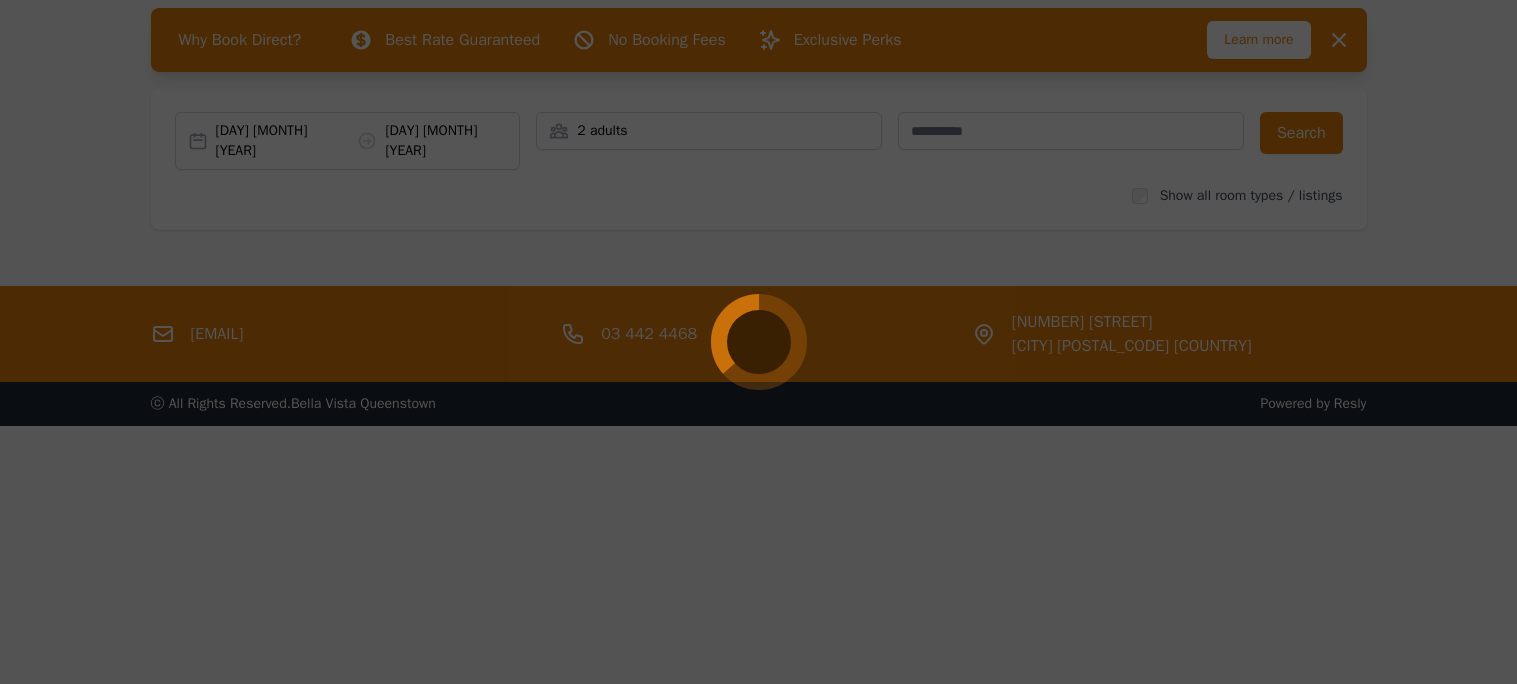 scroll, scrollTop: 95, scrollLeft: 0, axis: vertical 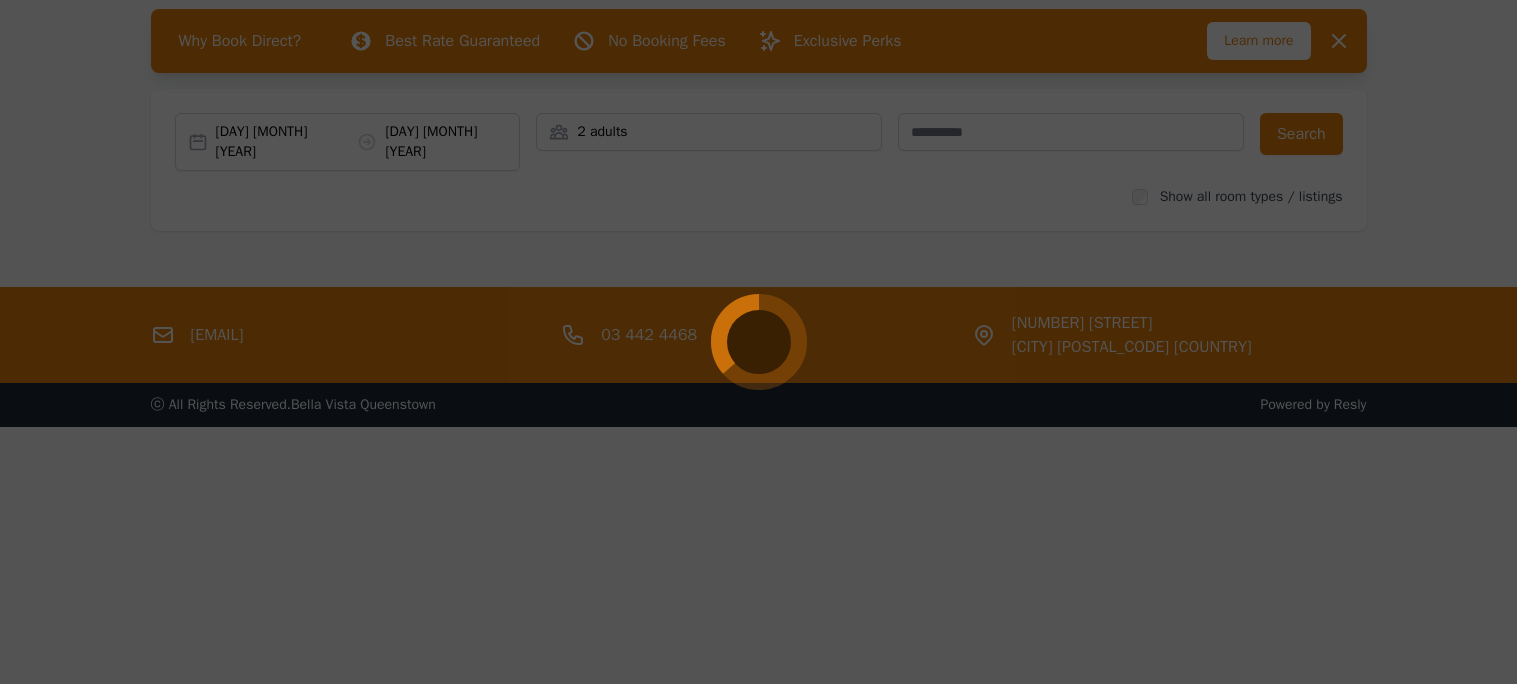 select on "**" 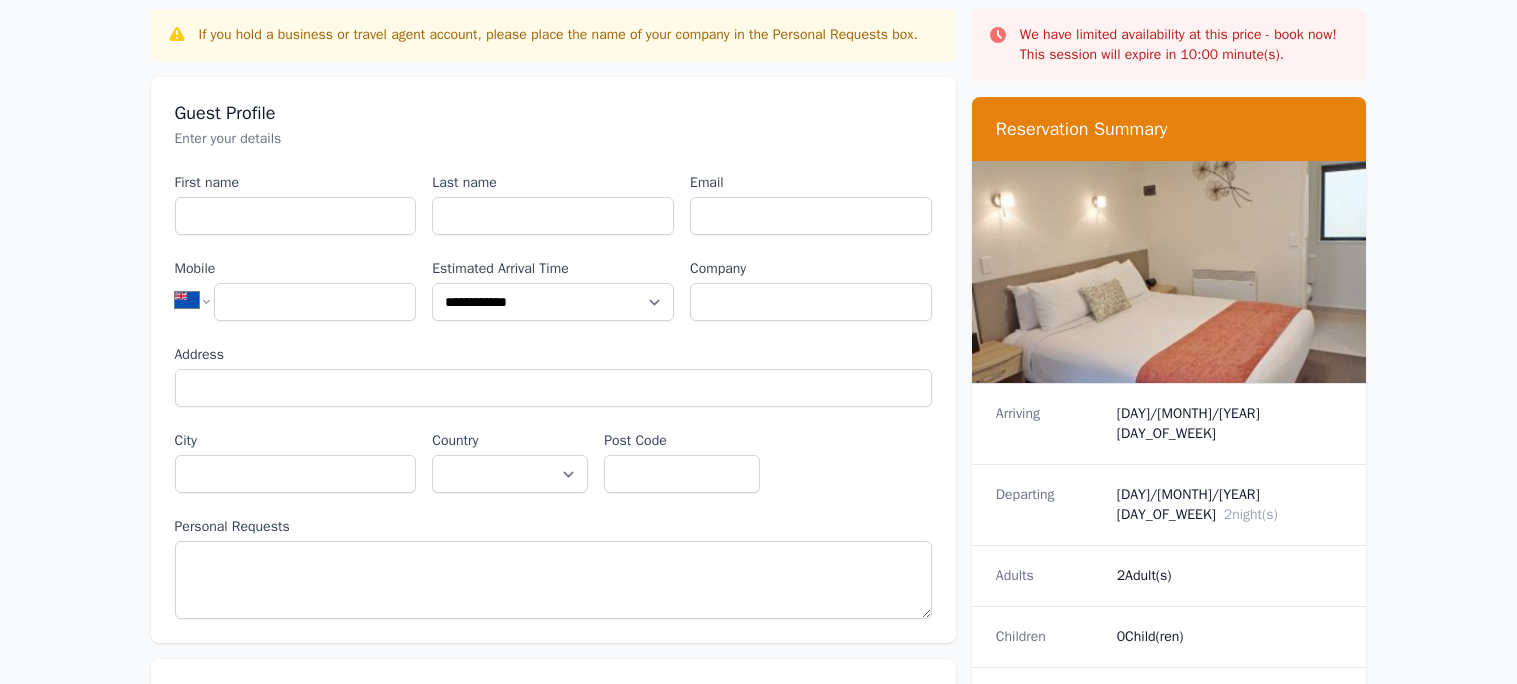 scroll, scrollTop: 0, scrollLeft: 0, axis: both 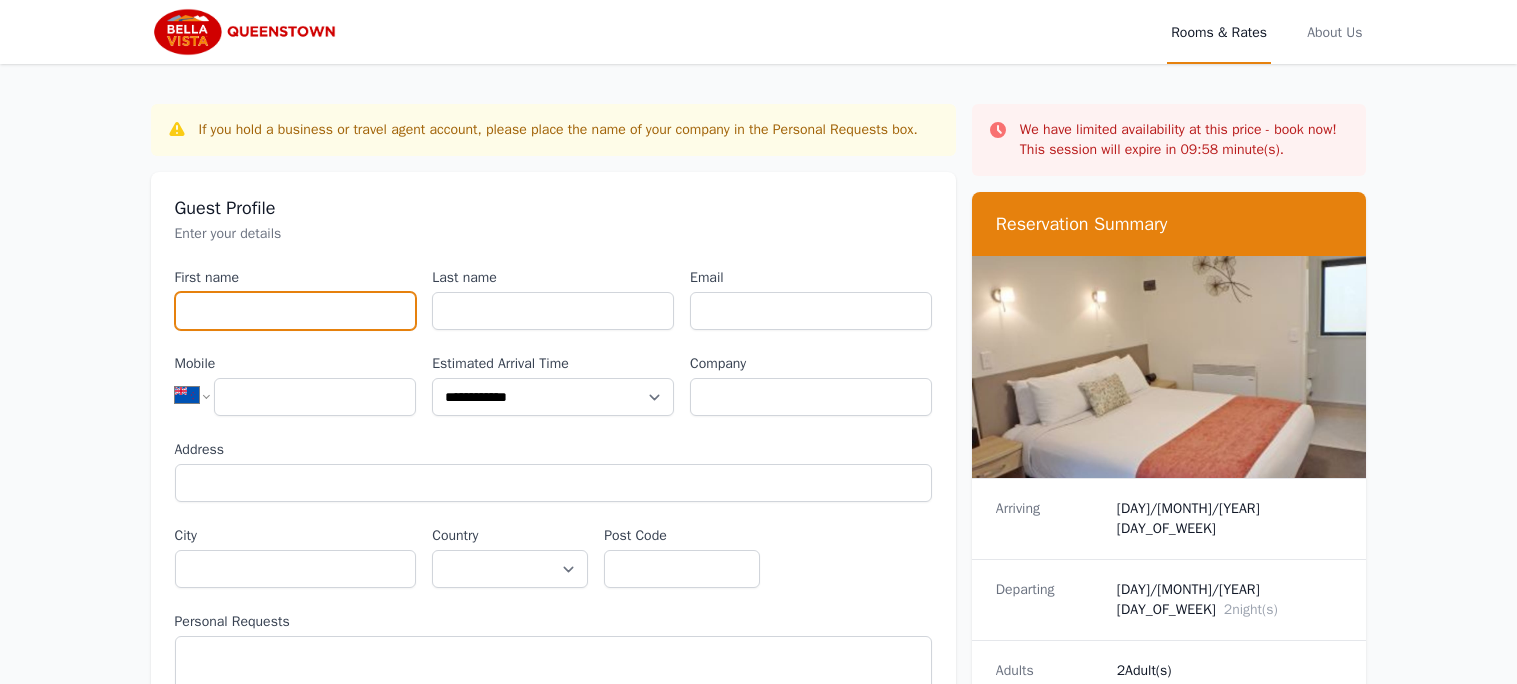 click on "First name" at bounding box center [296, 311] 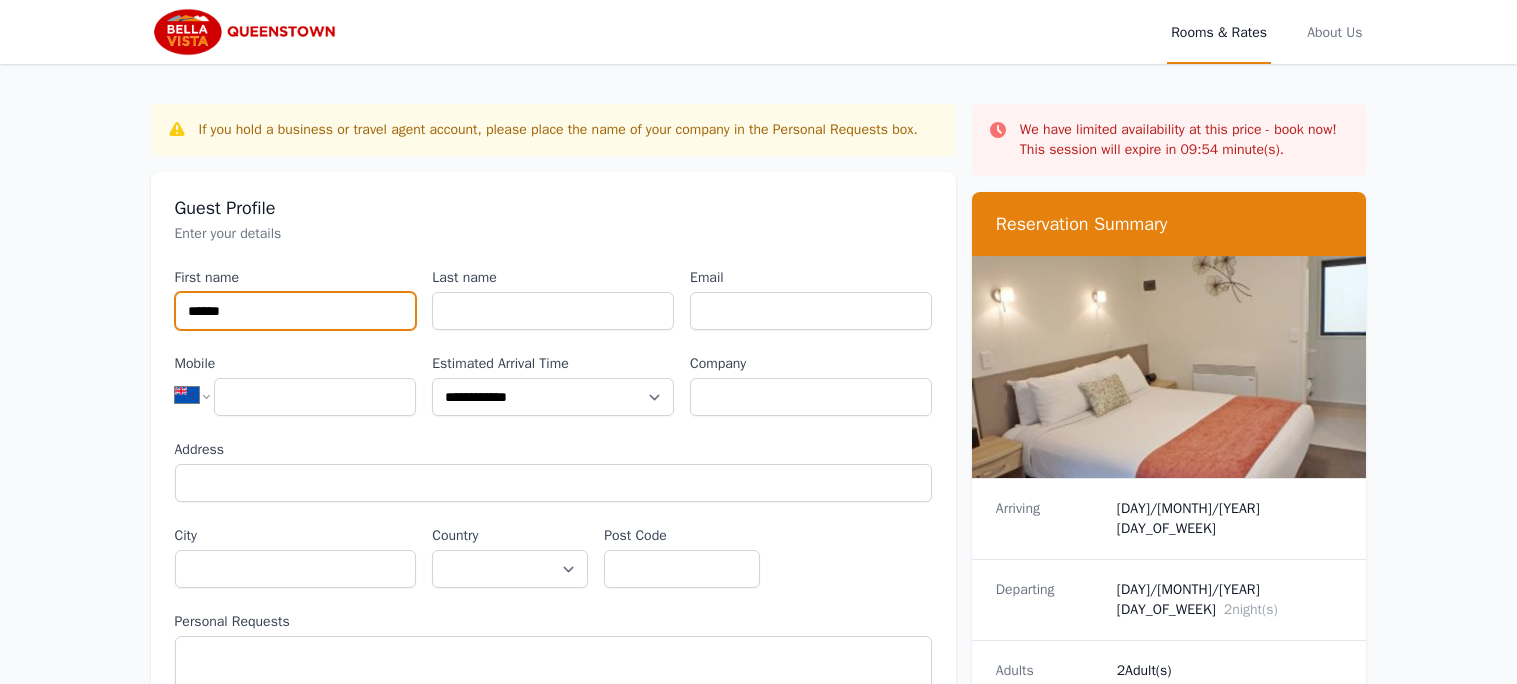 type on "******" 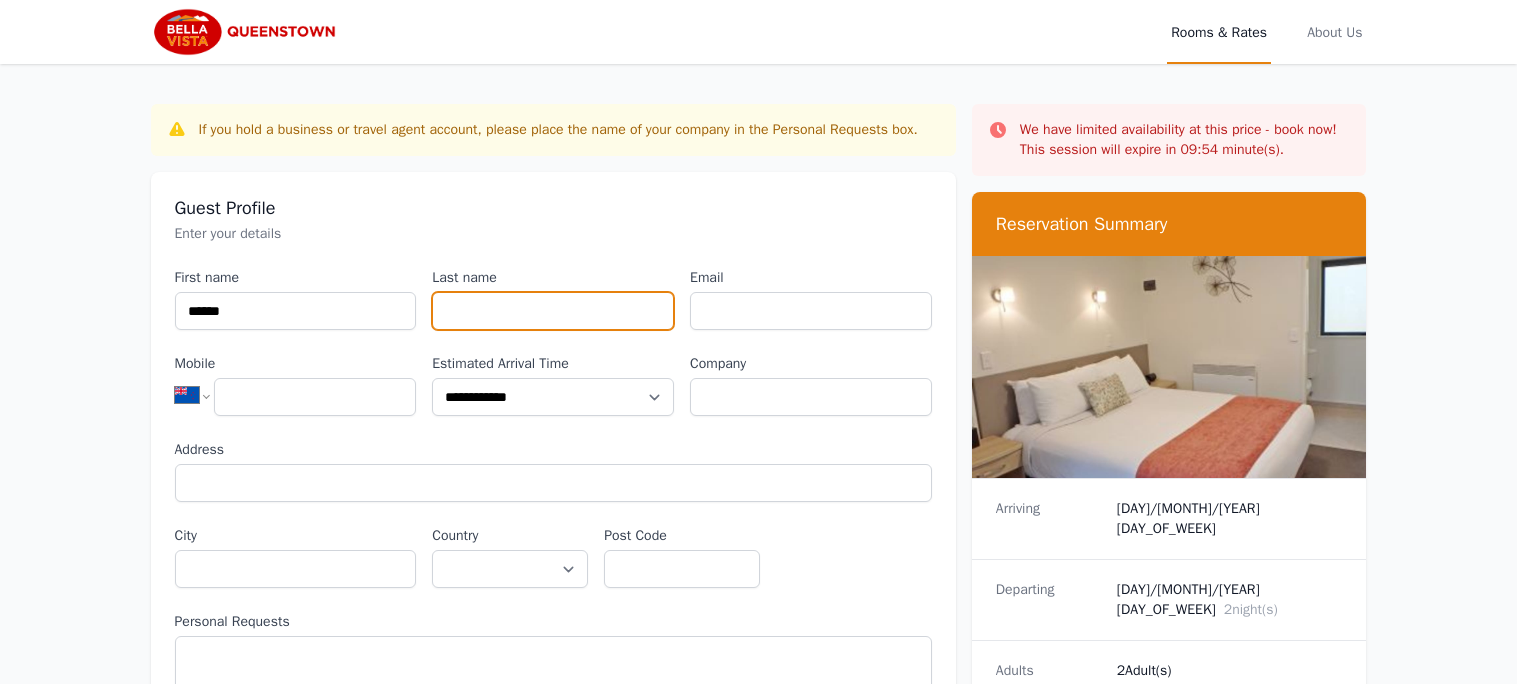 click on "Last name" at bounding box center (553, 311) 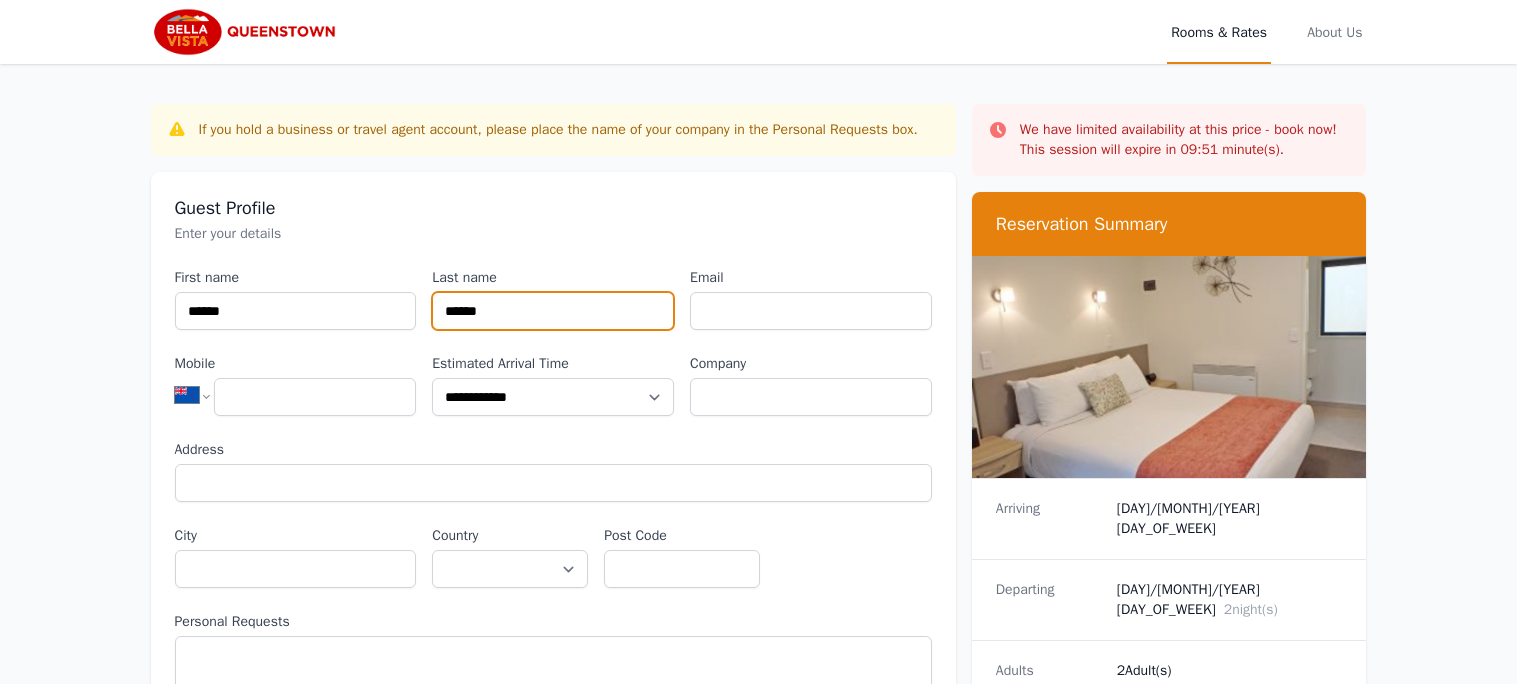 type on "******" 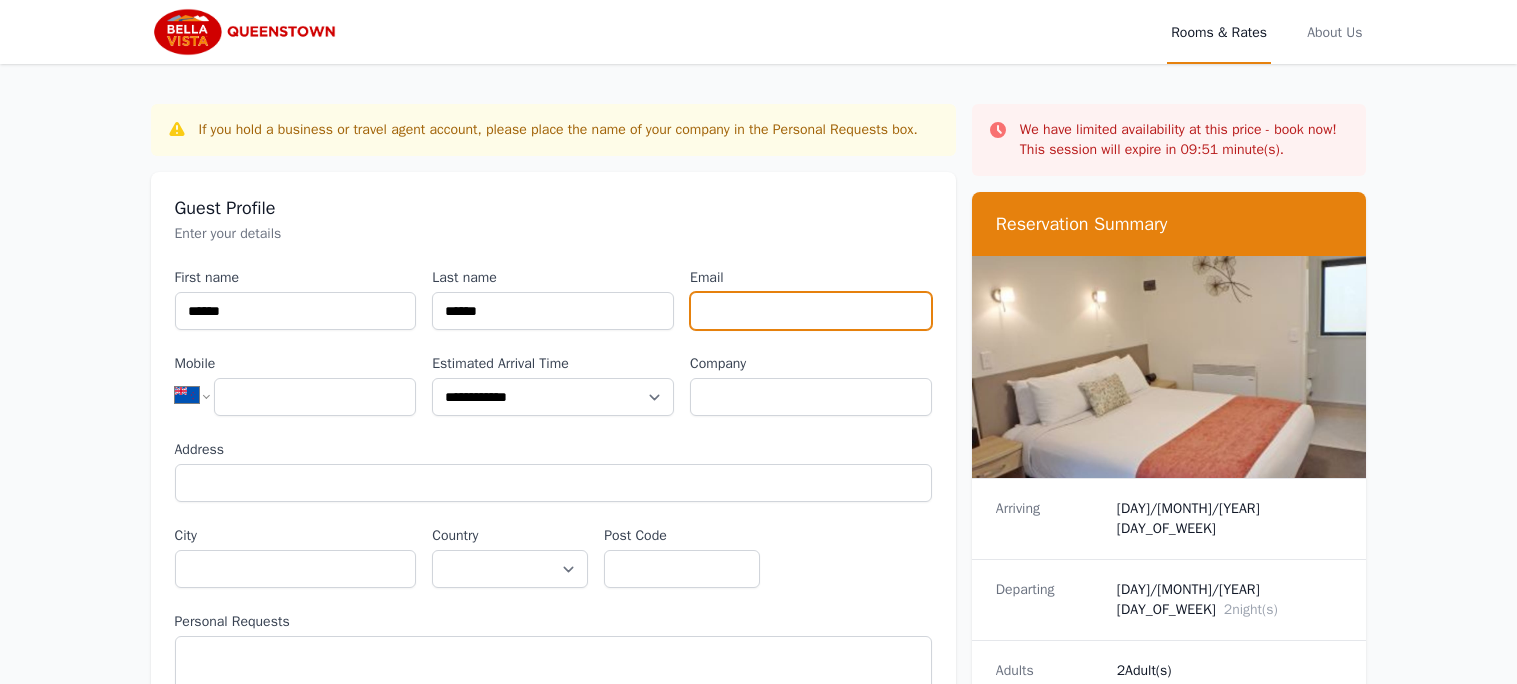 click on "Email" at bounding box center [811, 311] 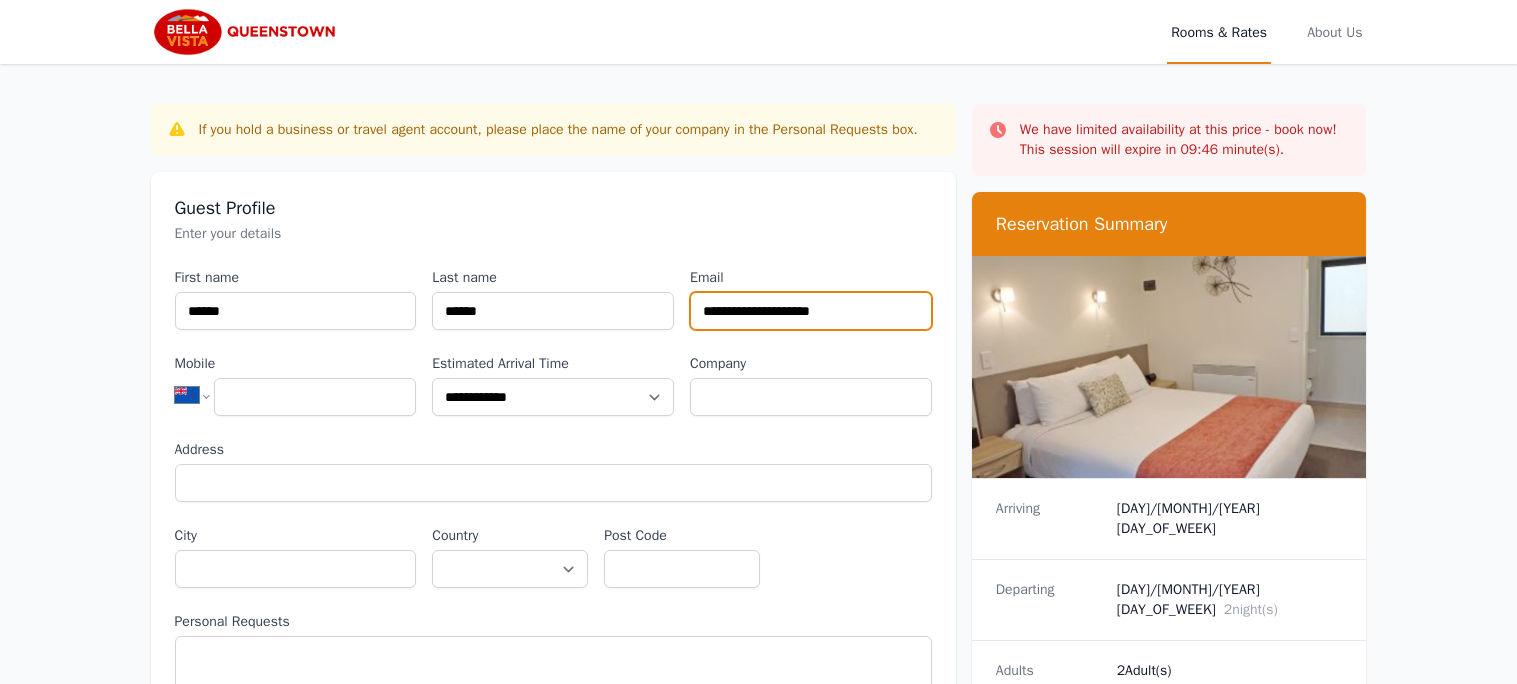 type on "**********" 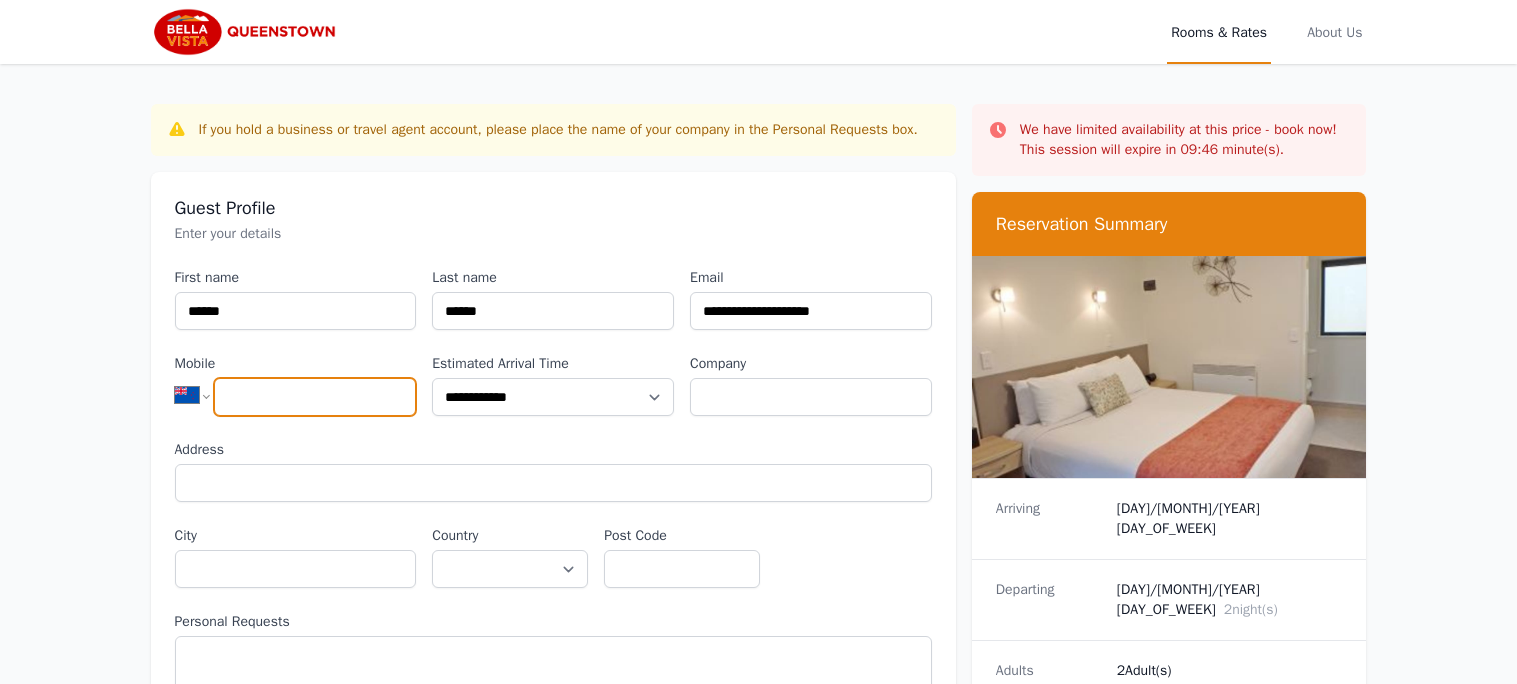 click on "Mobile" at bounding box center (315, 397) 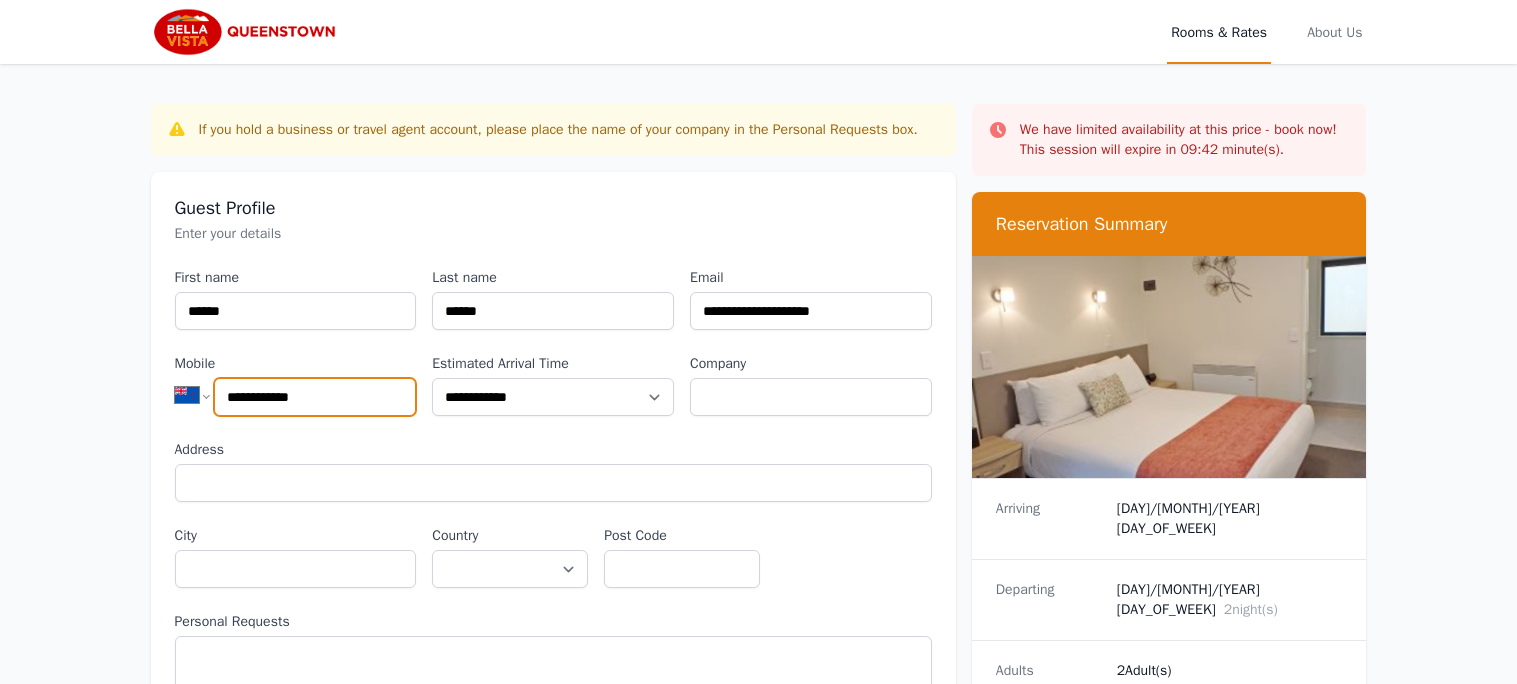 type on "**********" 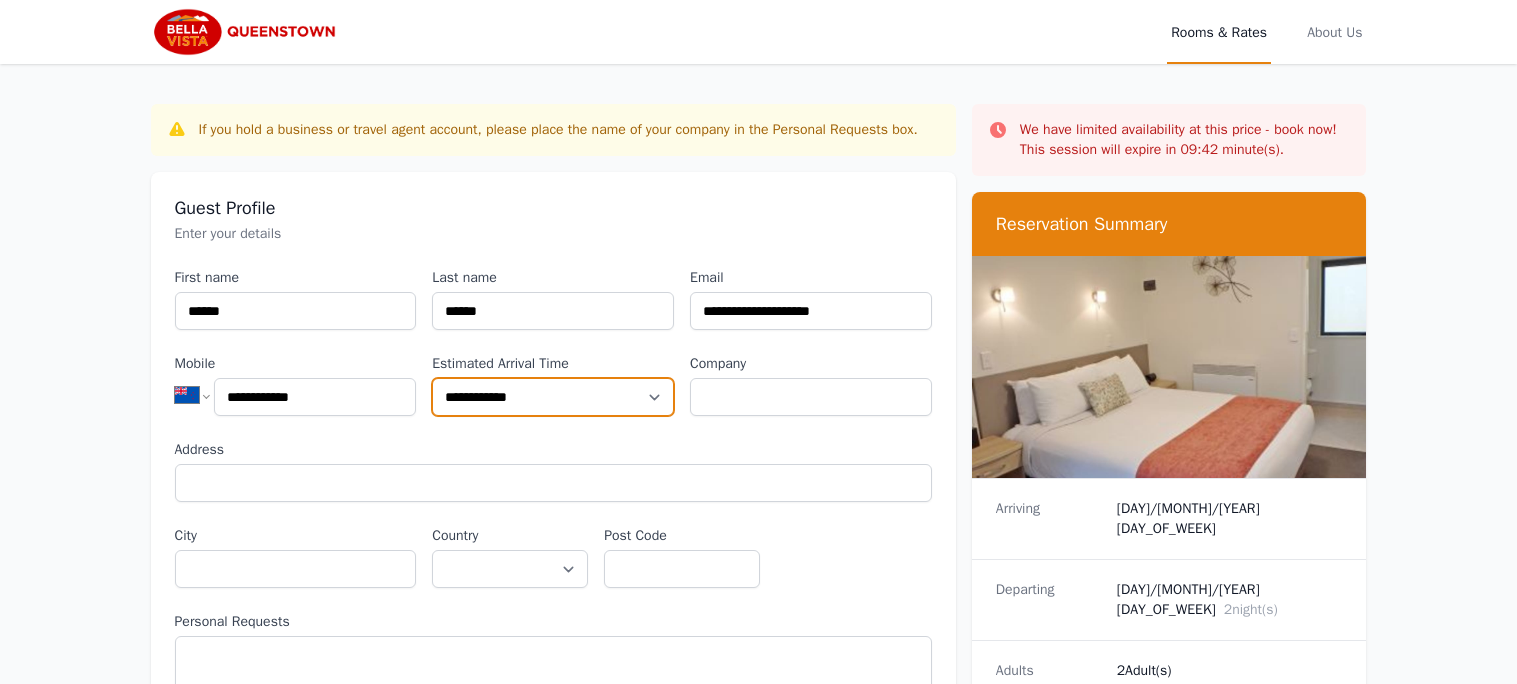click on "**********" at bounding box center [553, 397] 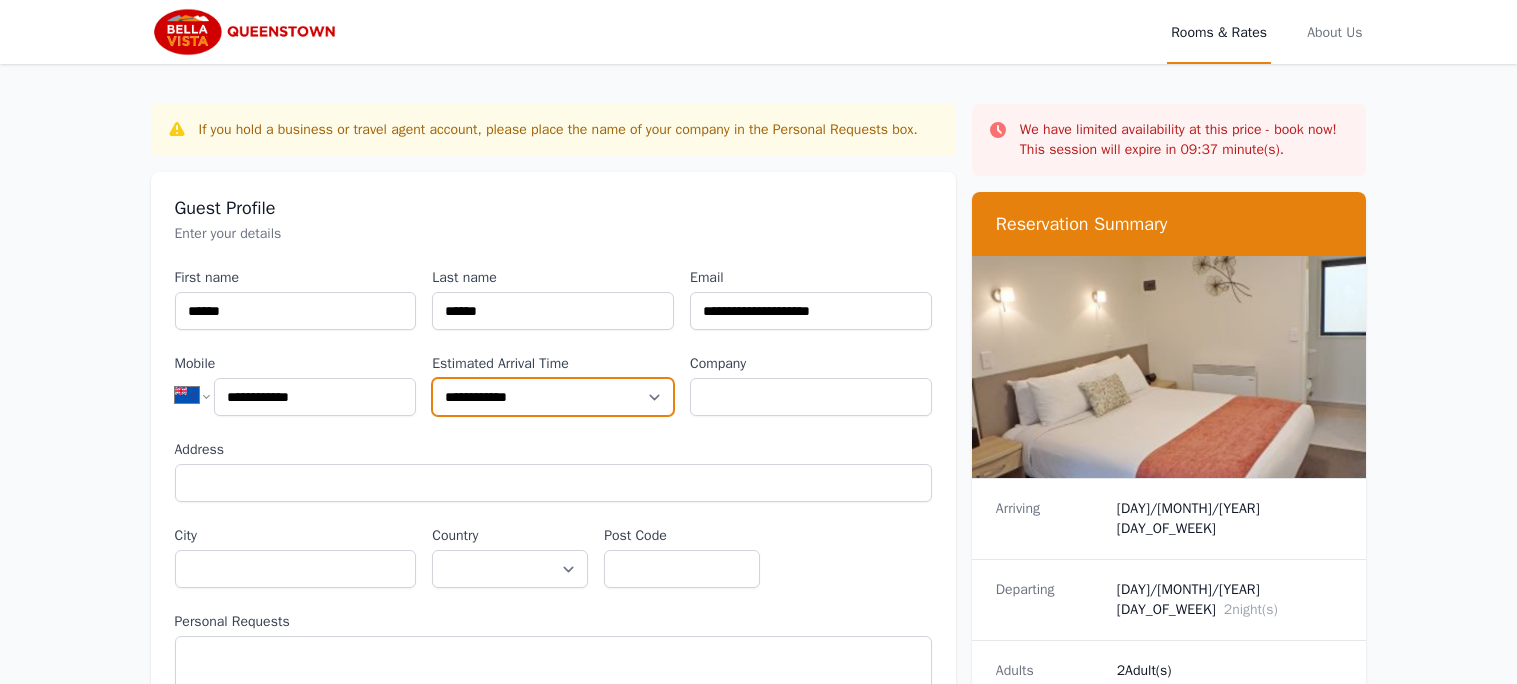 select on "**********" 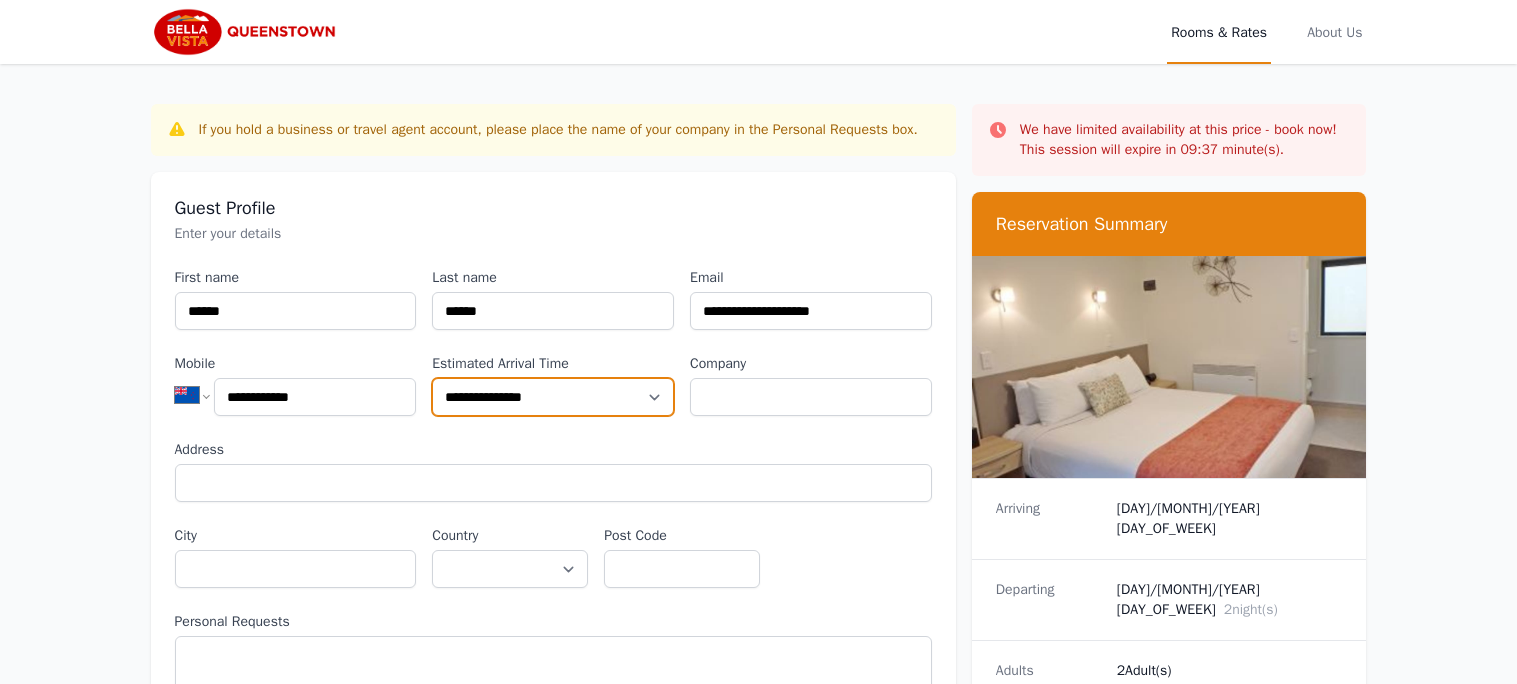 click on "**********" at bounding box center [553, 397] 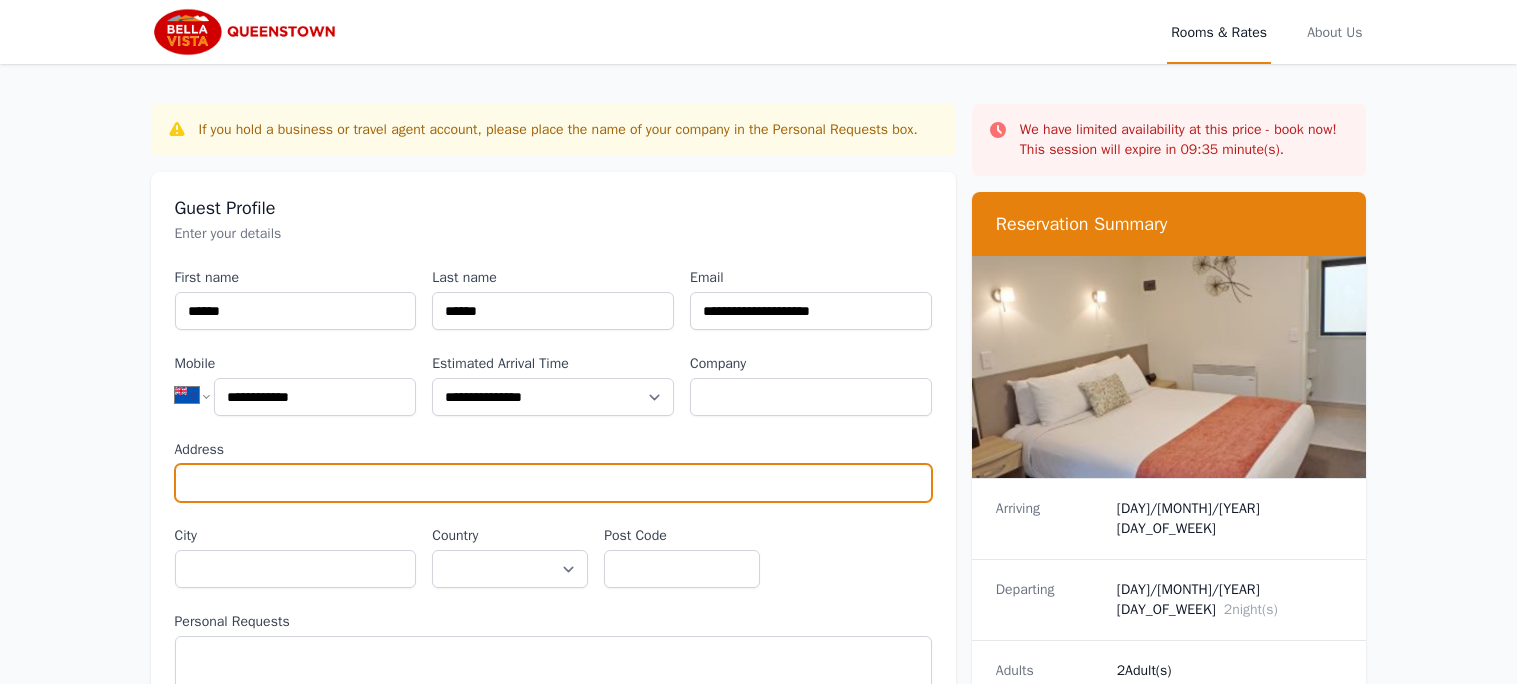 click on "Address" at bounding box center (553, 483) 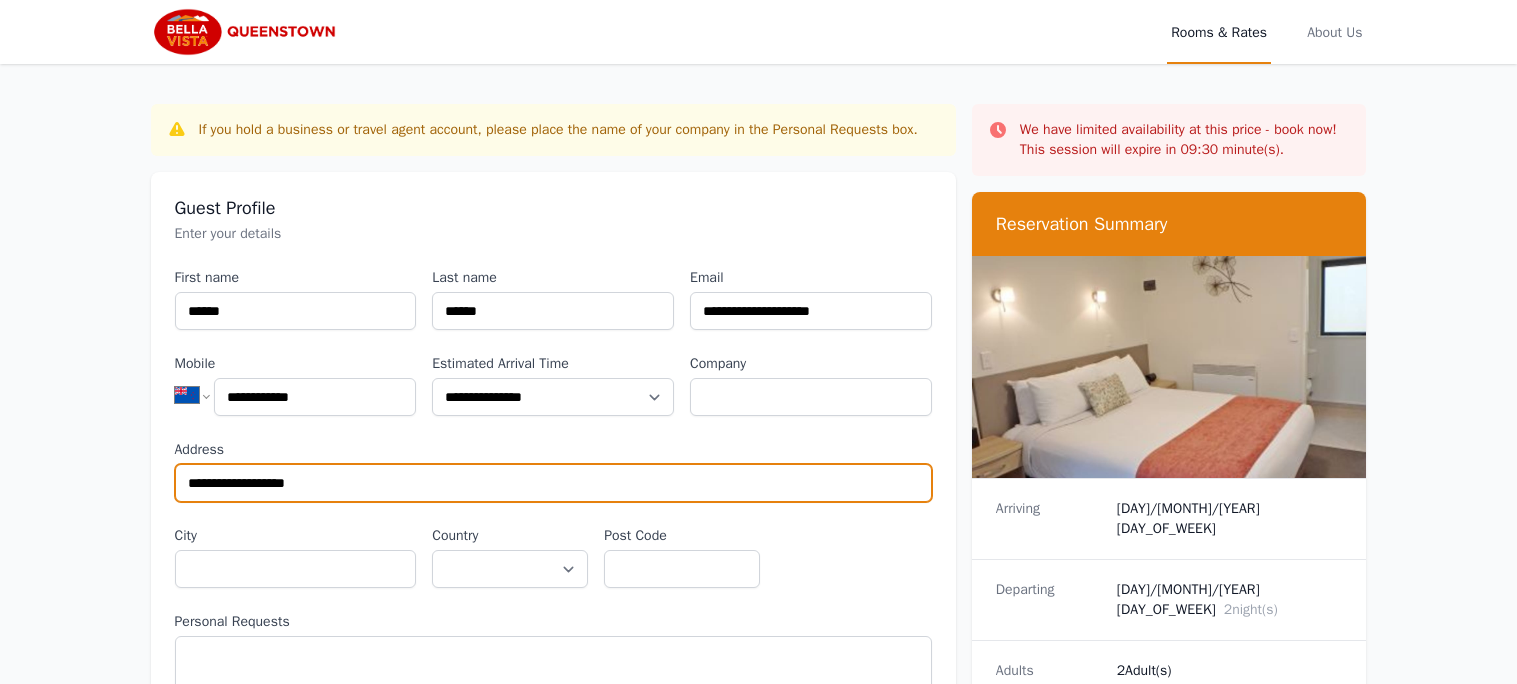 type on "**********" 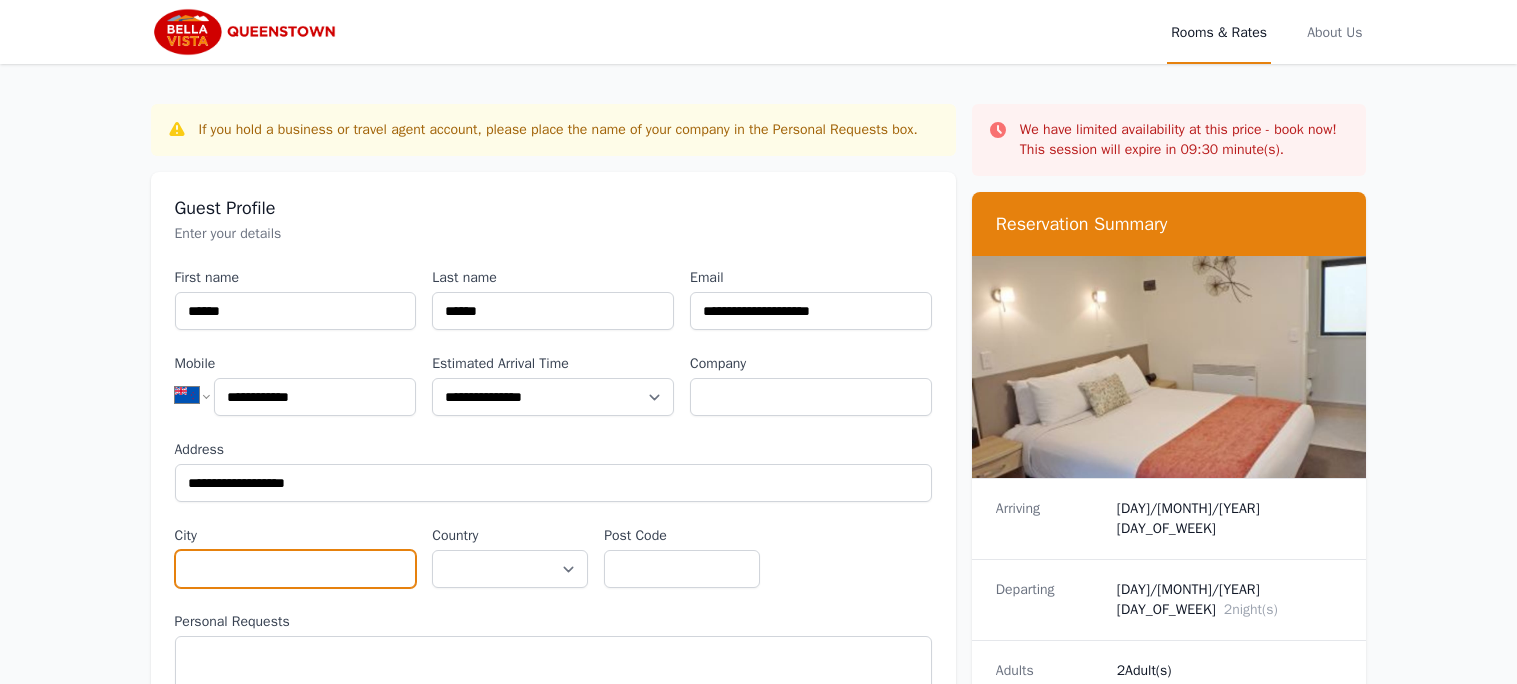 click on "City" at bounding box center [296, 569] 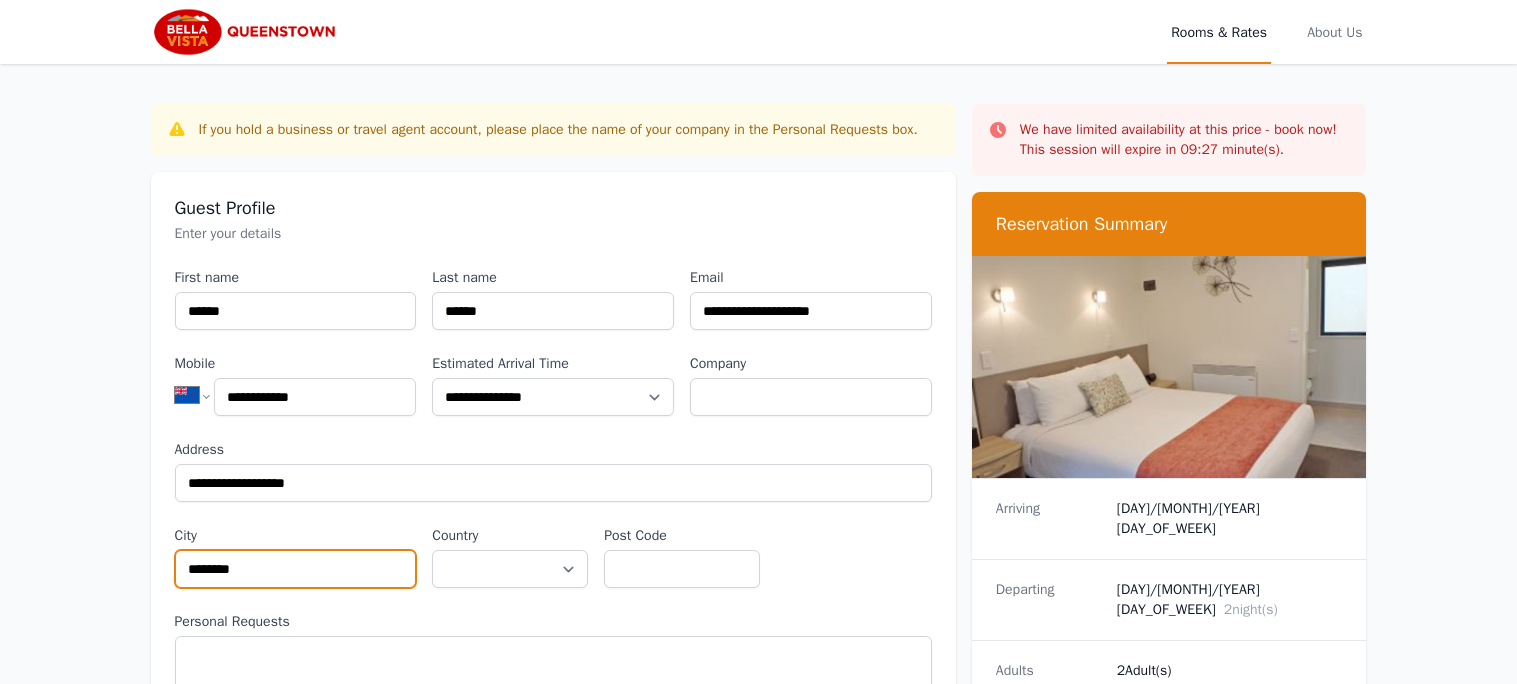 type on "********" 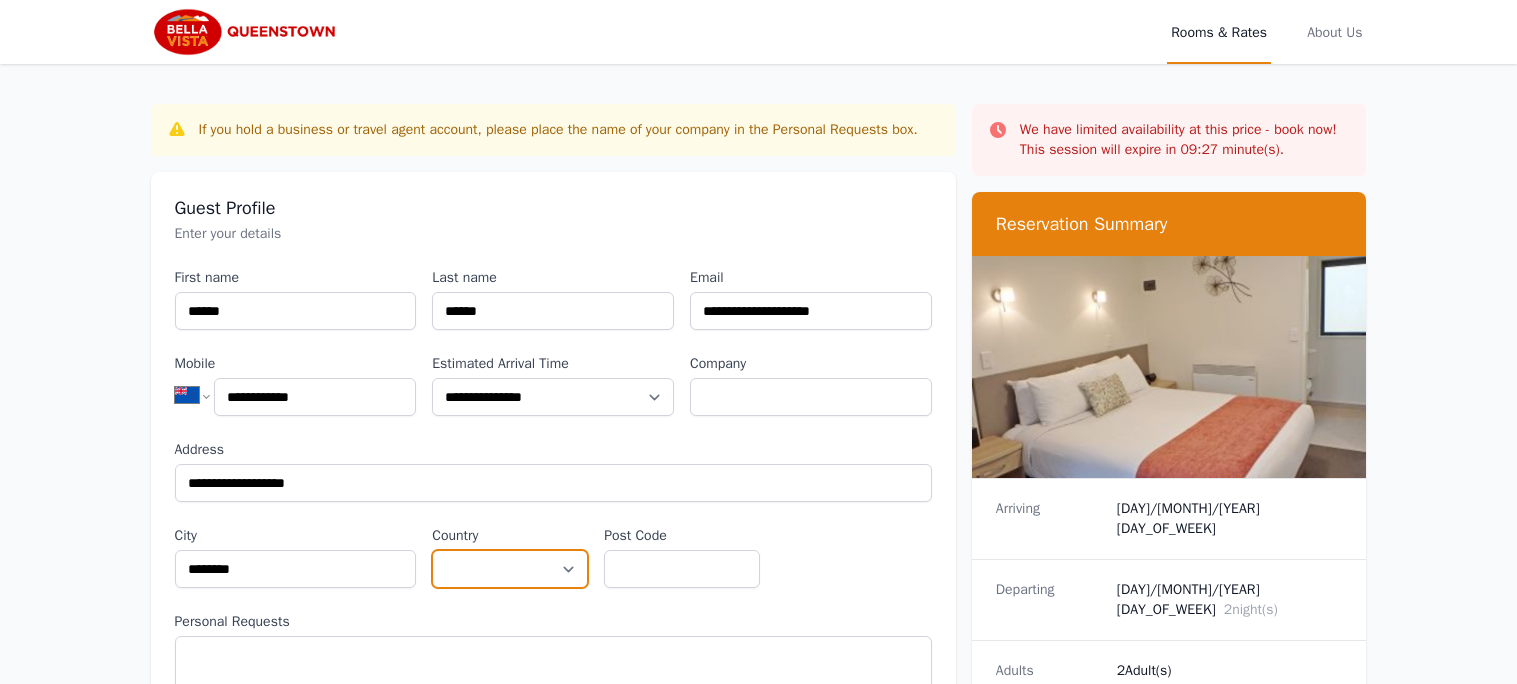 click on "**********" at bounding box center [510, 569] 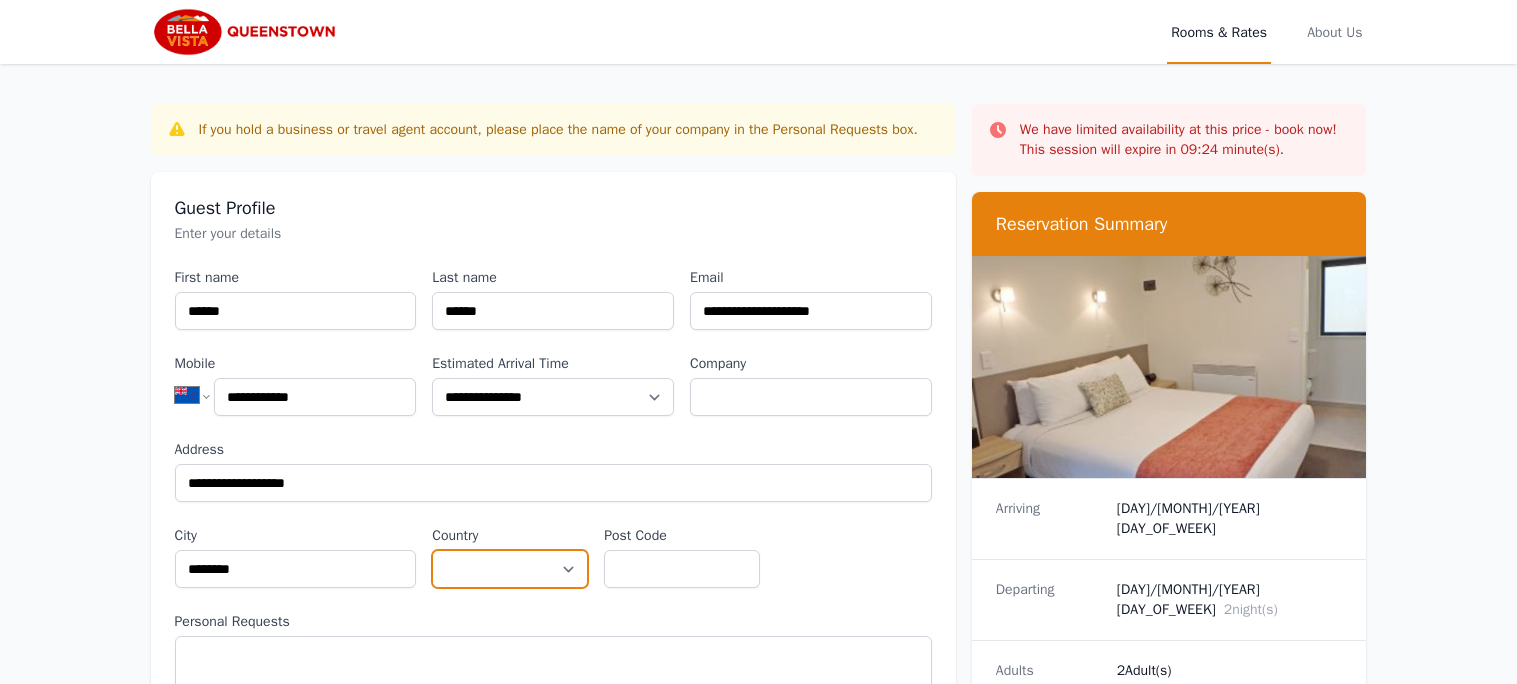 select on "**********" 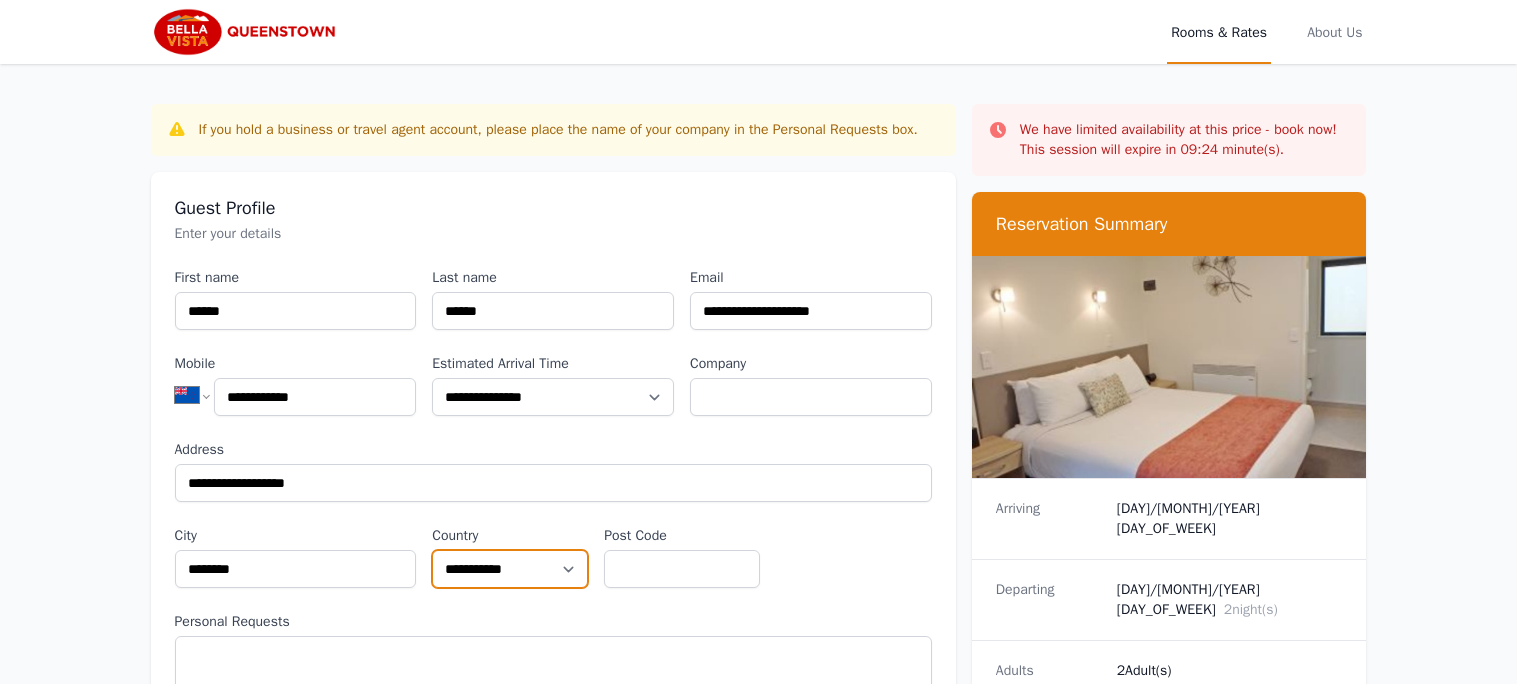 click on "**********" at bounding box center (510, 569) 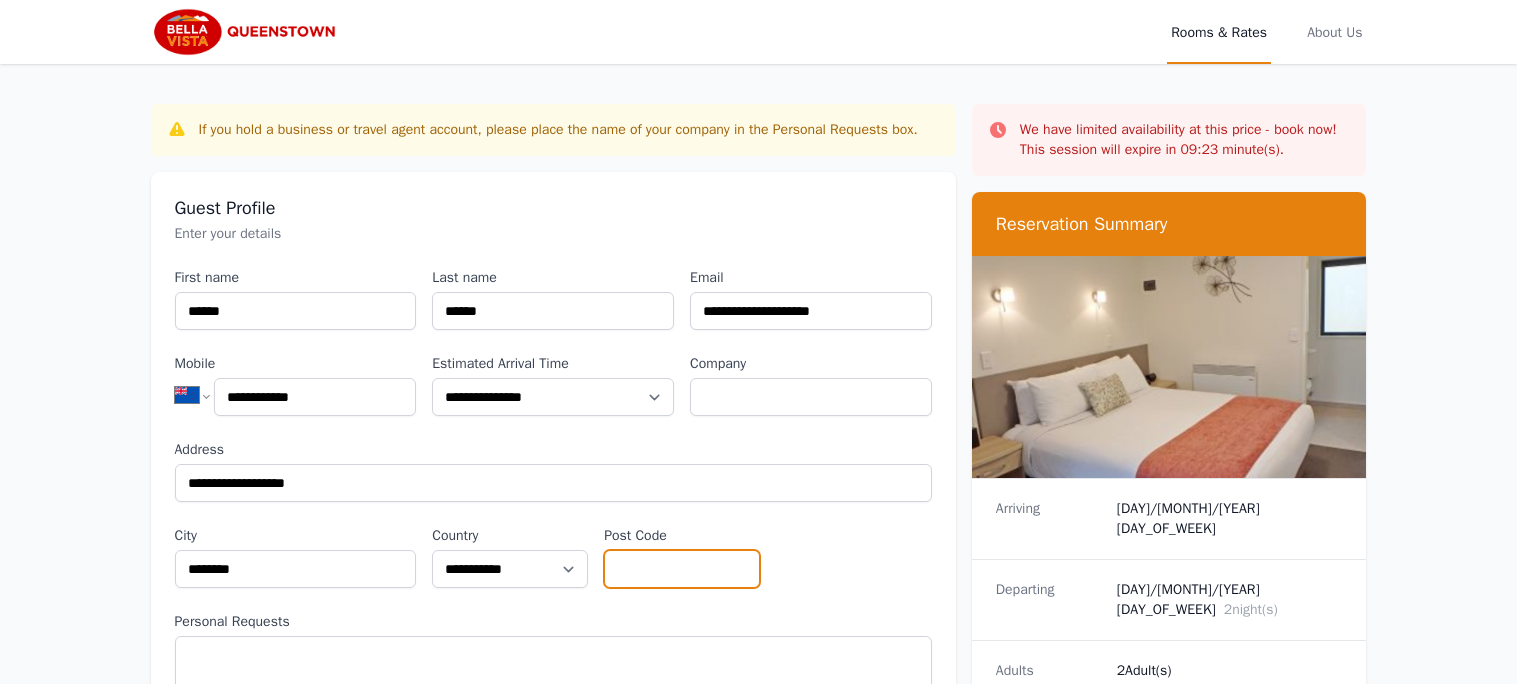 click on "Post Code" at bounding box center (682, 569) 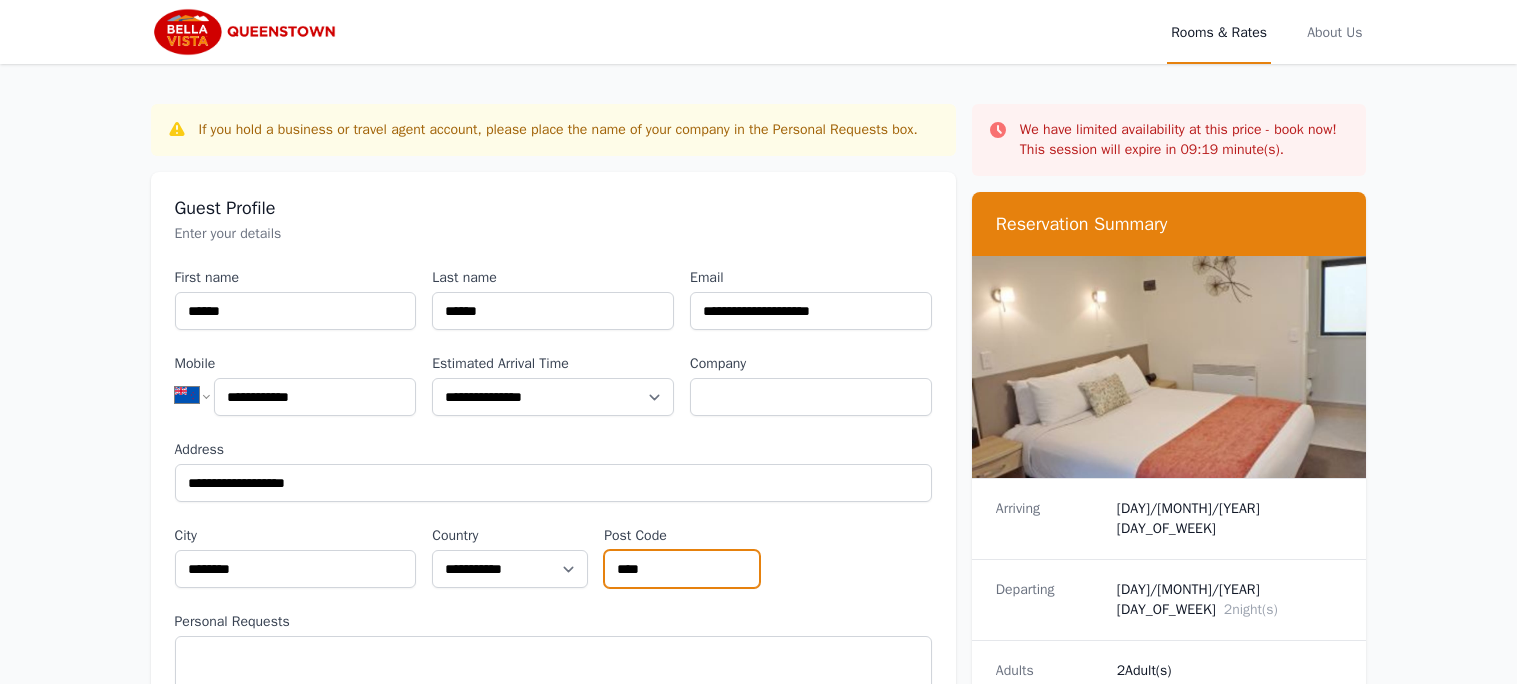 type on "****" 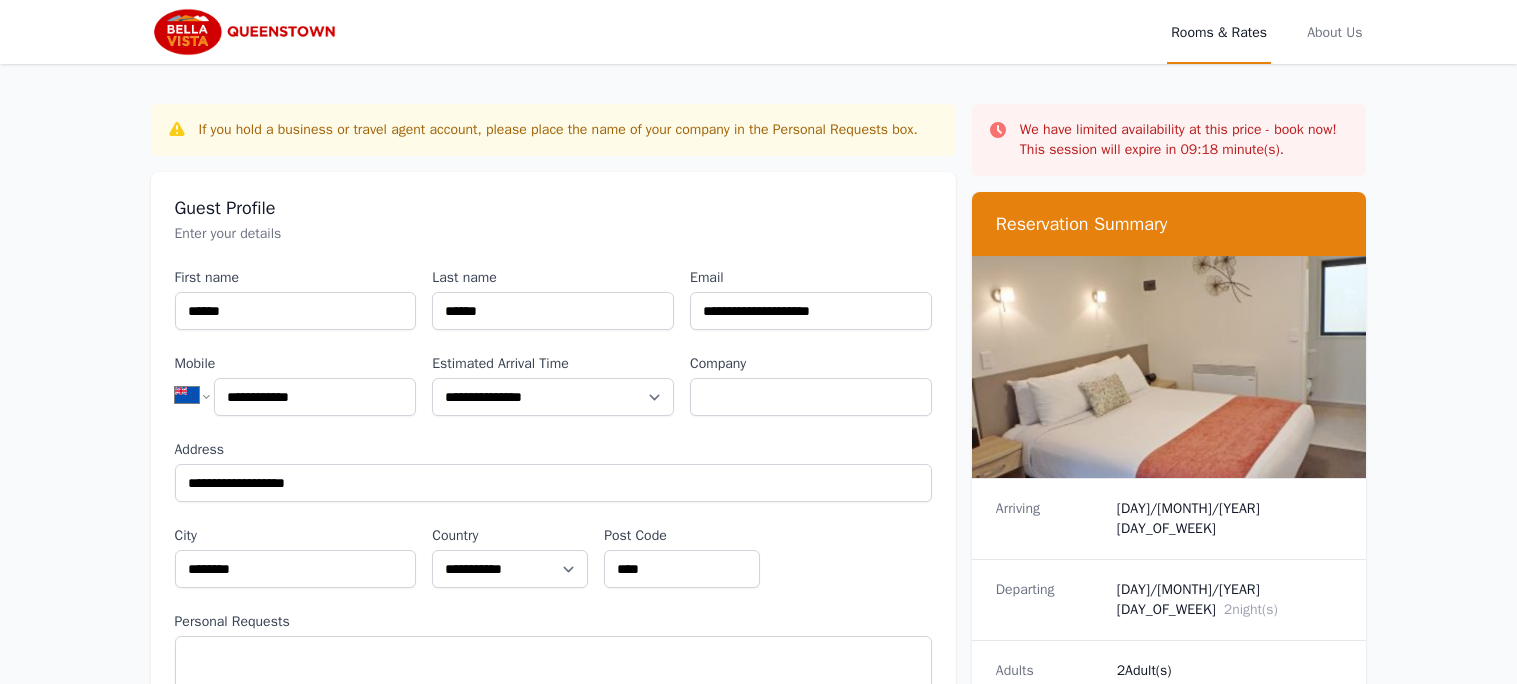 click on "**********" at bounding box center [553, 491] 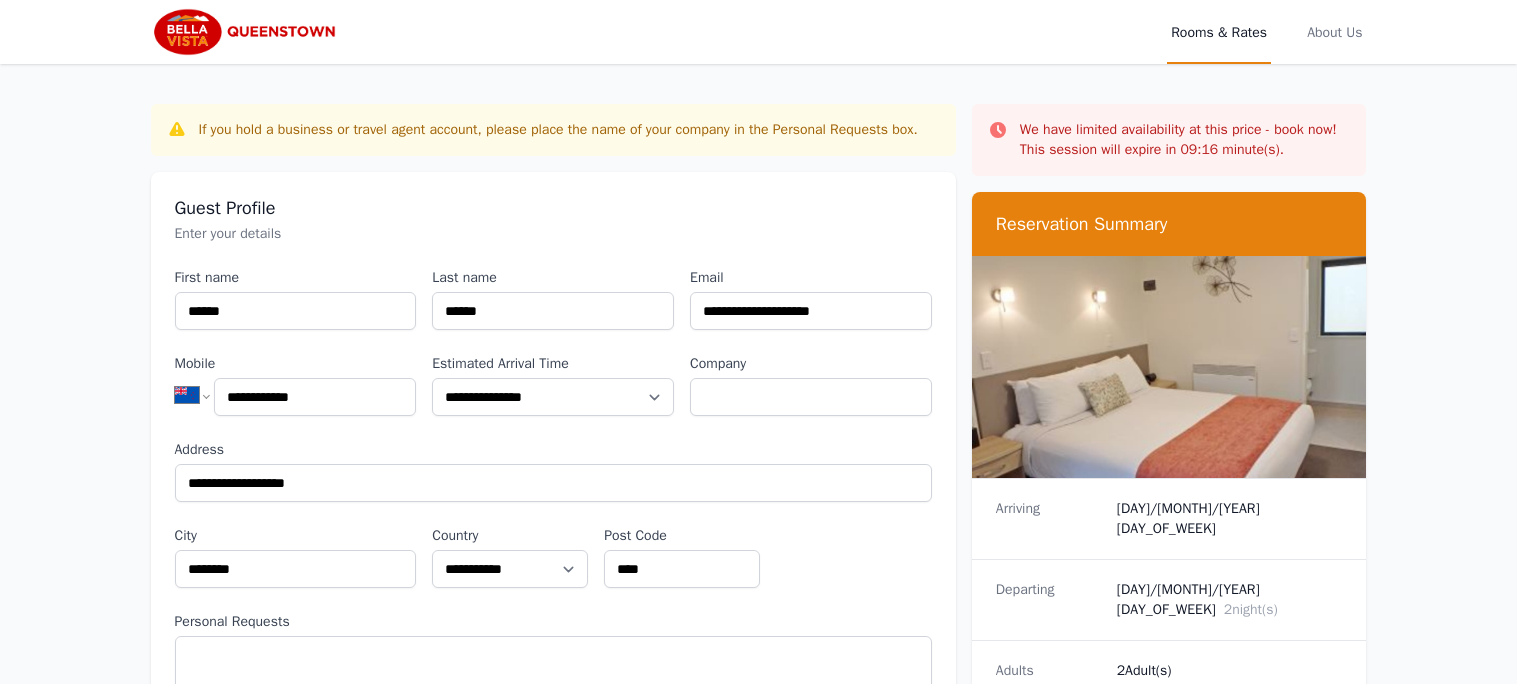 click on "**********" at bounding box center (553, 491) 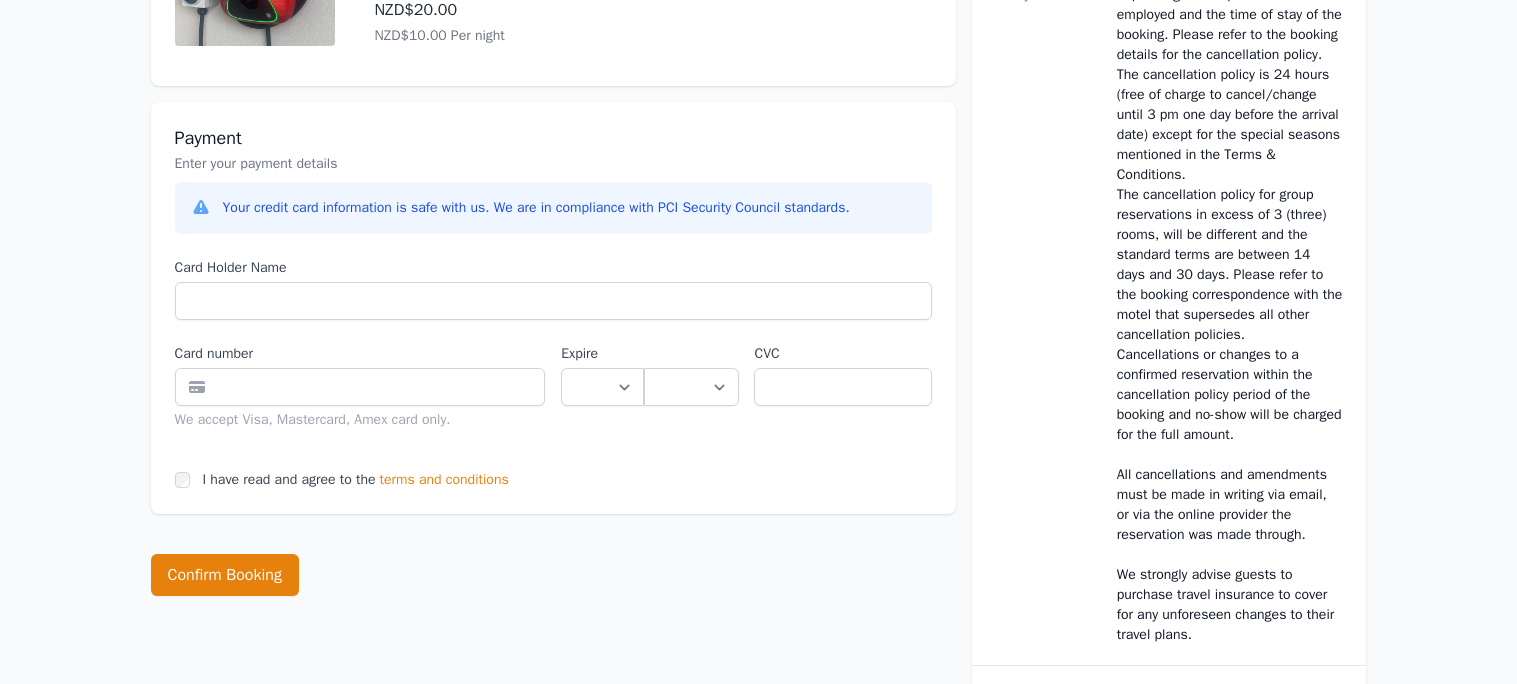 scroll, scrollTop: 959, scrollLeft: 0, axis: vertical 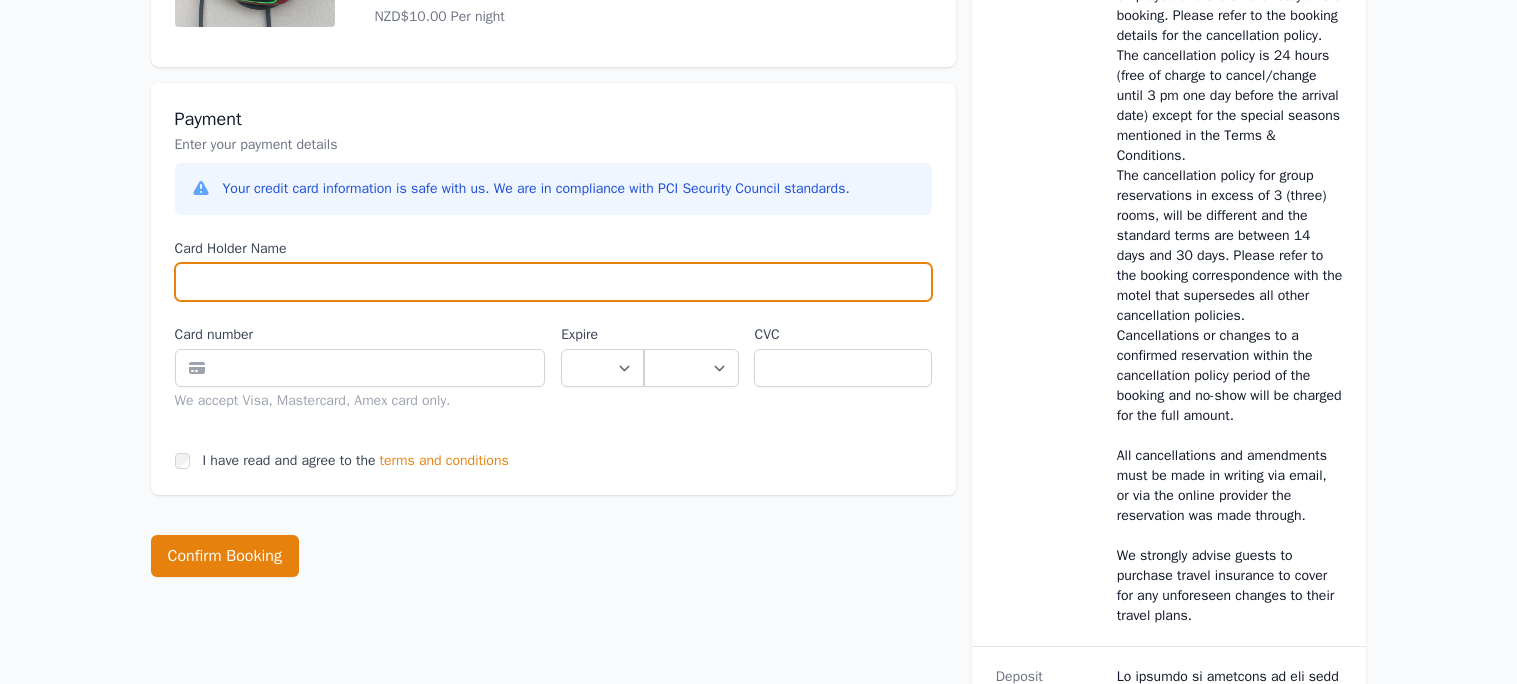 click on "Card Holder Name" at bounding box center (553, 282) 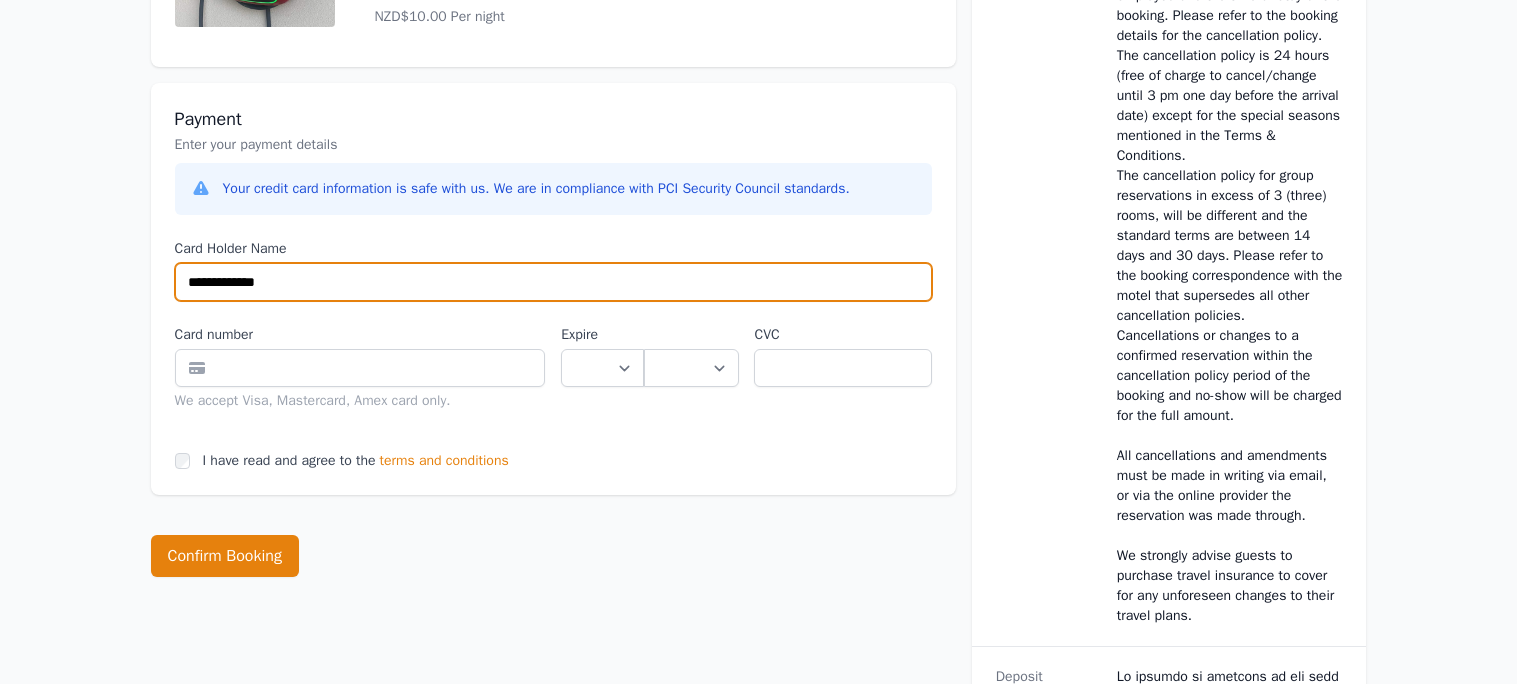 type on "**********" 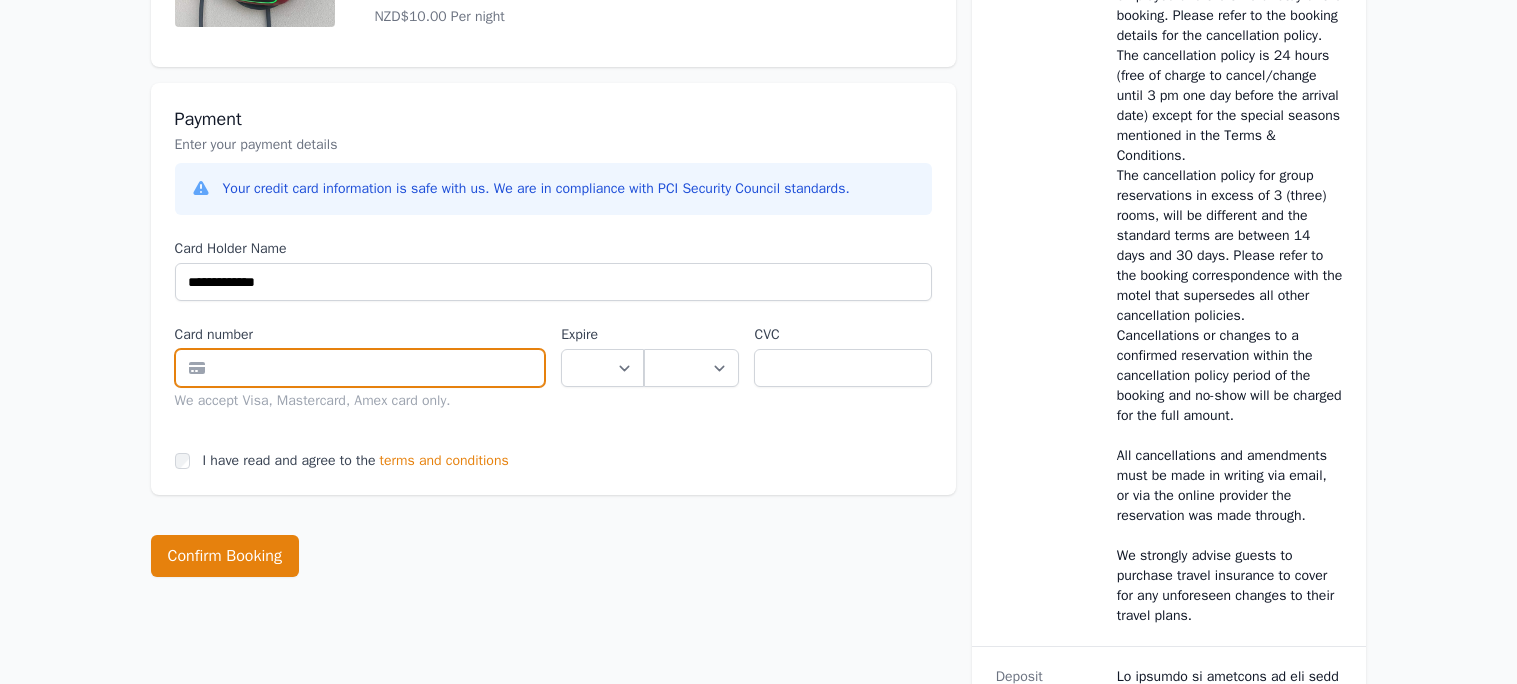 click at bounding box center [360, 368] 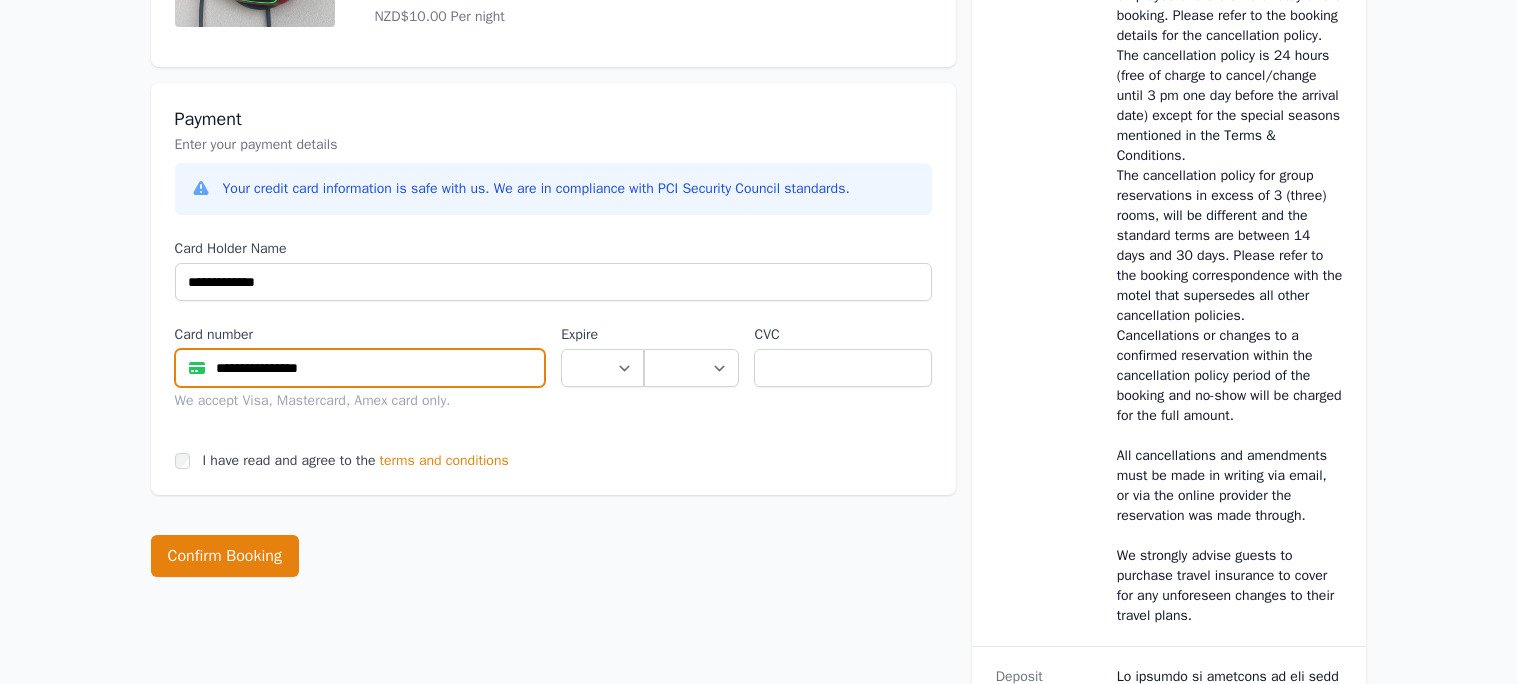 type on "**********" 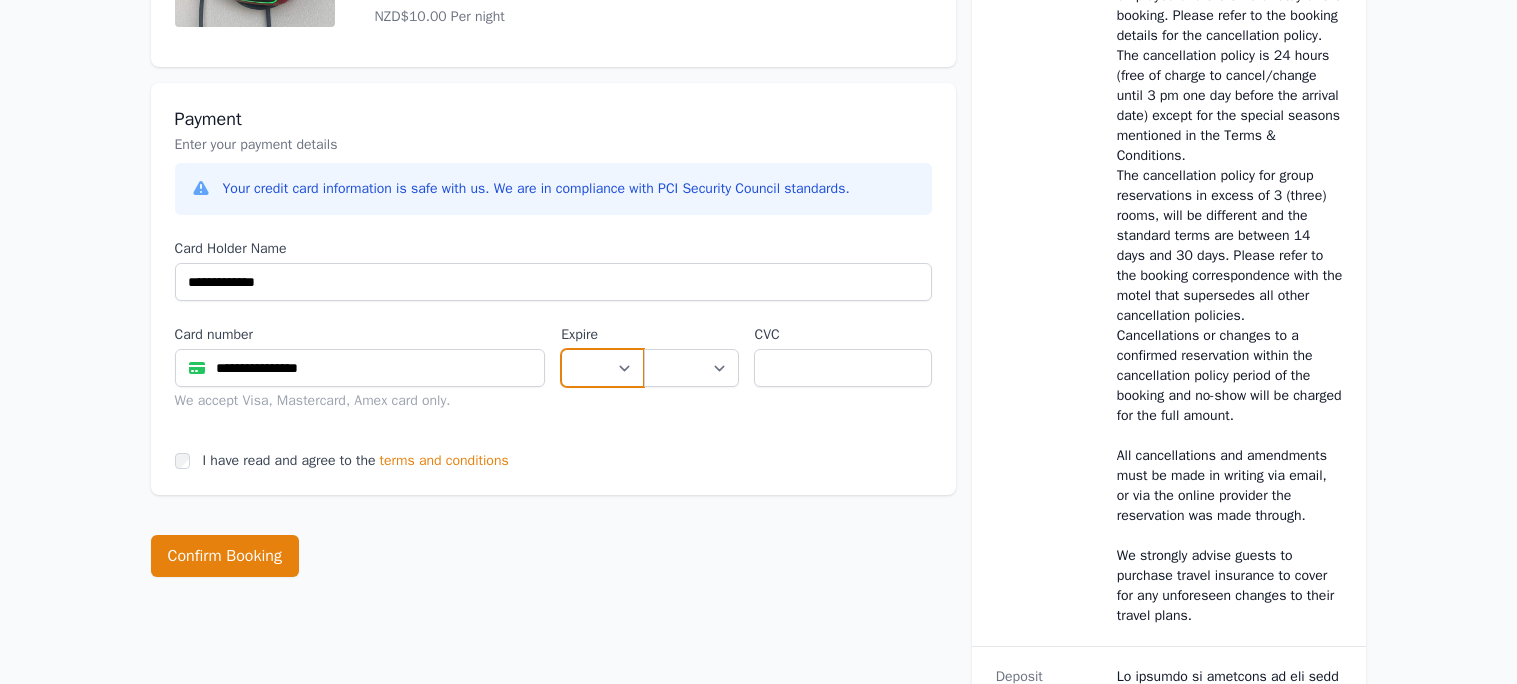 click on "** ** ** ** ** ** ** ** ** ** ** **" at bounding box center [602, 368] 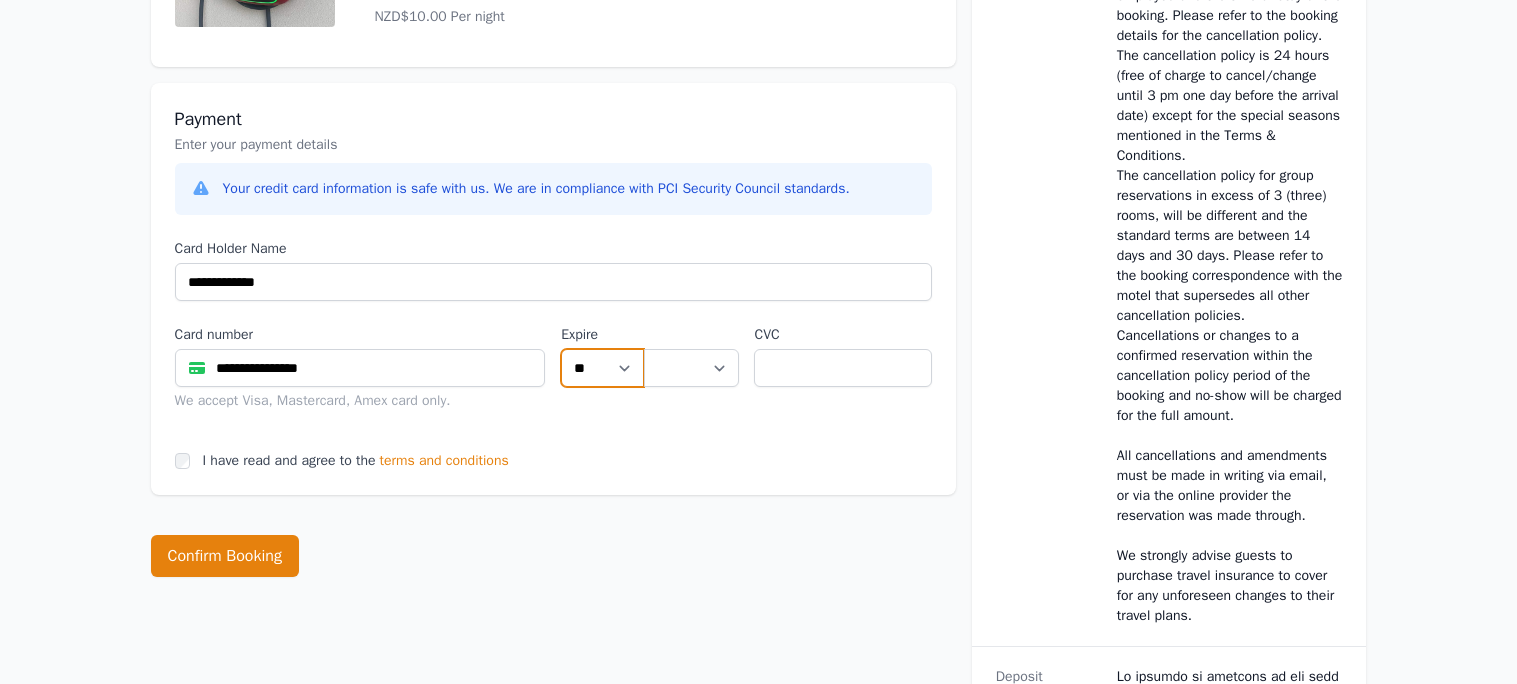 click on "** ** ** ** ** ** ** ** ** ** ** **" at bounding box center (602, 368) 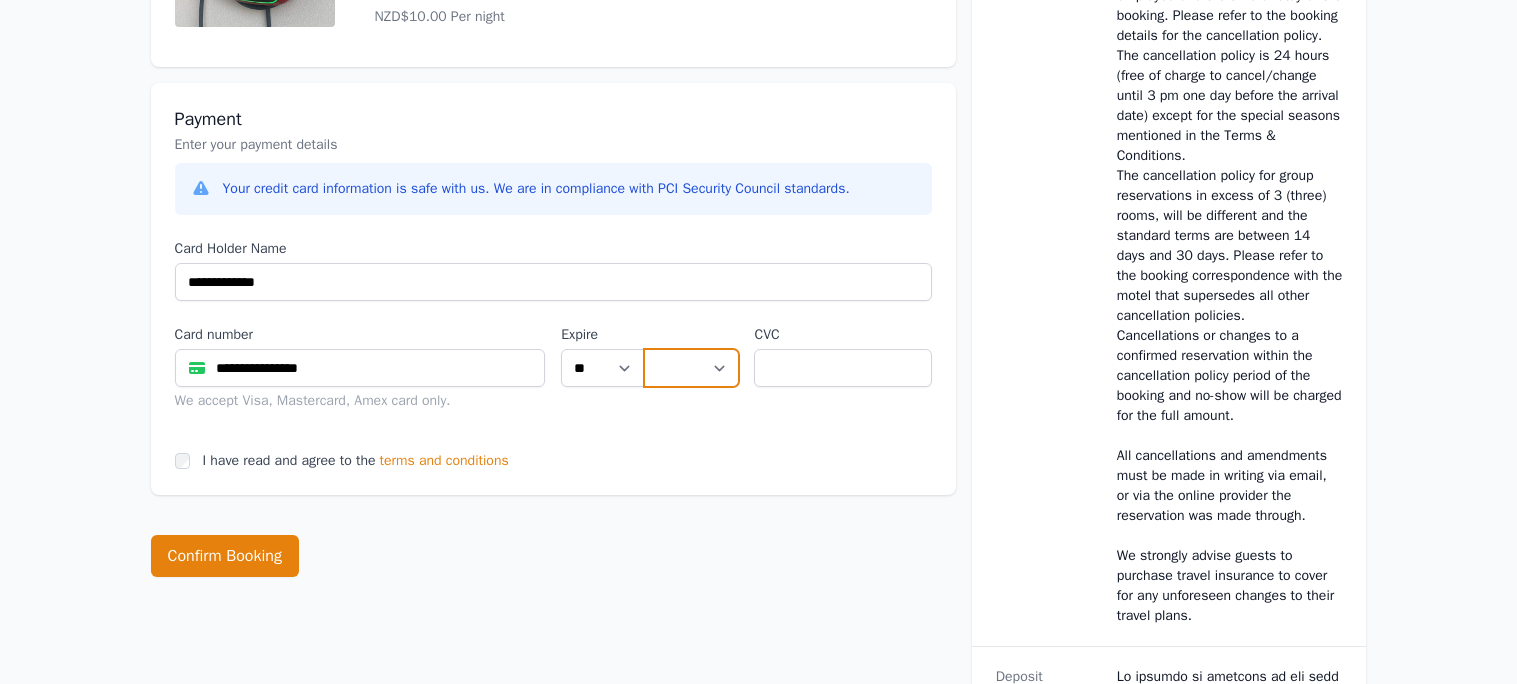 click on "**** **** **** **** **** **** **** **** ****" at bounding box center [691, 368] 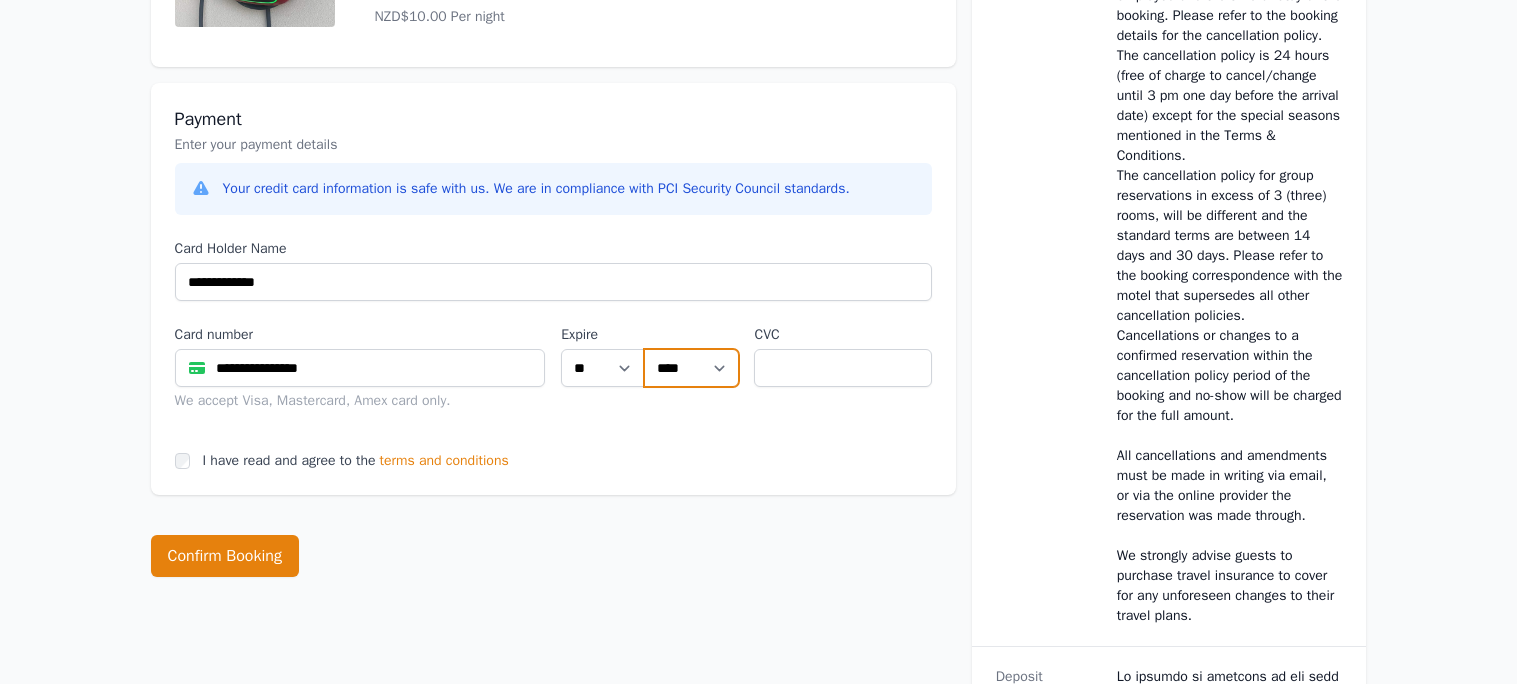 click on "**** **** **** **** **** **** **** **** ****" at bounding box center [691, 368] 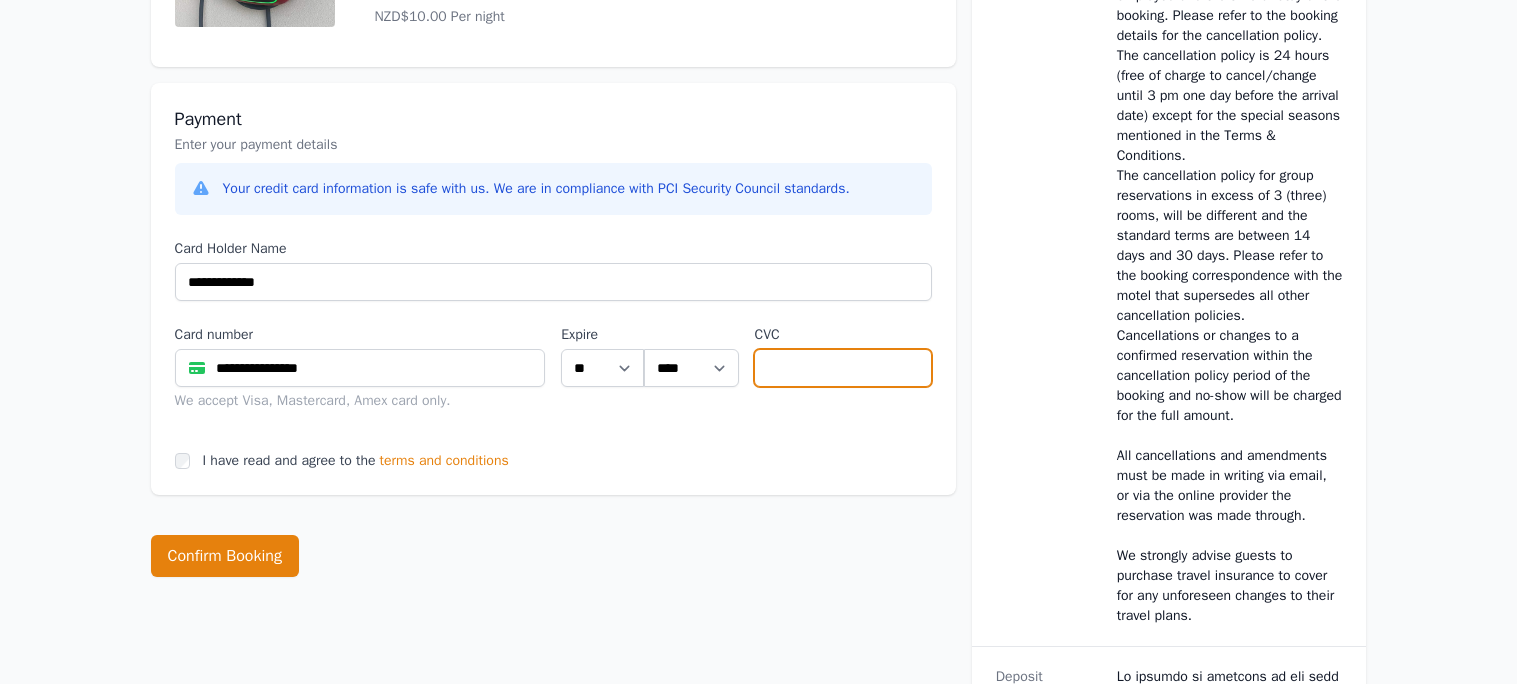 click at bounding box center [842, 368] 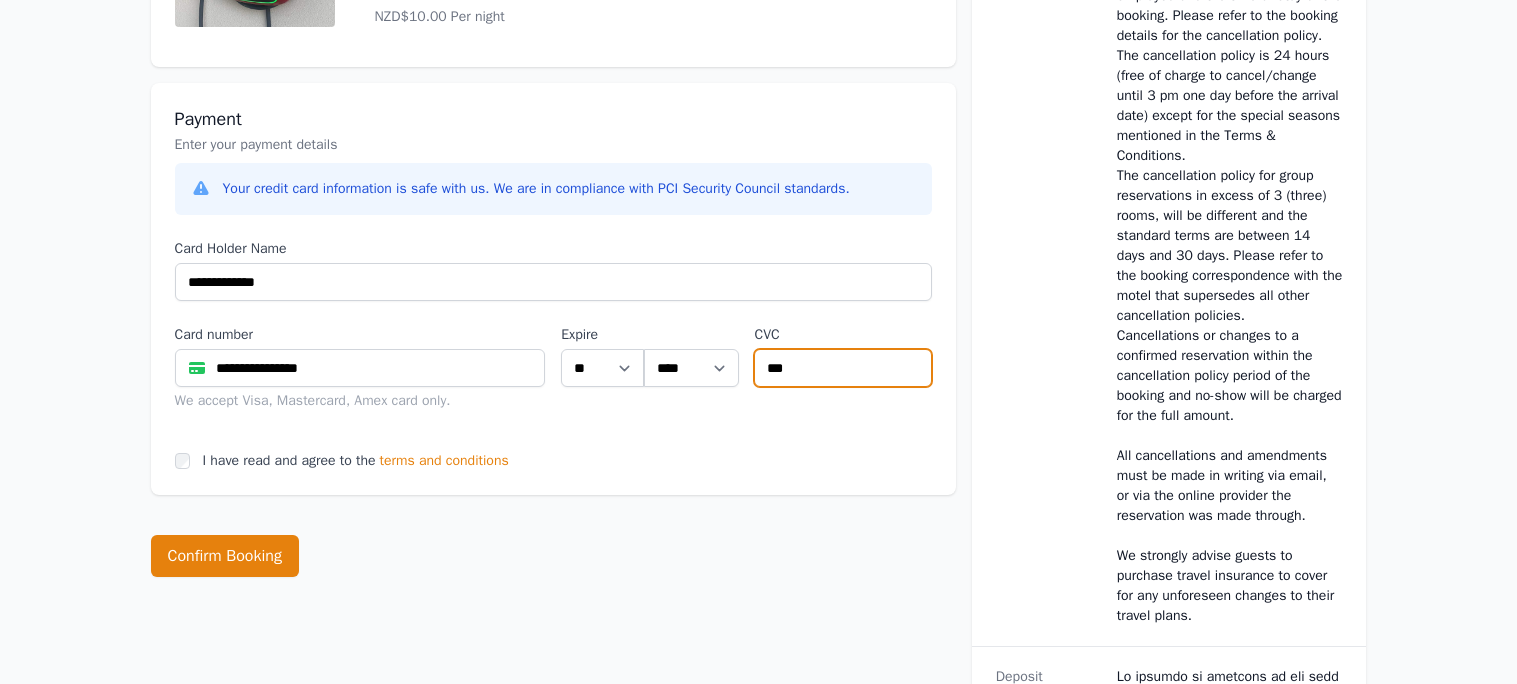 type on "***" 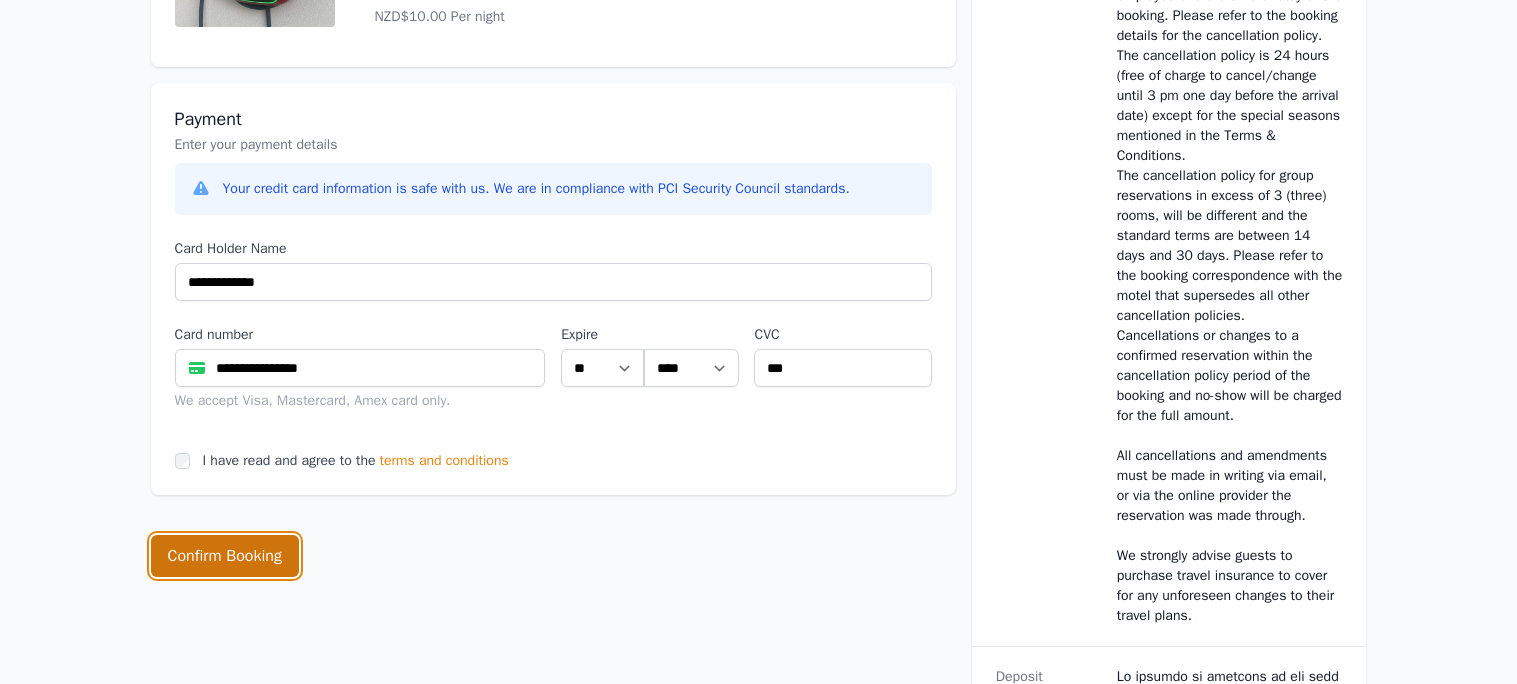click on "Confirm Booking" at bounding box center (225, 556) 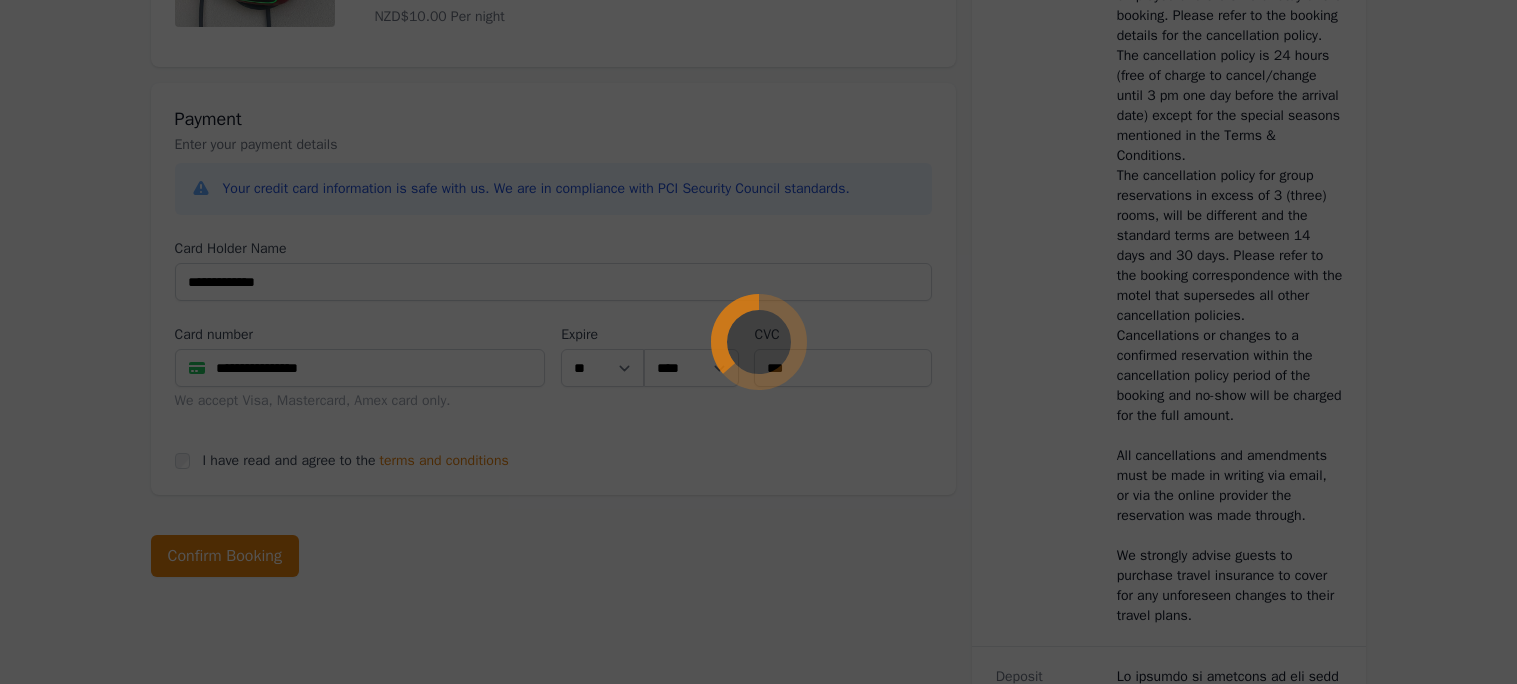 click at bounding box center (758, 342) 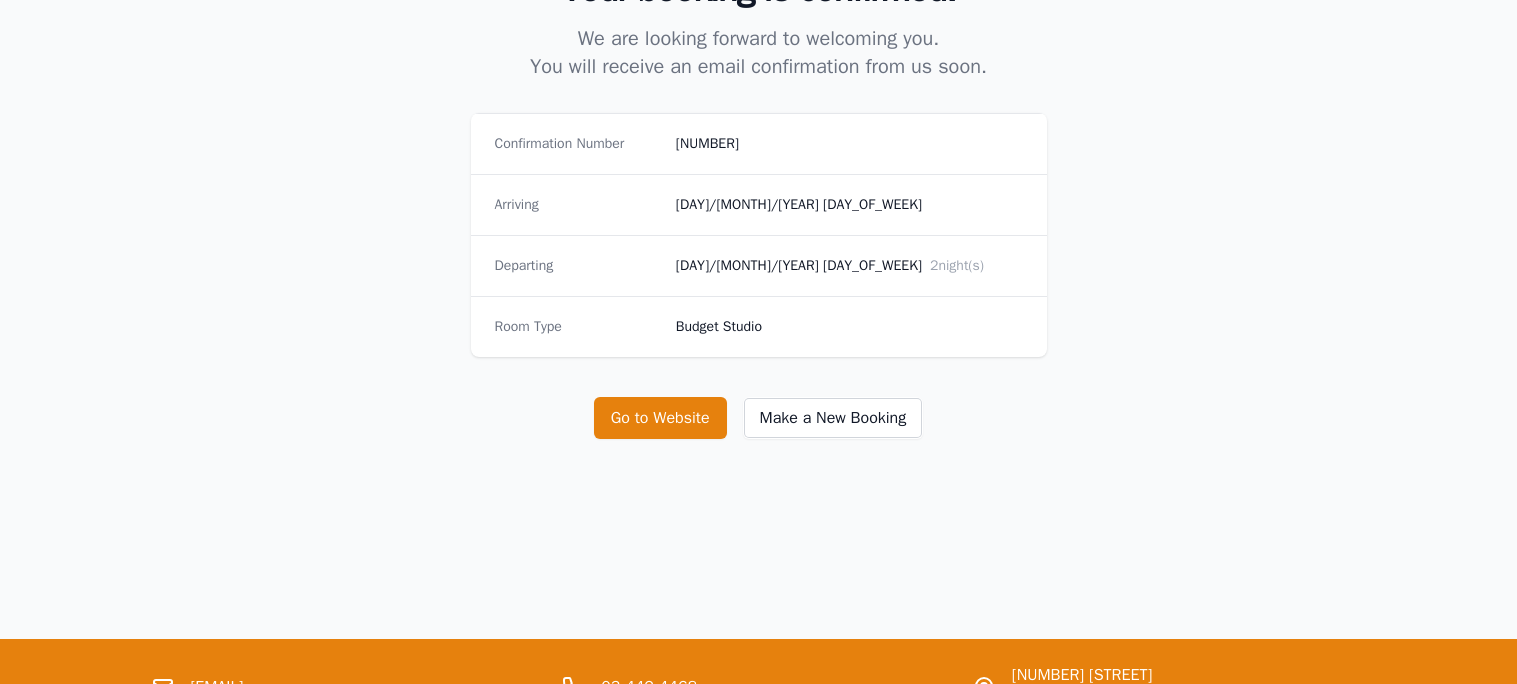 scroll, scrollTop: 359, scrollLeft: 0, axis: vertical 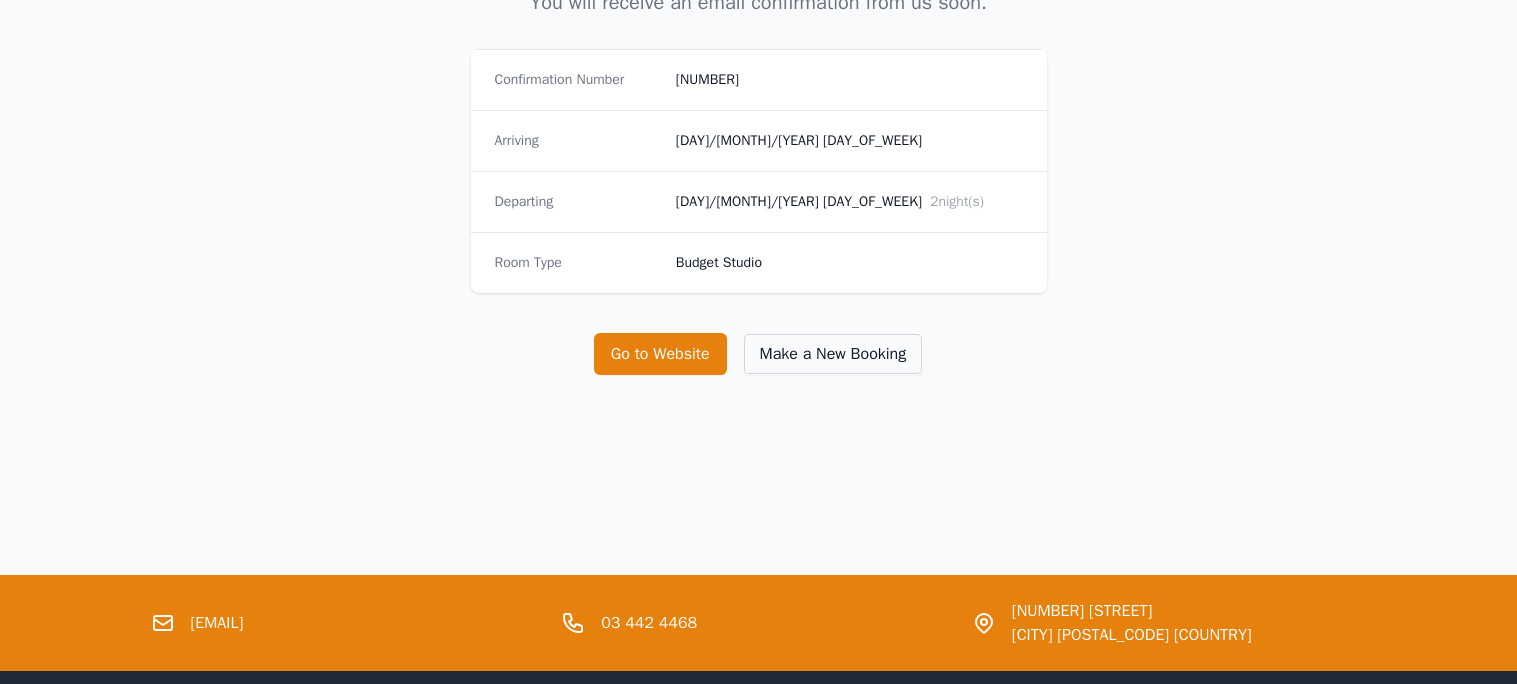 click on "Make a New Booking" at bounding box center (833, 354) 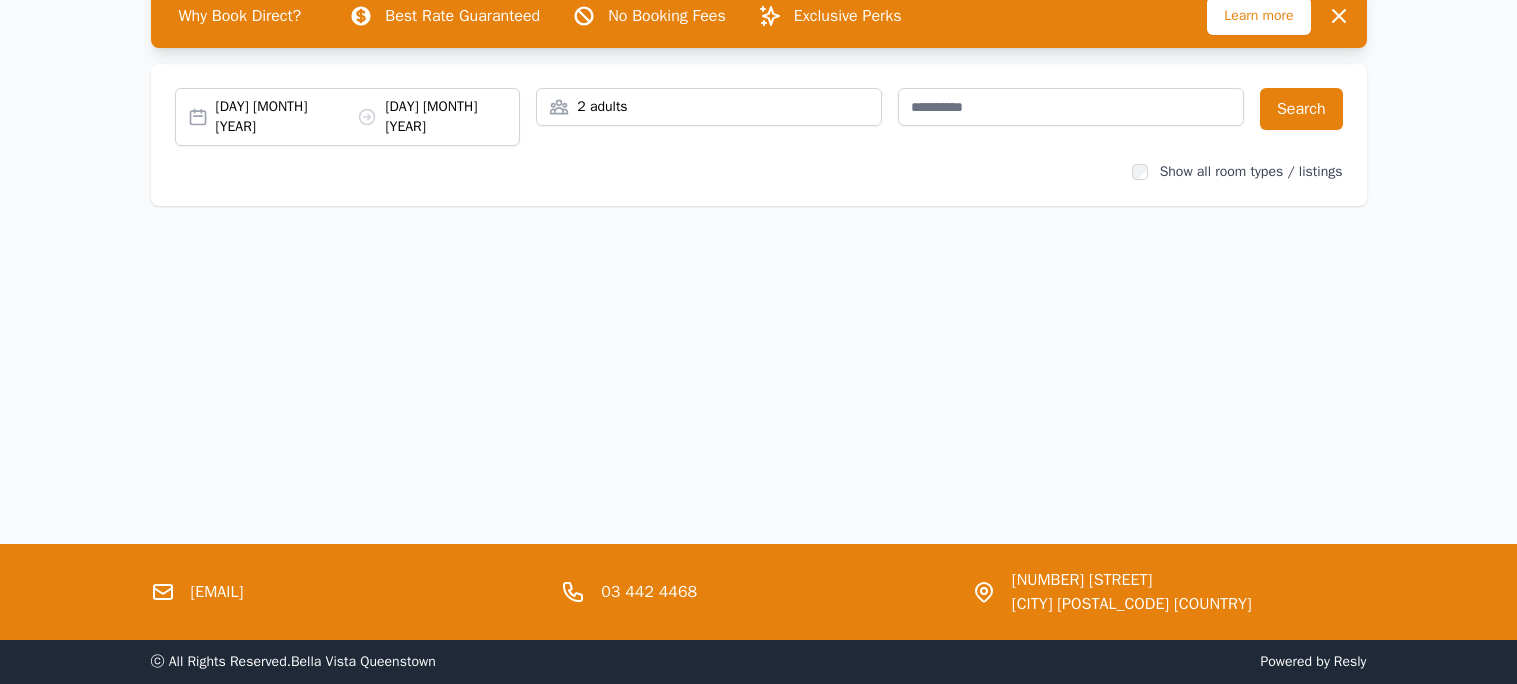 scroll, scrollTop: 0, scrollLeft: 0, axis: both 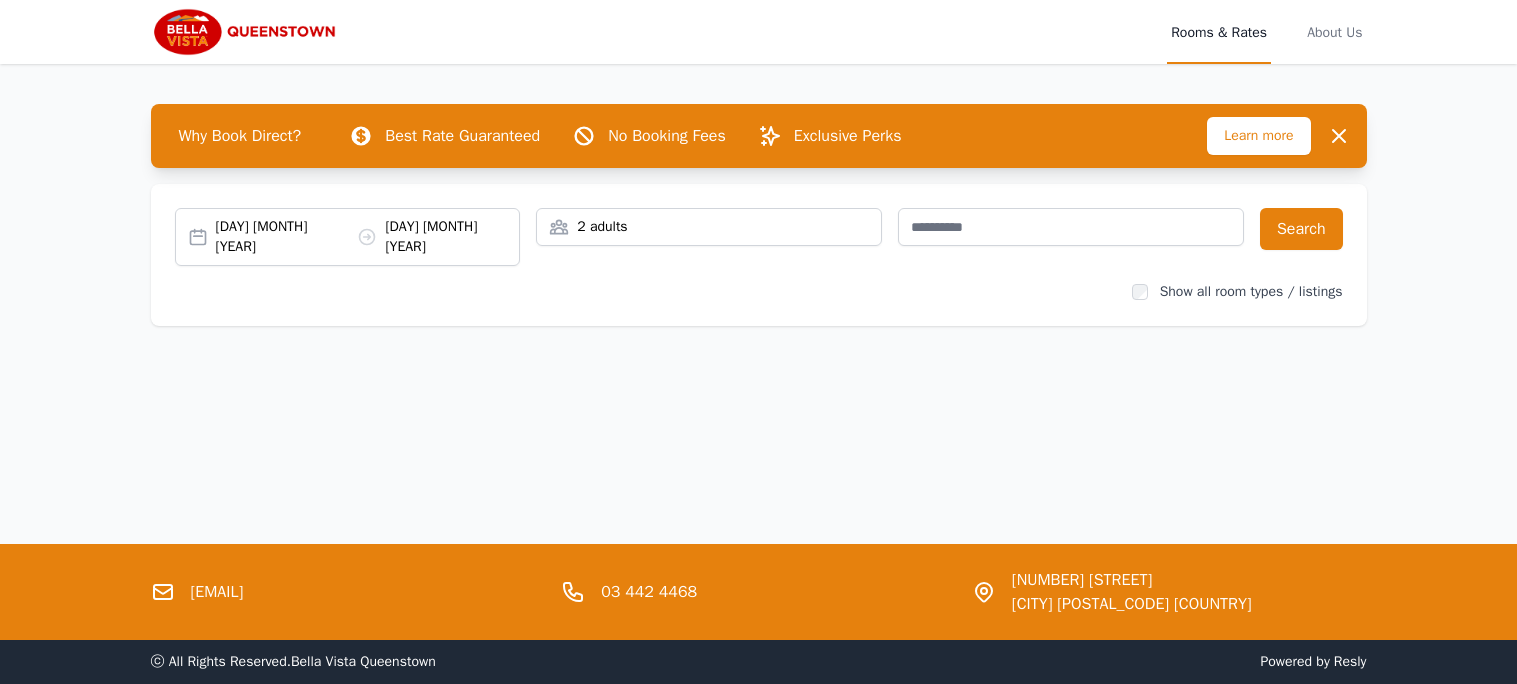 click on "[DAY] [MONTH] [YEAR] [DAY] [MONTH] [YEAR]" at bounding box center (368, 237) 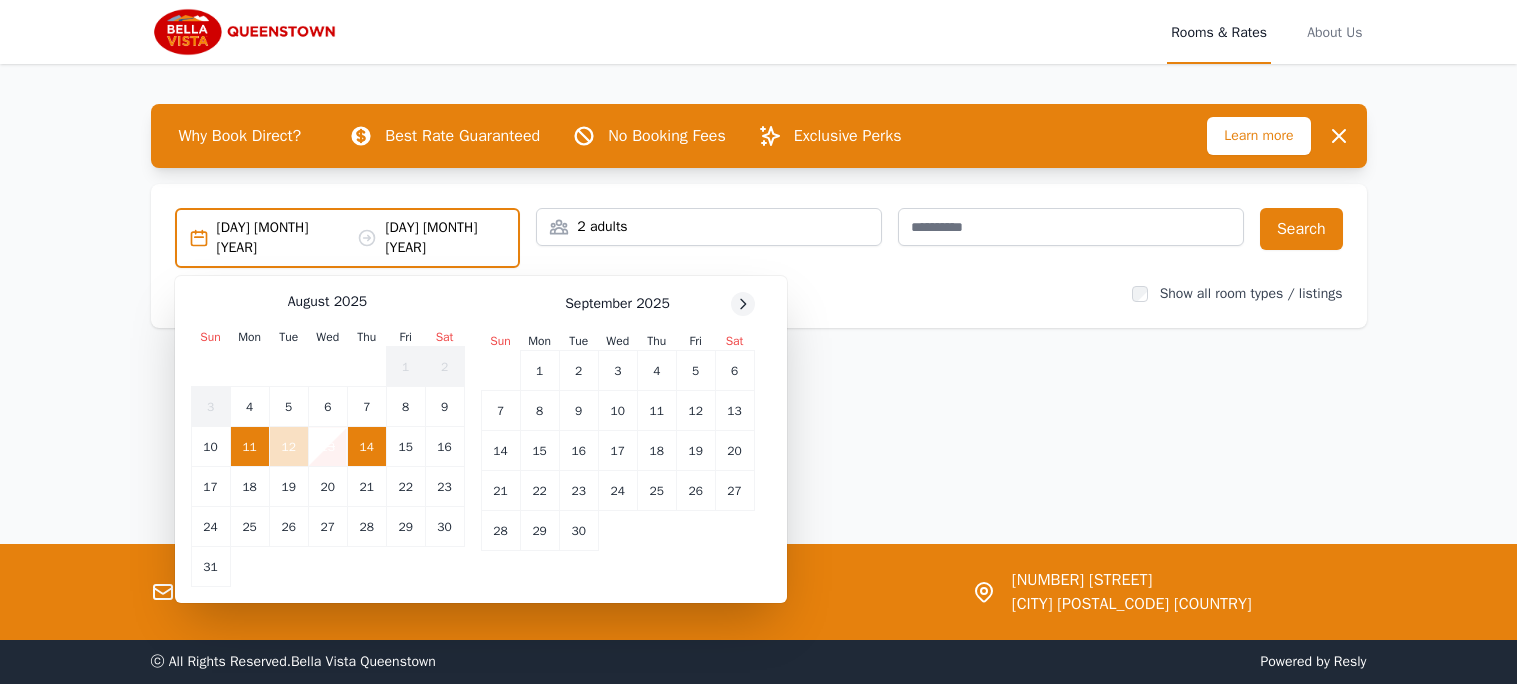 click 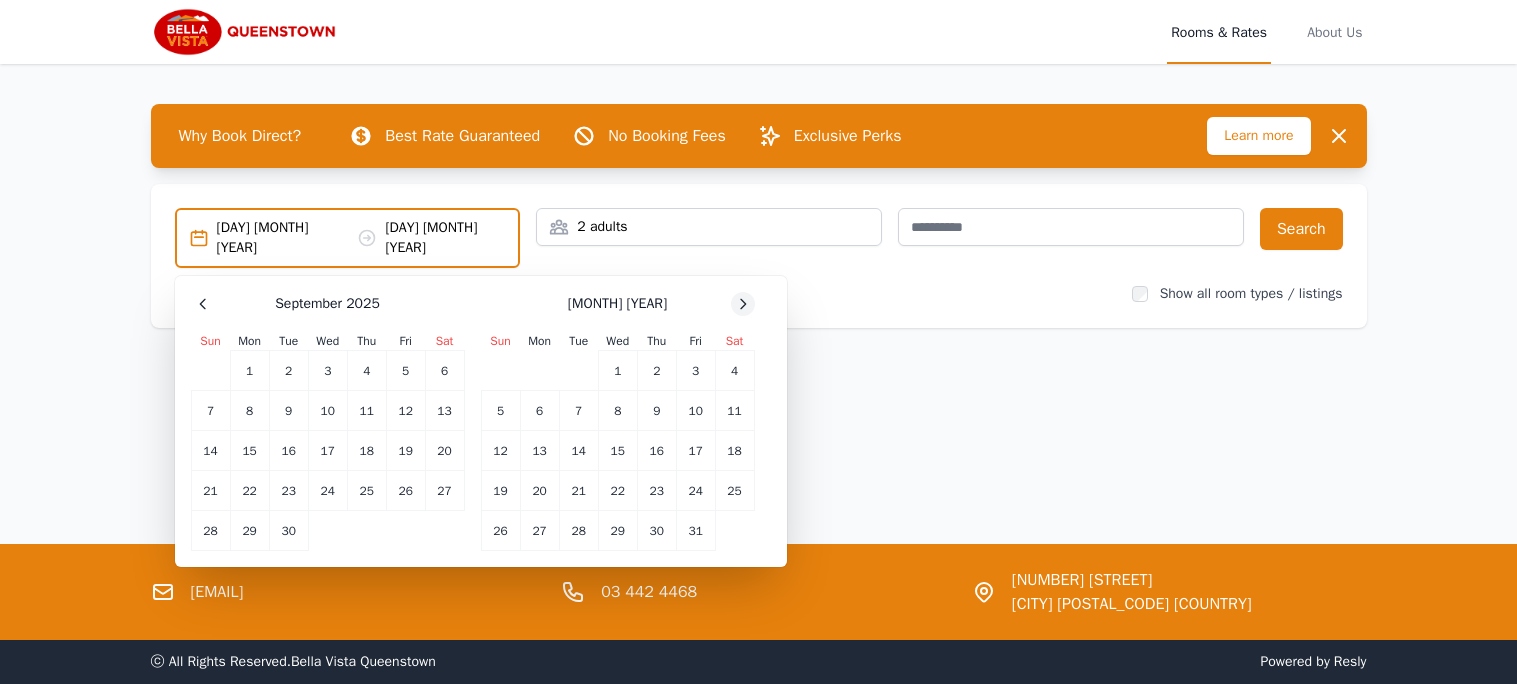 click 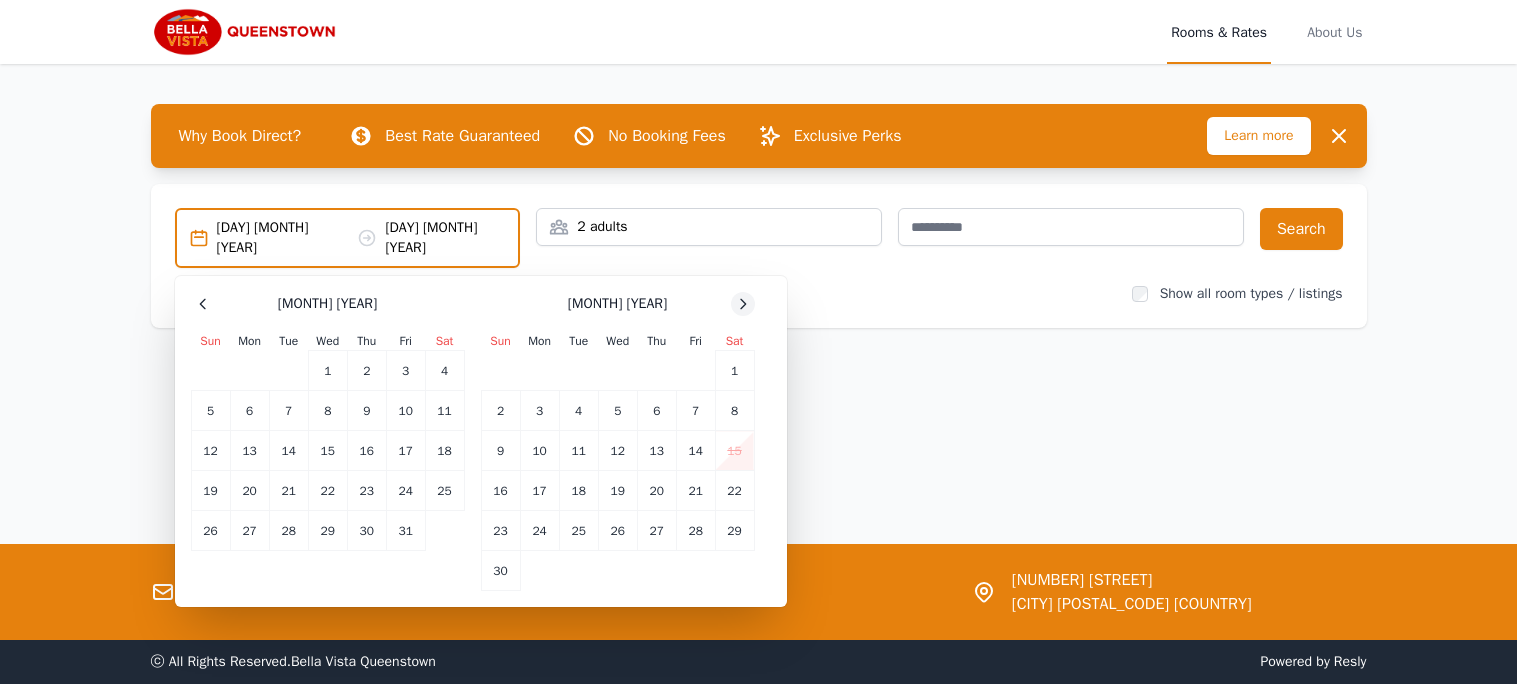 click 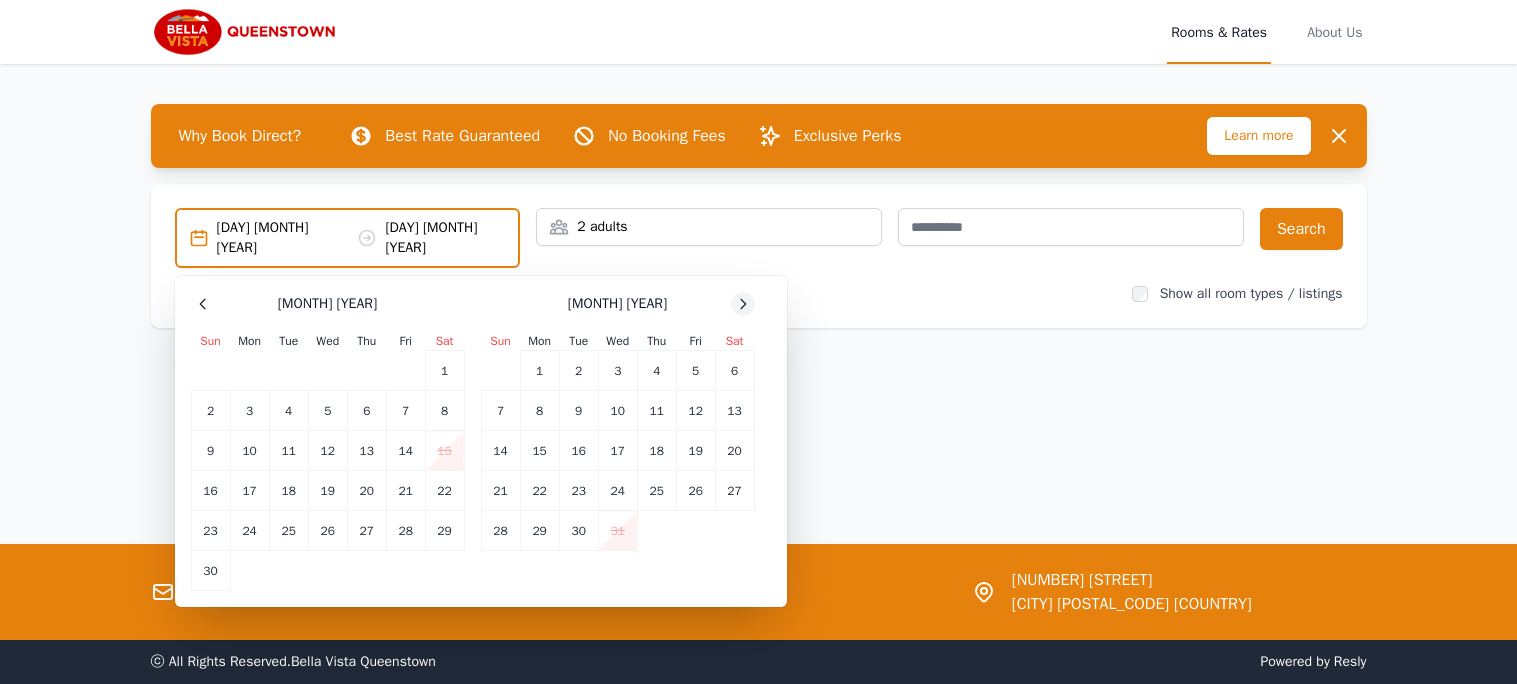 click 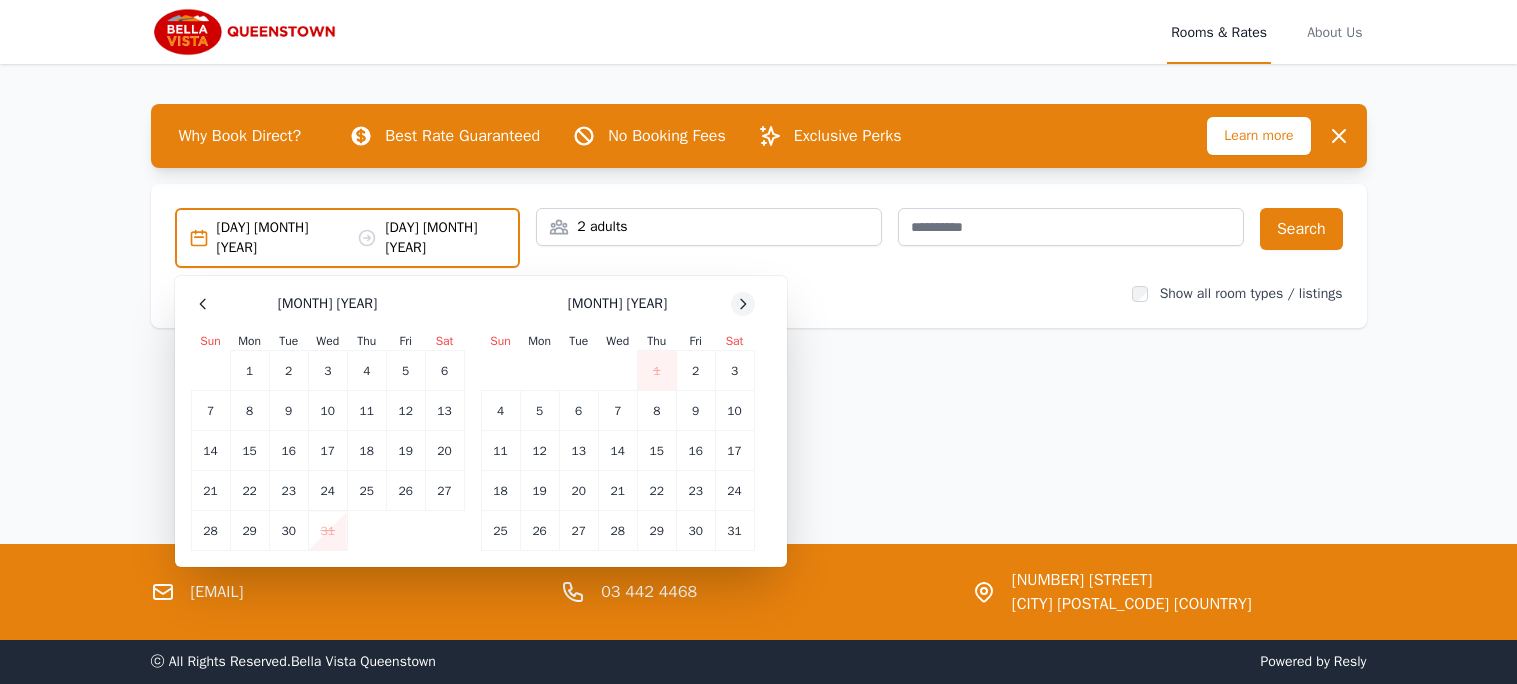 click 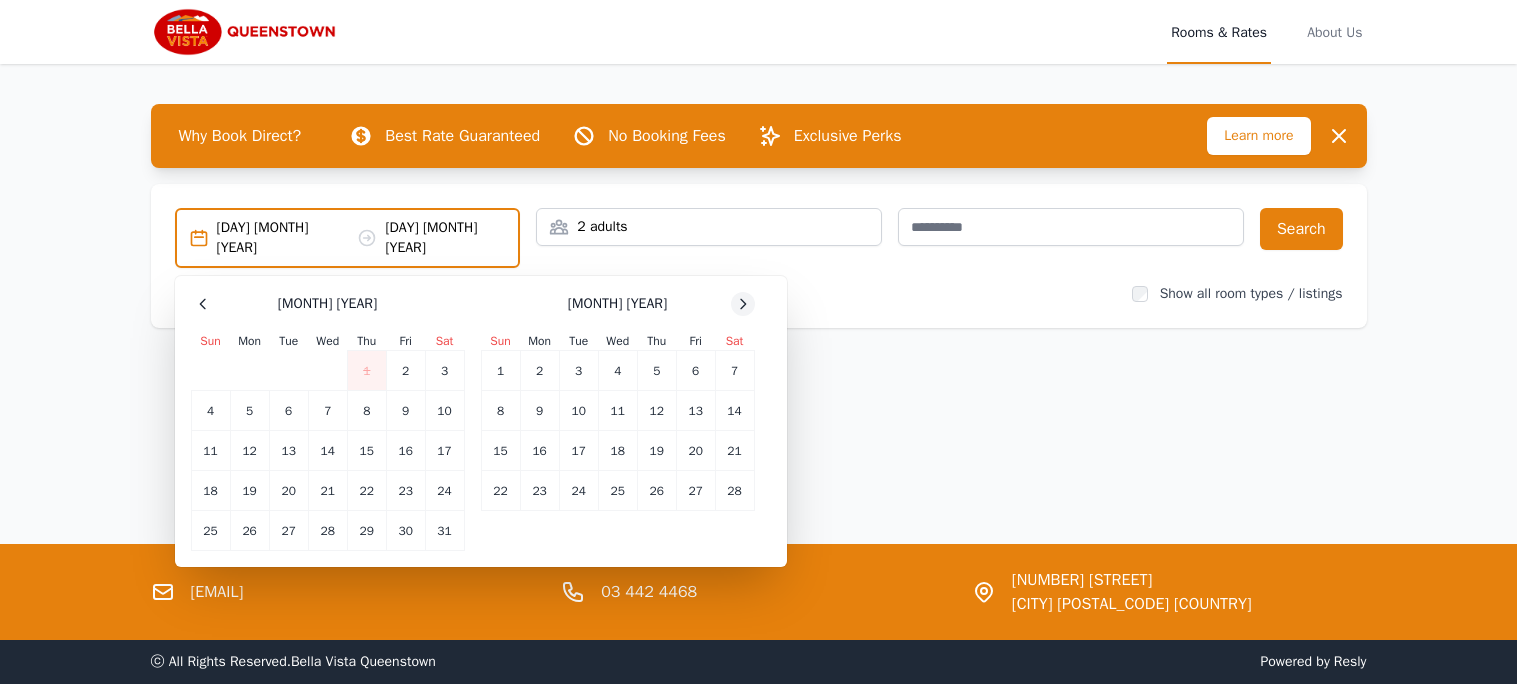 click 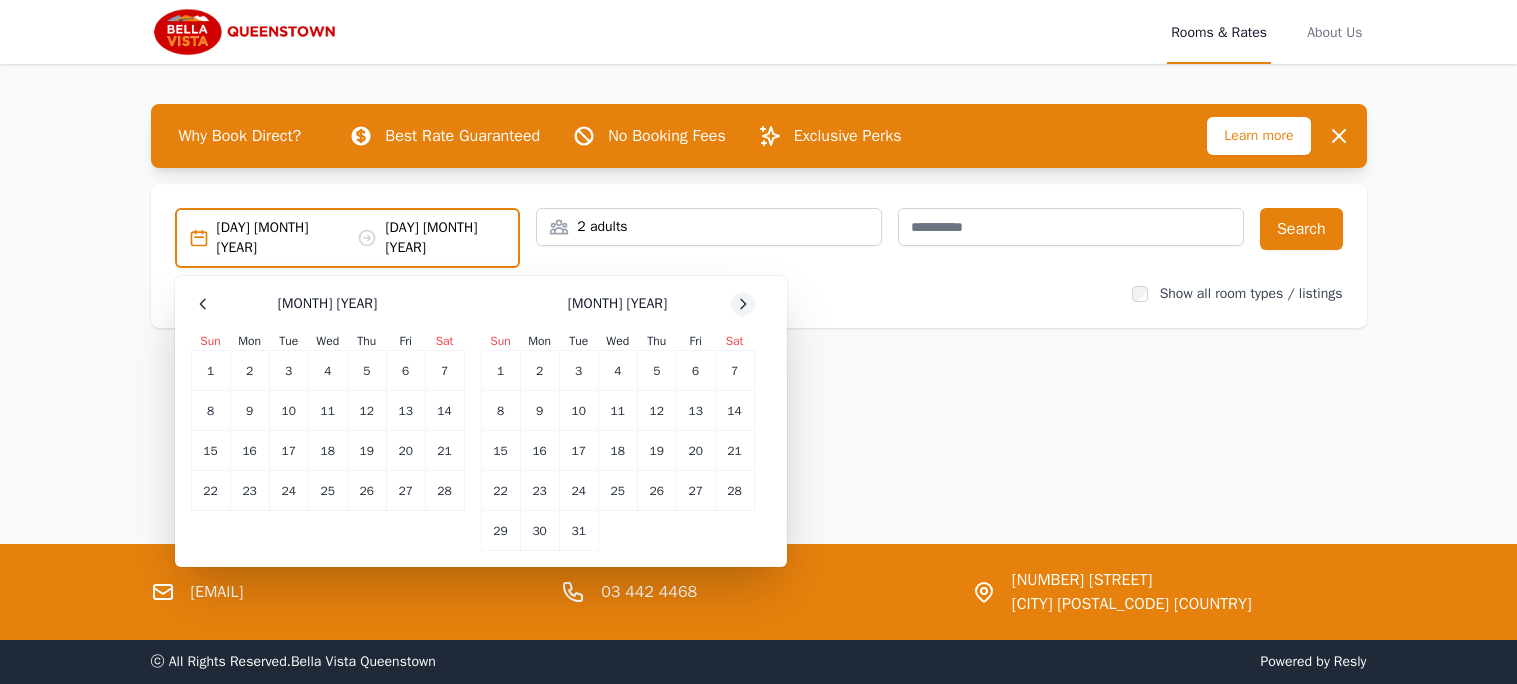 click 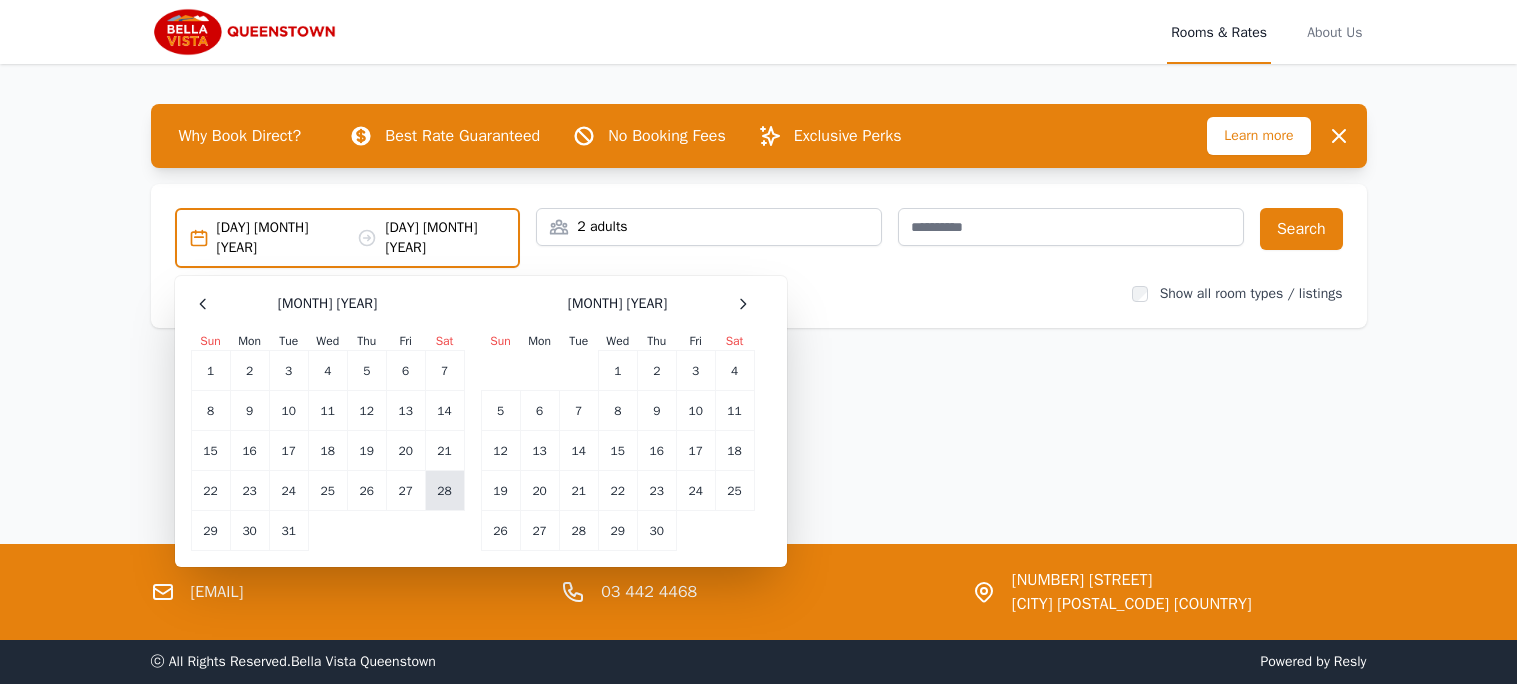 click on "28" at bounding box center (444, 491) 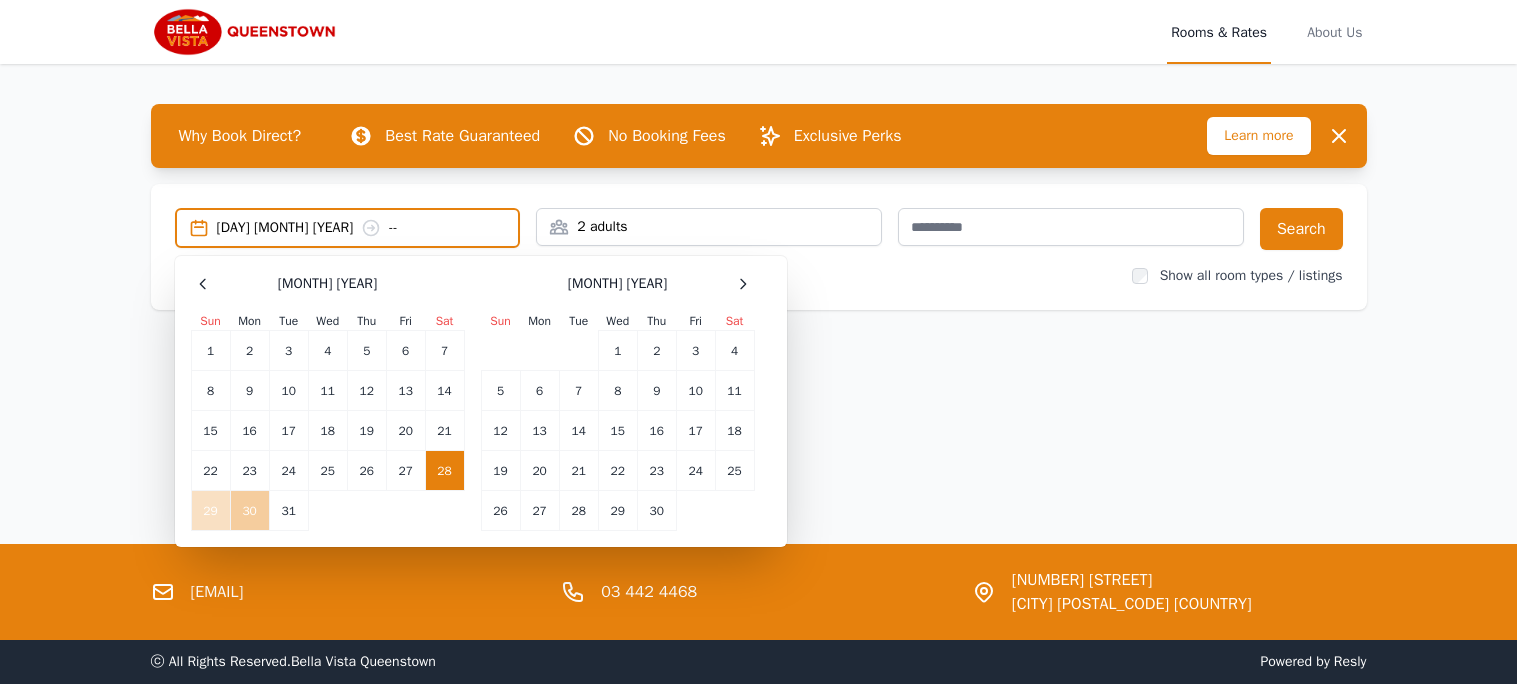 click on "30" at bounding box center [249, 511] 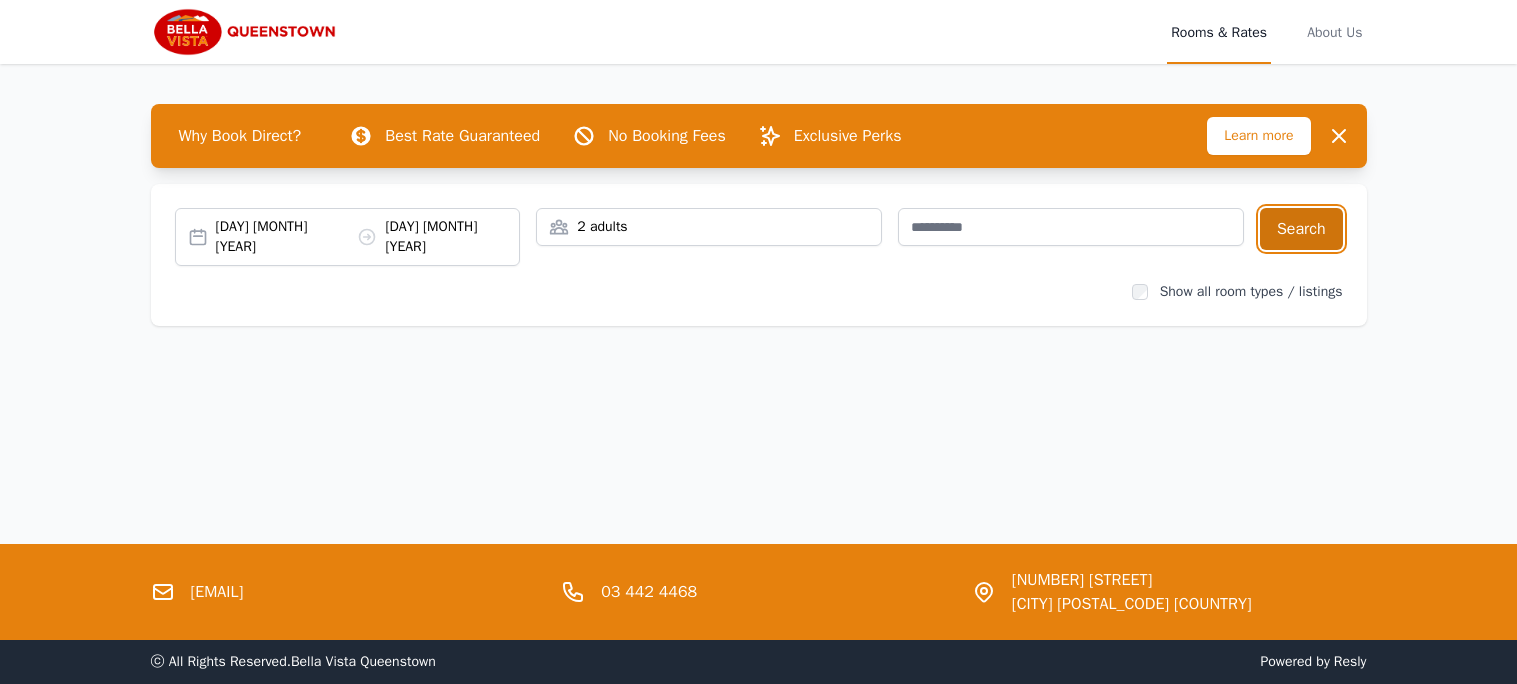 click on "Search" at bounding box center [1301, 229] 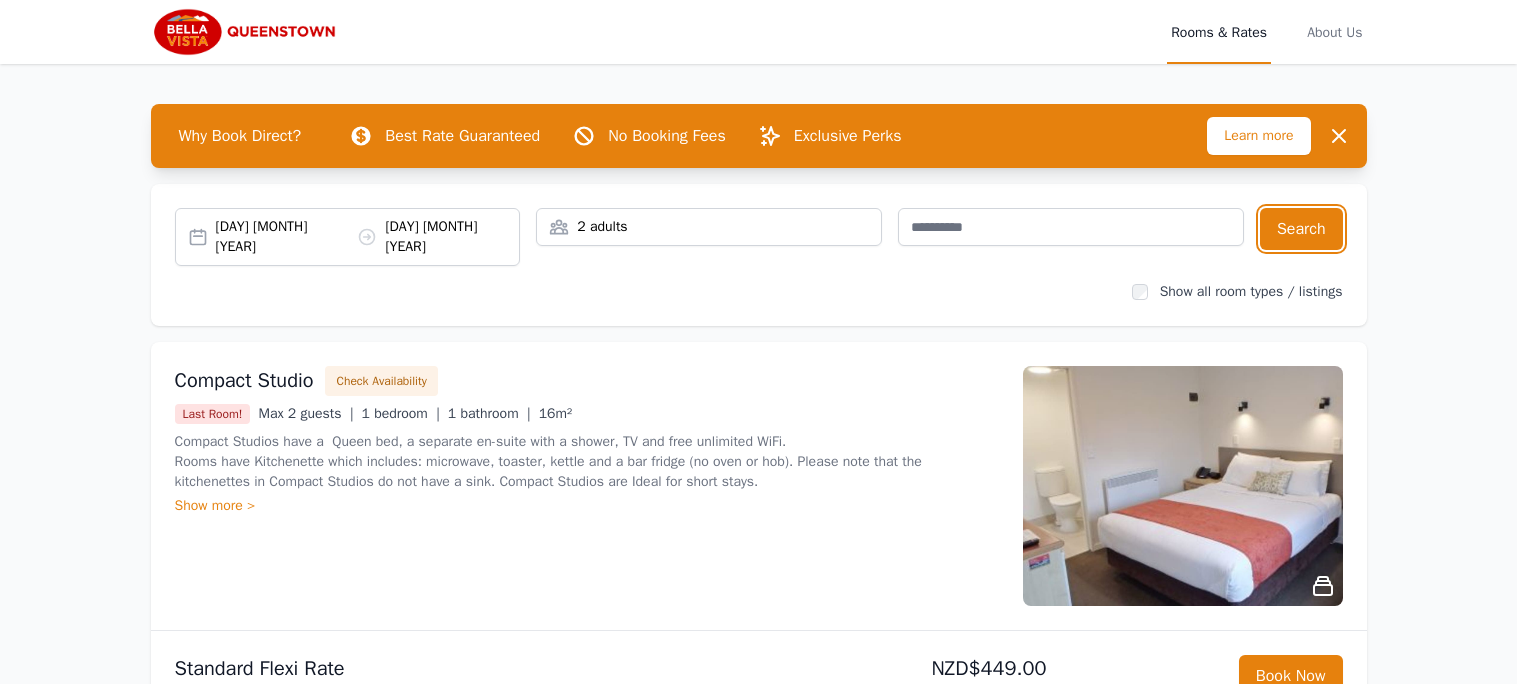 type 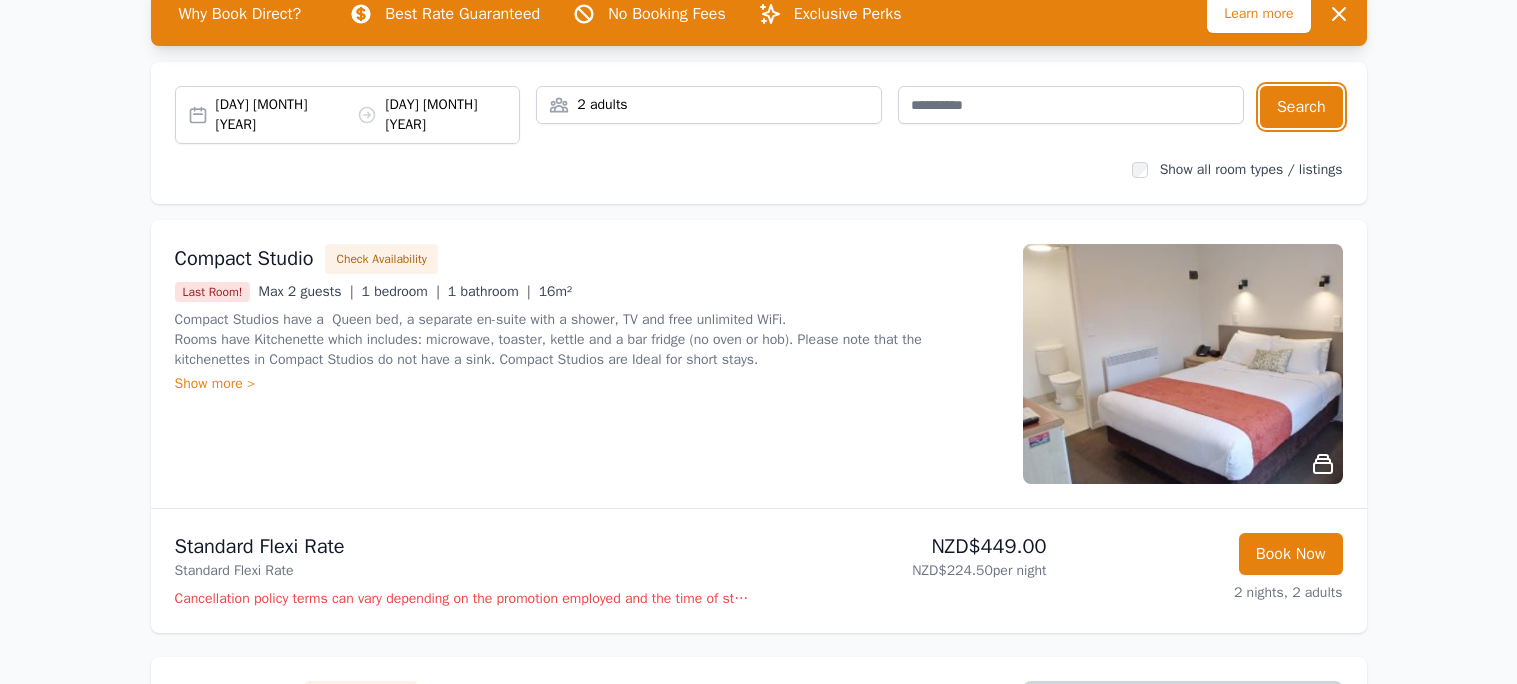 scroll, scrollTop: 119, scrollLeft: 0, axis: vertical 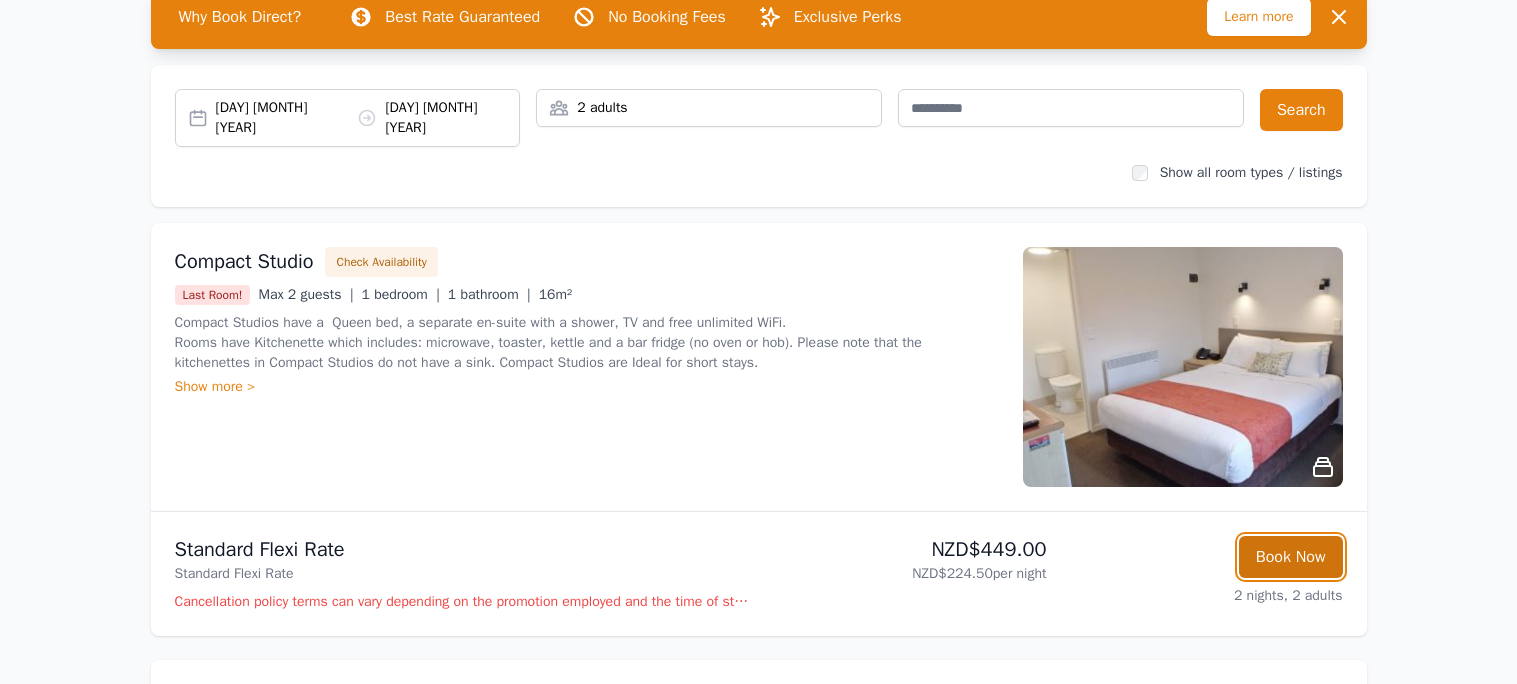 click on "Book Now" at bounding box center [1291, 557] 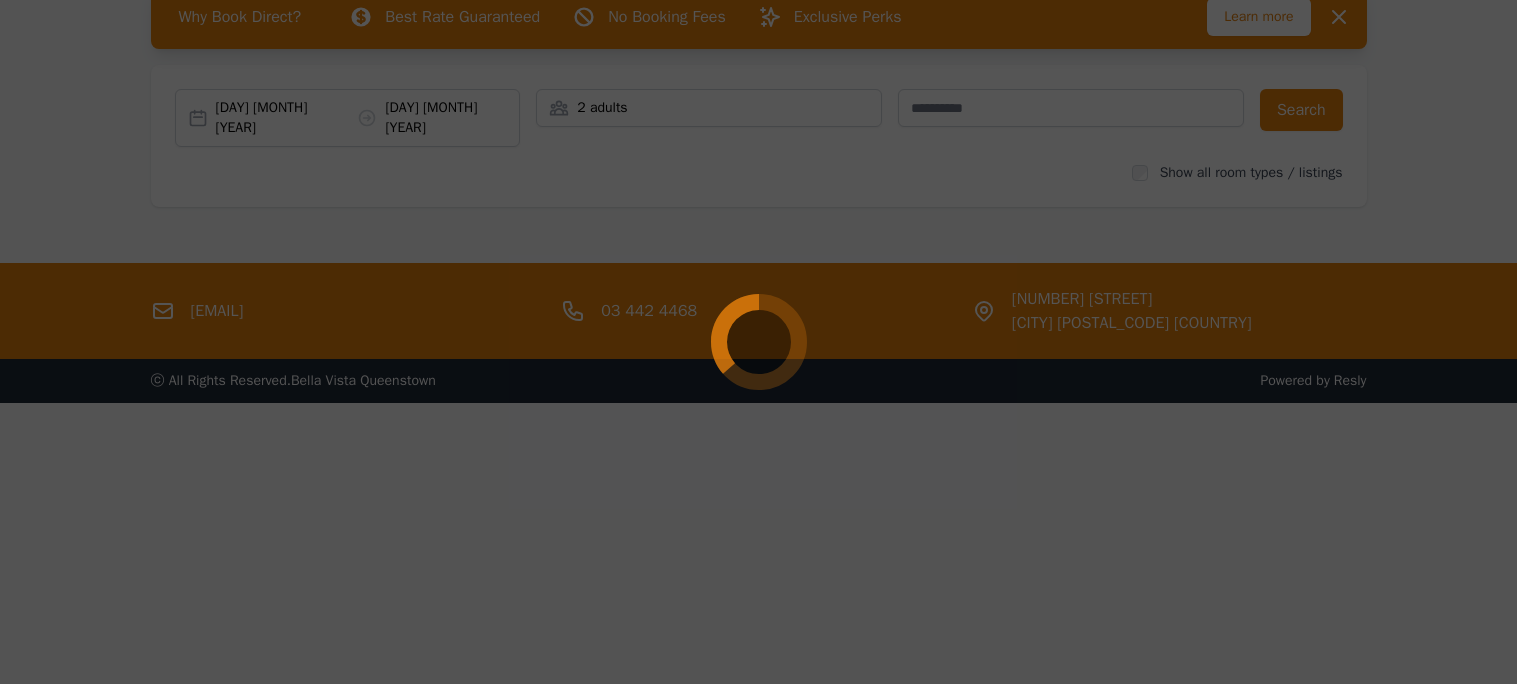 select on "**" 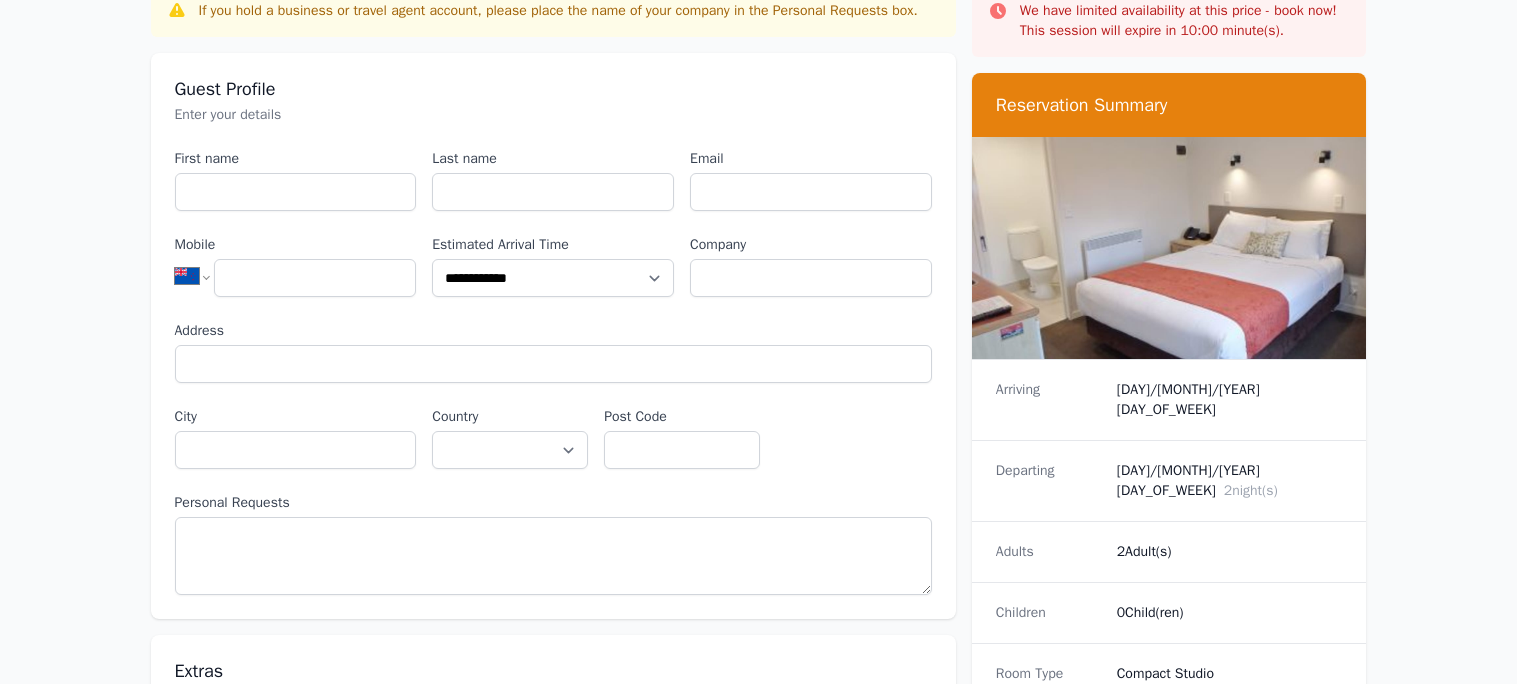 scroll, scrollTop: 0, scrollLeft: 0, axis: both 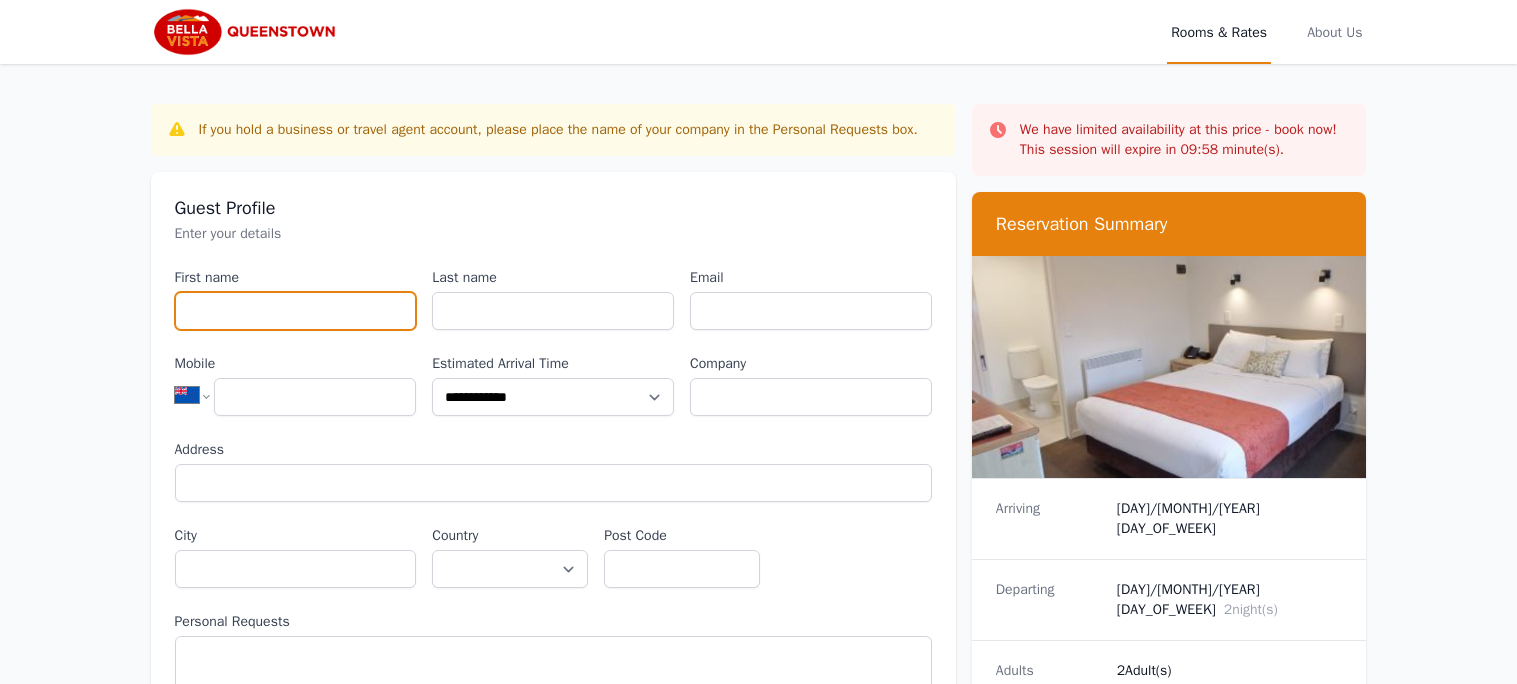 click on "First name" at bounding box center [296, 311] 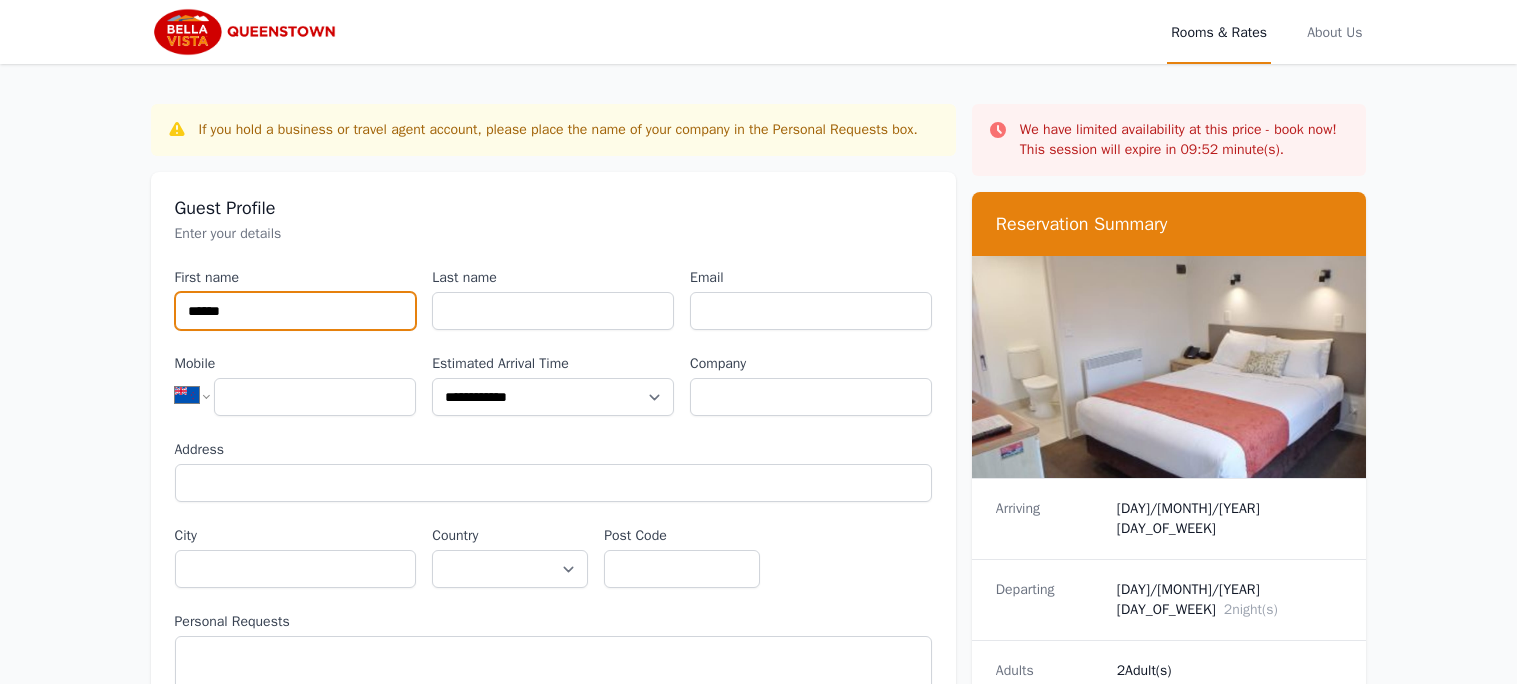 type on "******" 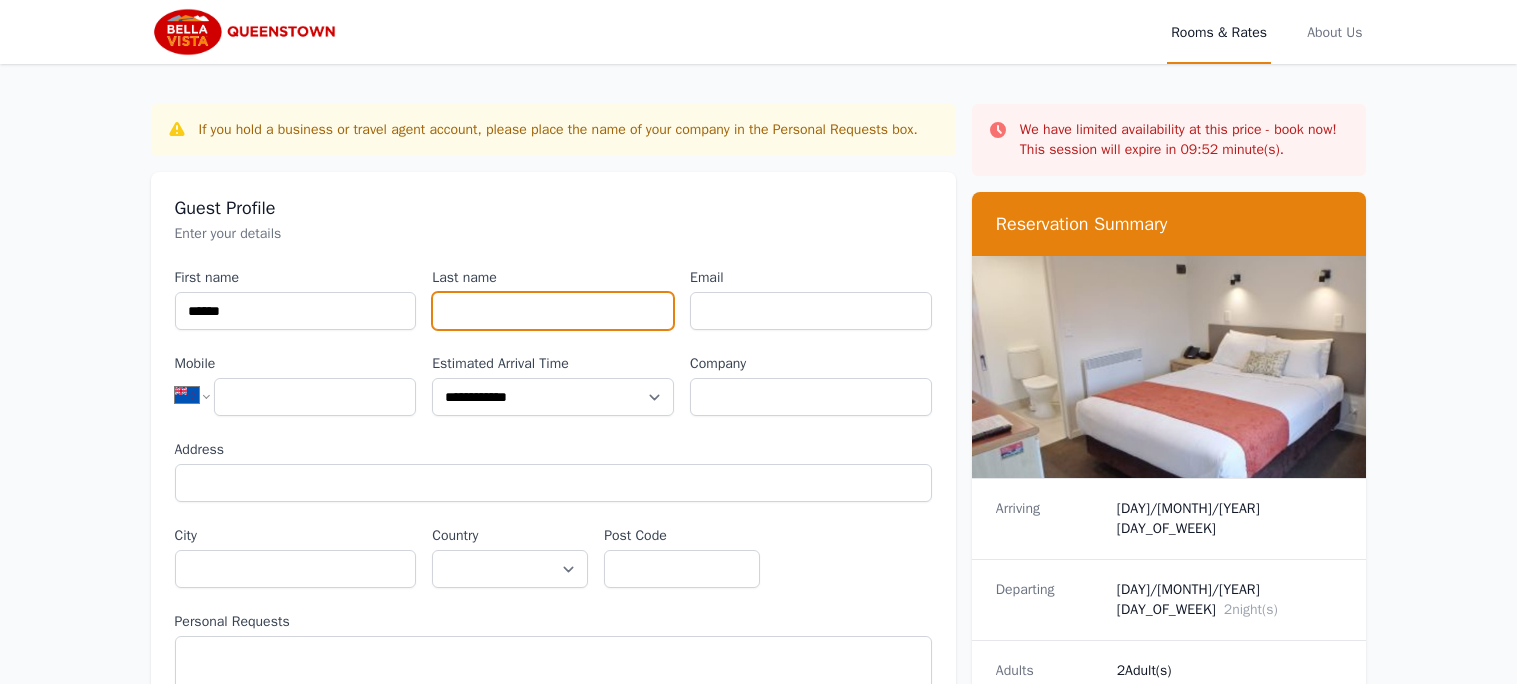 click on "Last name" at bounding box center [553, 311] 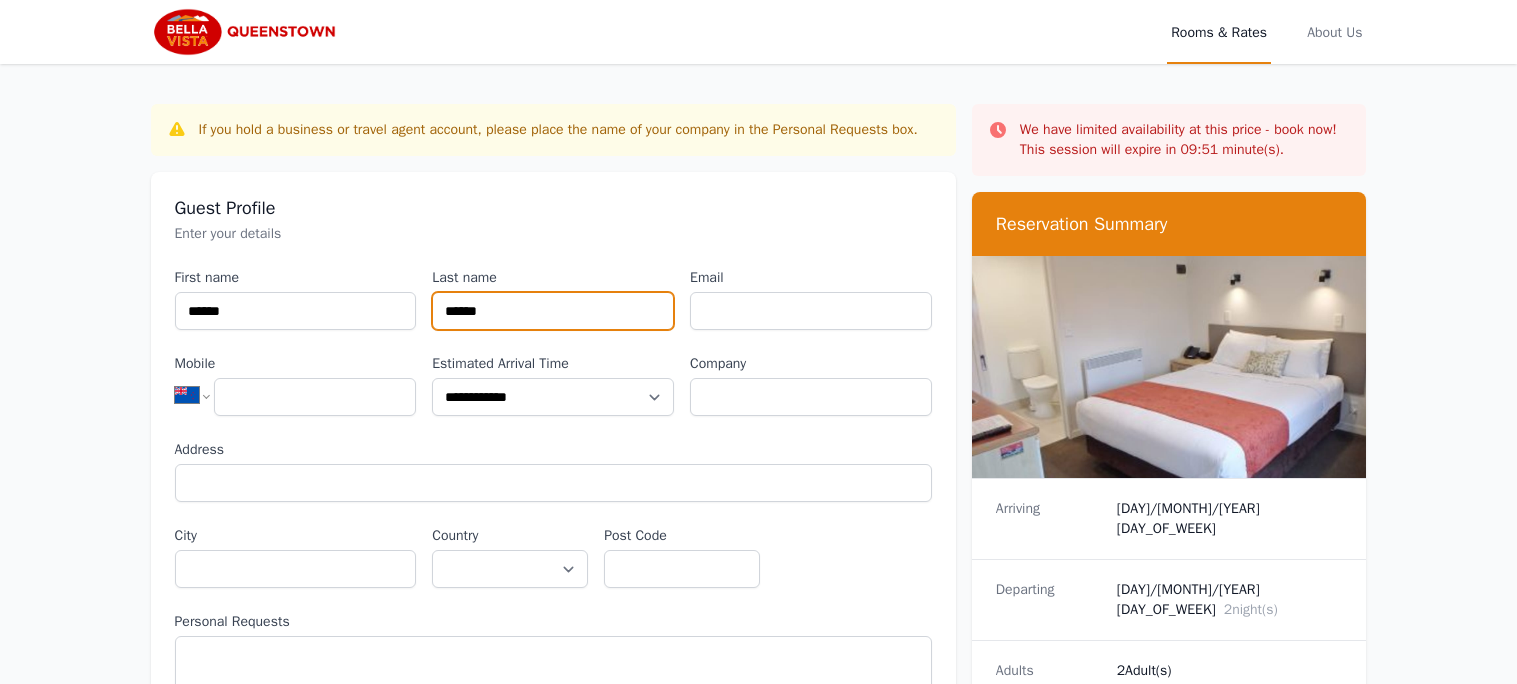 type on "******" 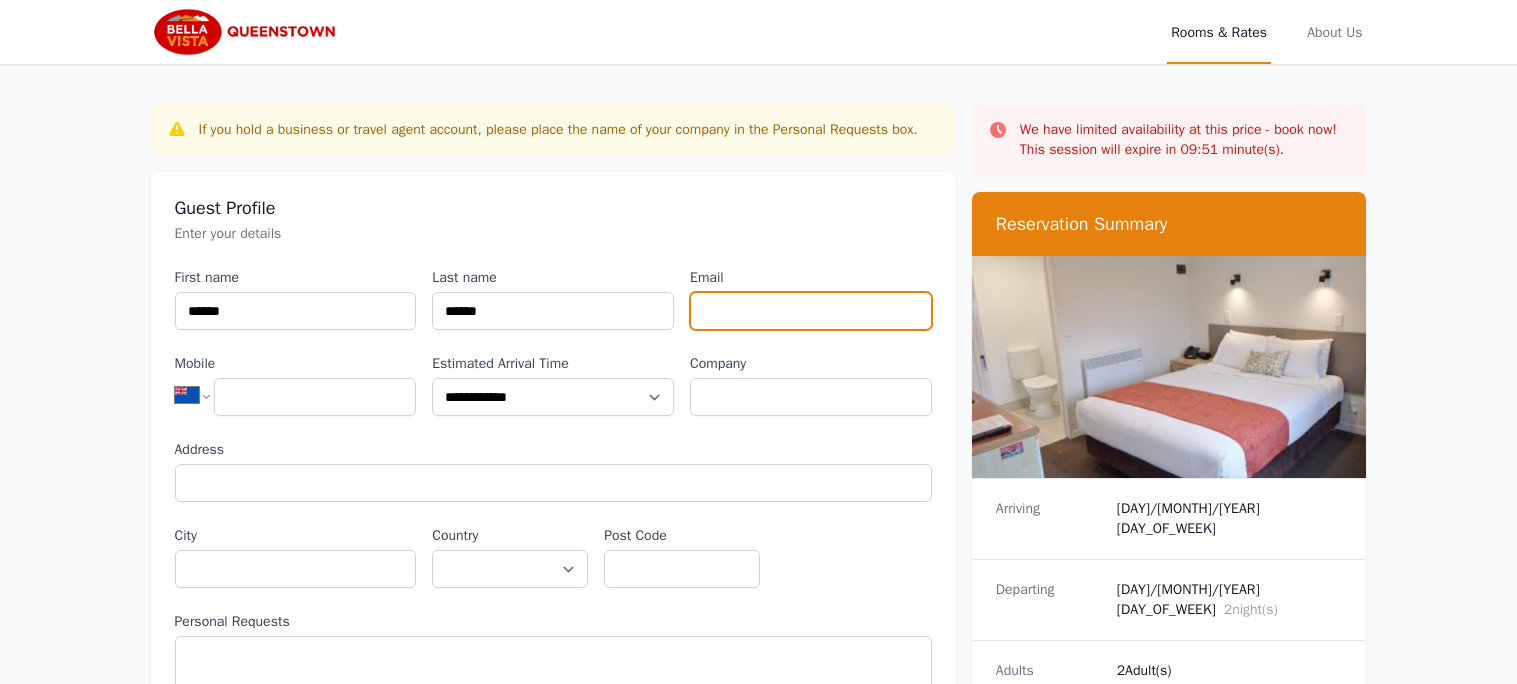 click on "Email" at bounding box center [811, 311] 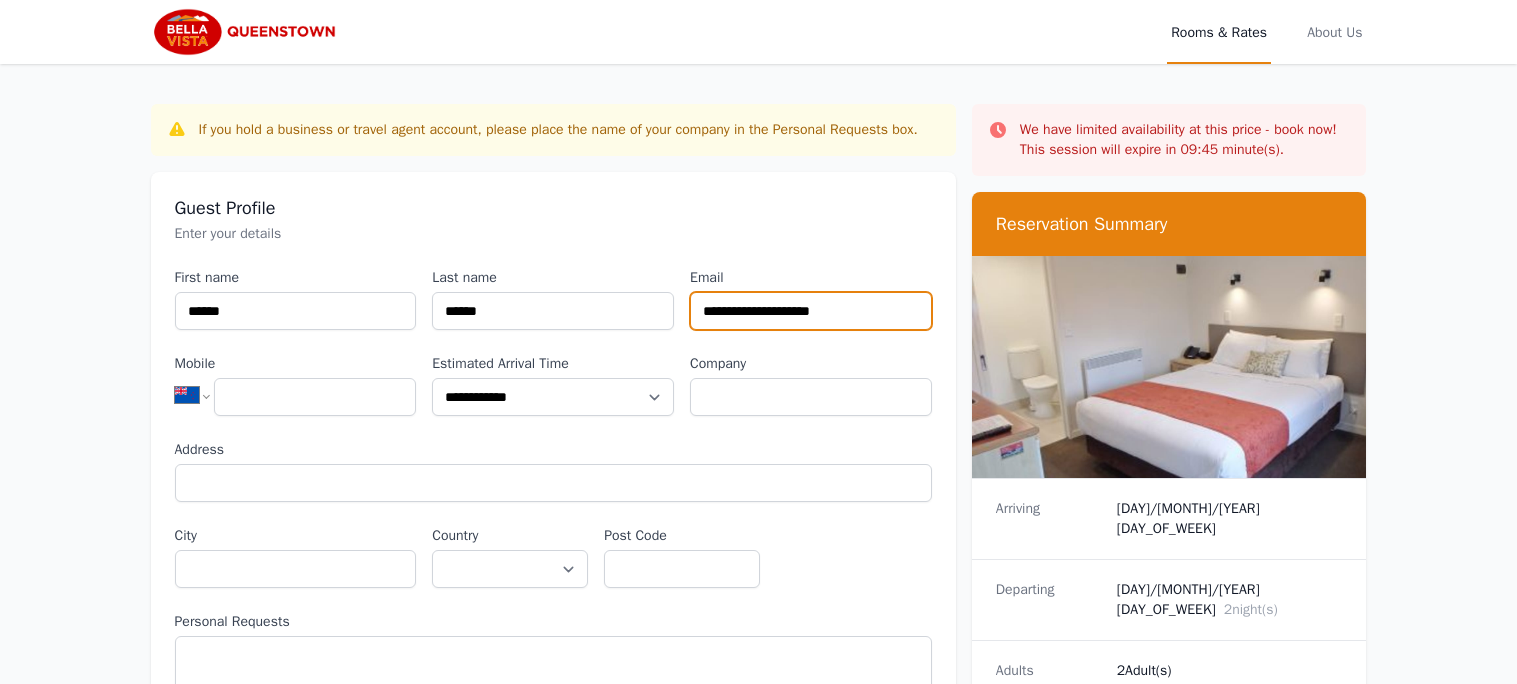 type on "**********" 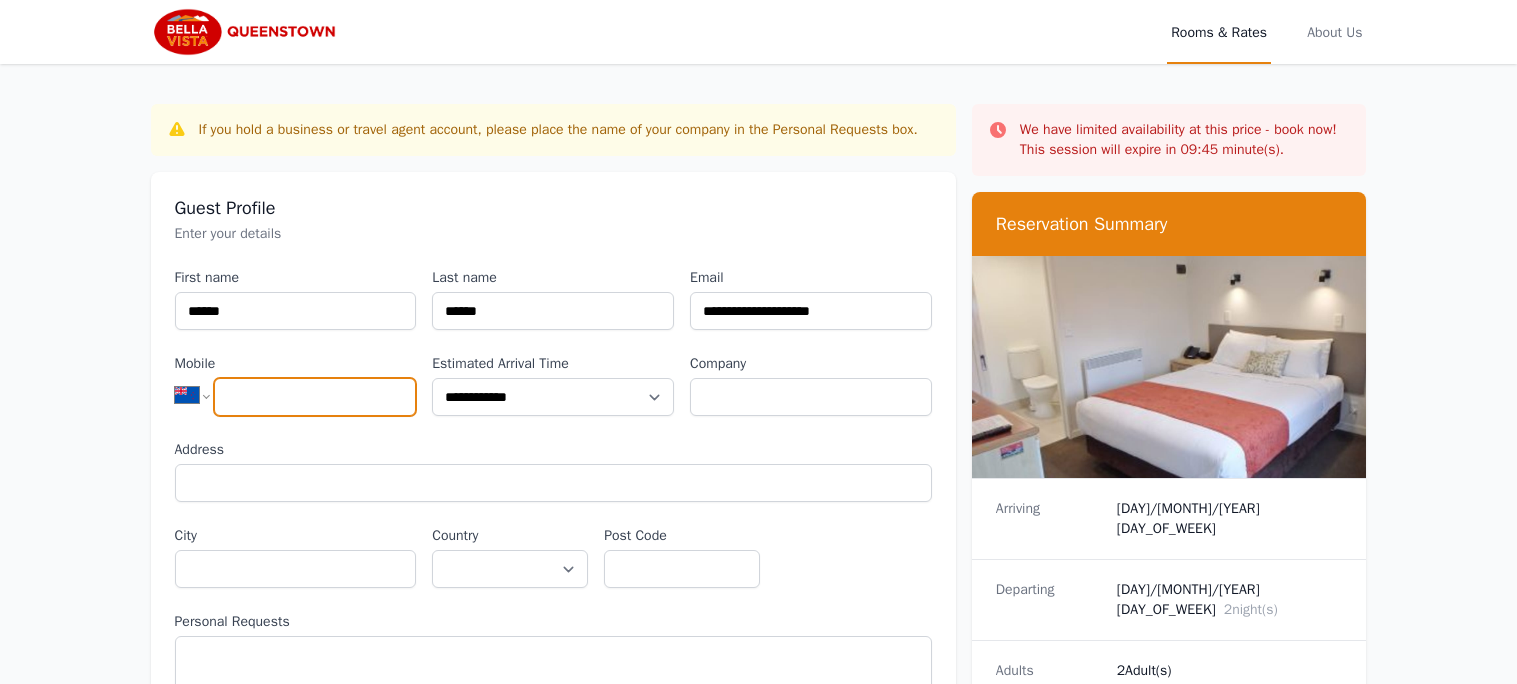 click on "Mobile" at bounding box center (315, 397) 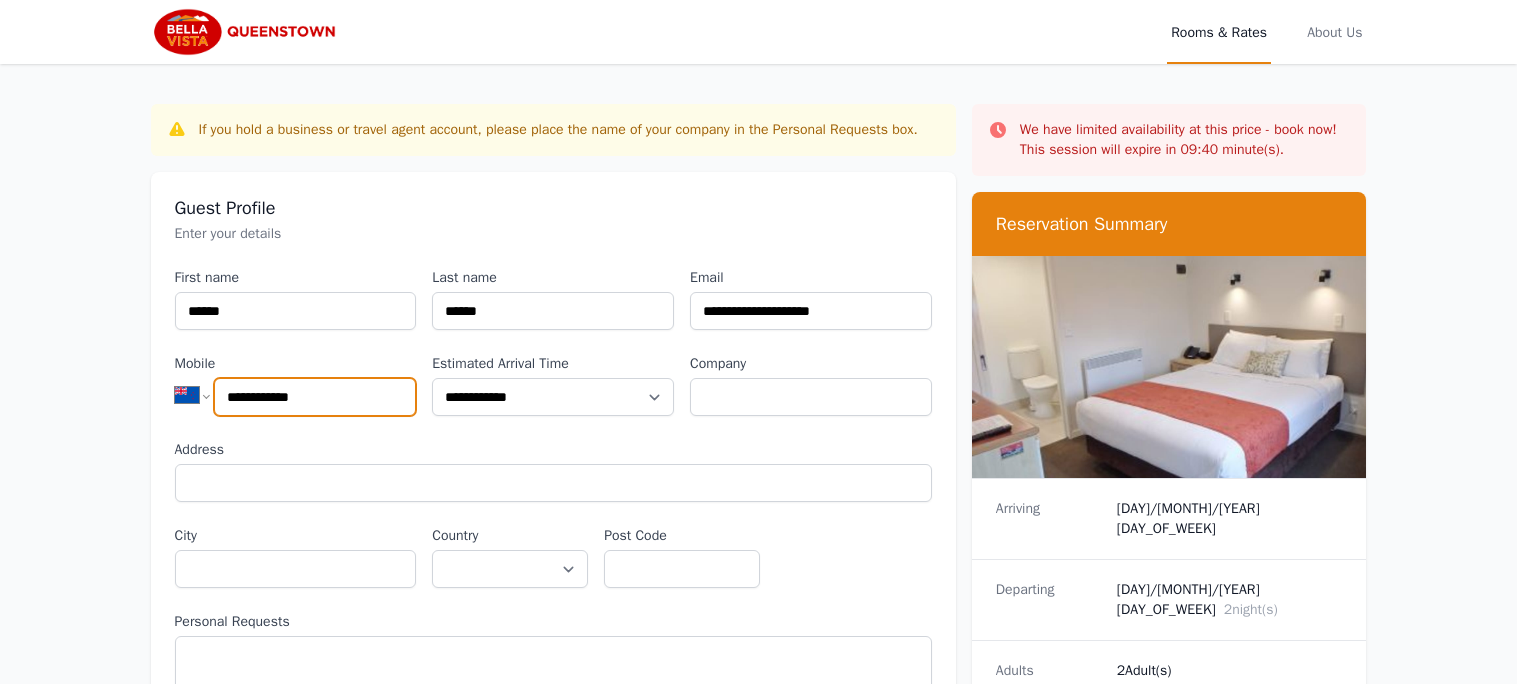 type on "**********" 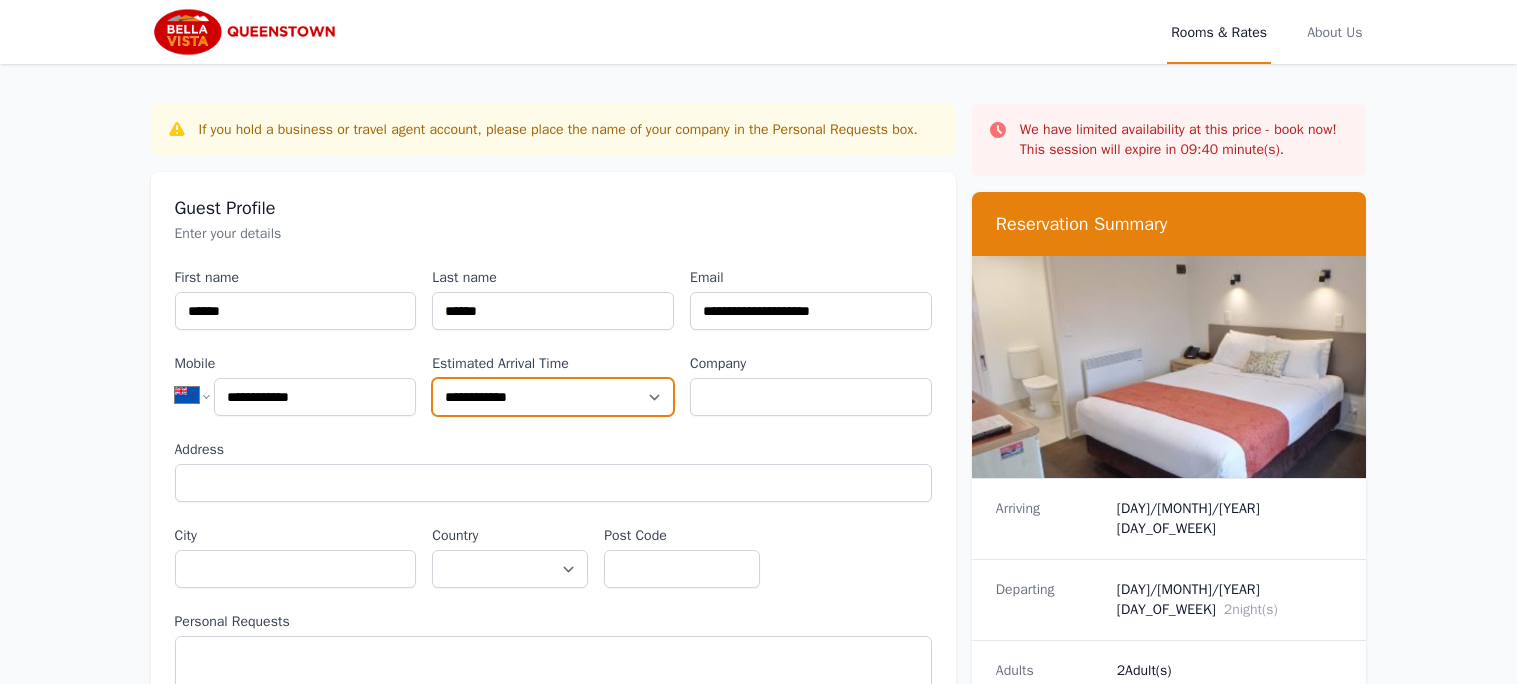 click on "**********" at bounding box center [553, 397] 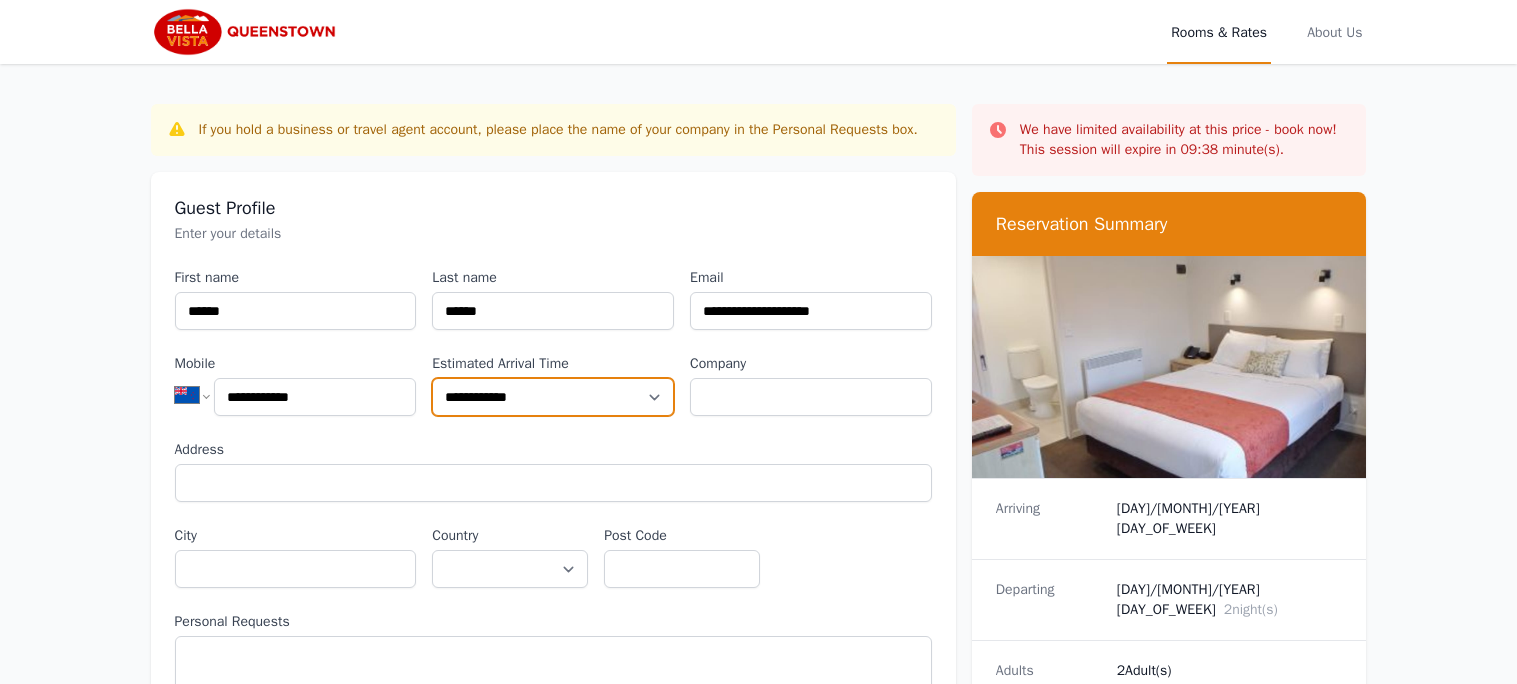 select on "**********" 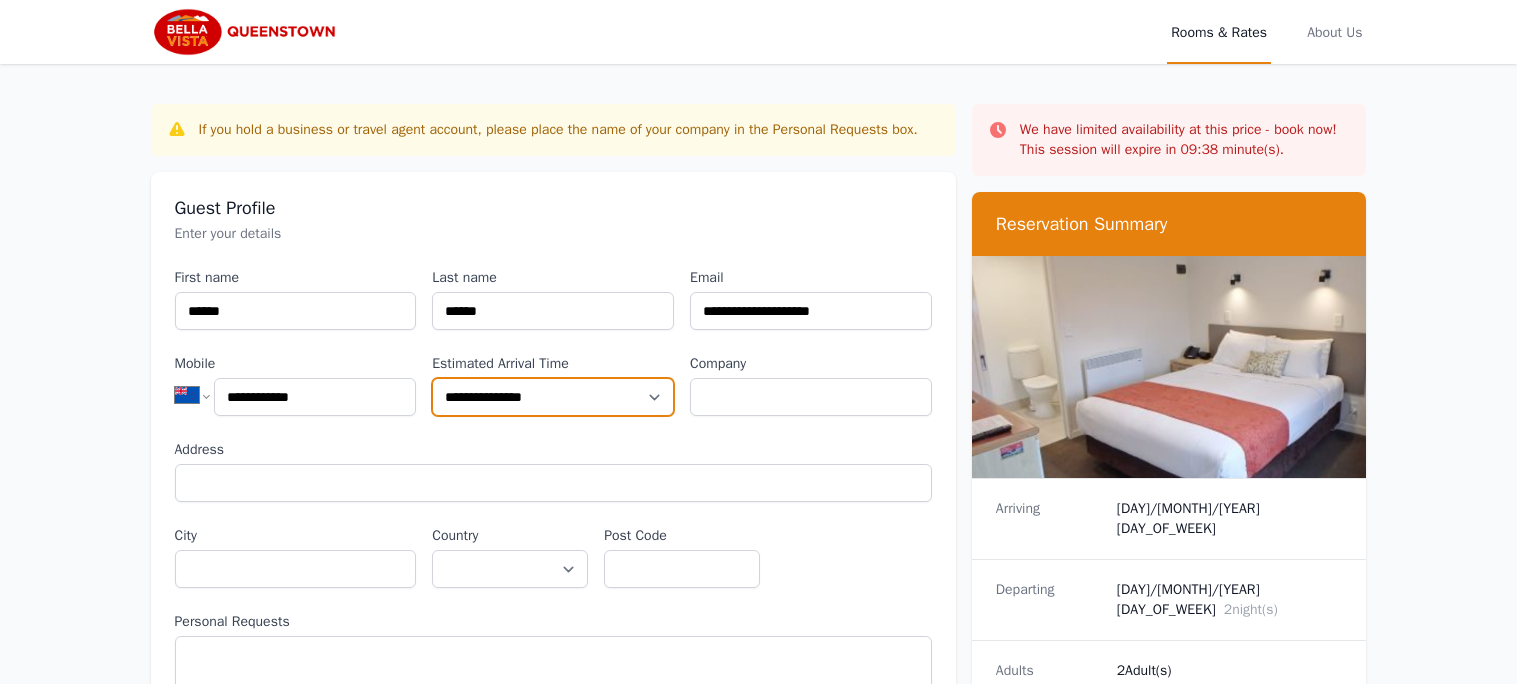 click on "**********" at bounding box center (553, 397) 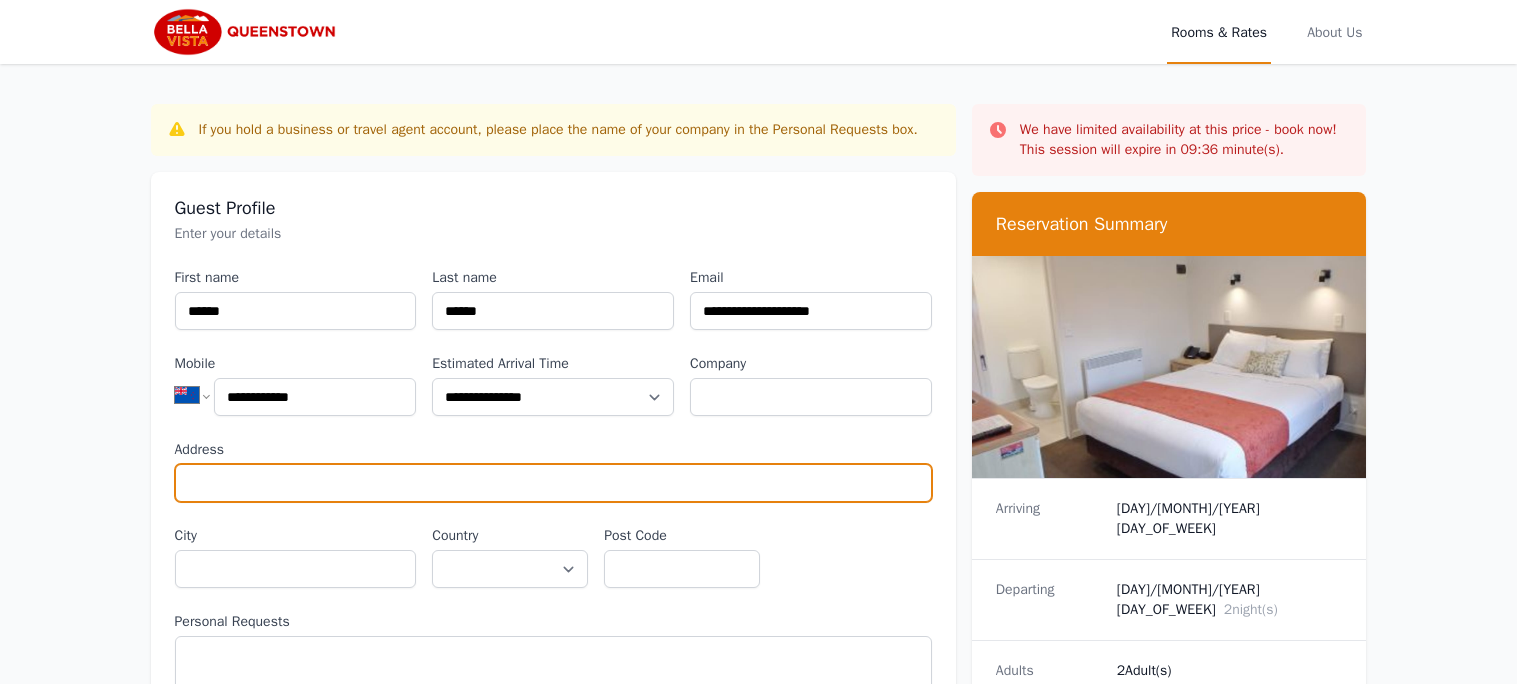 click on "Address" at bounding box center [553, 483] 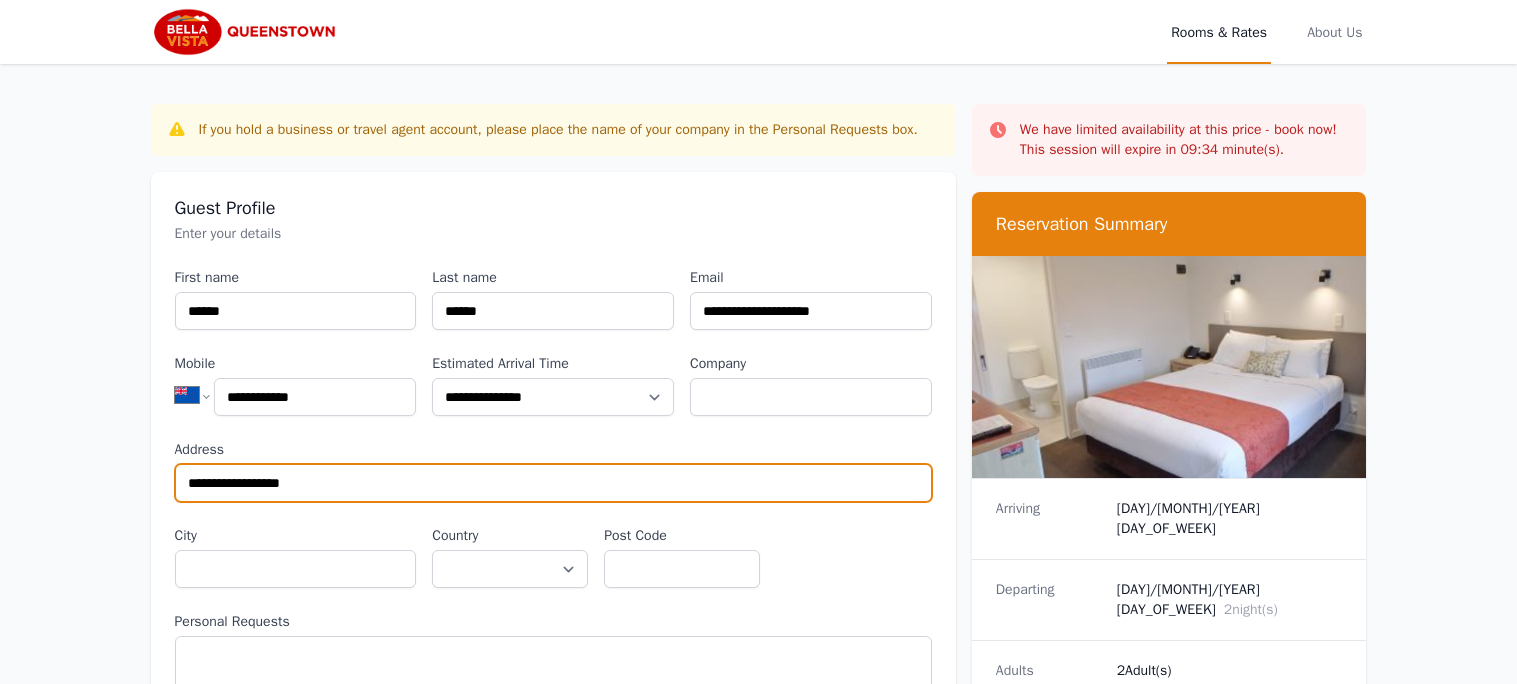 type on "**********" 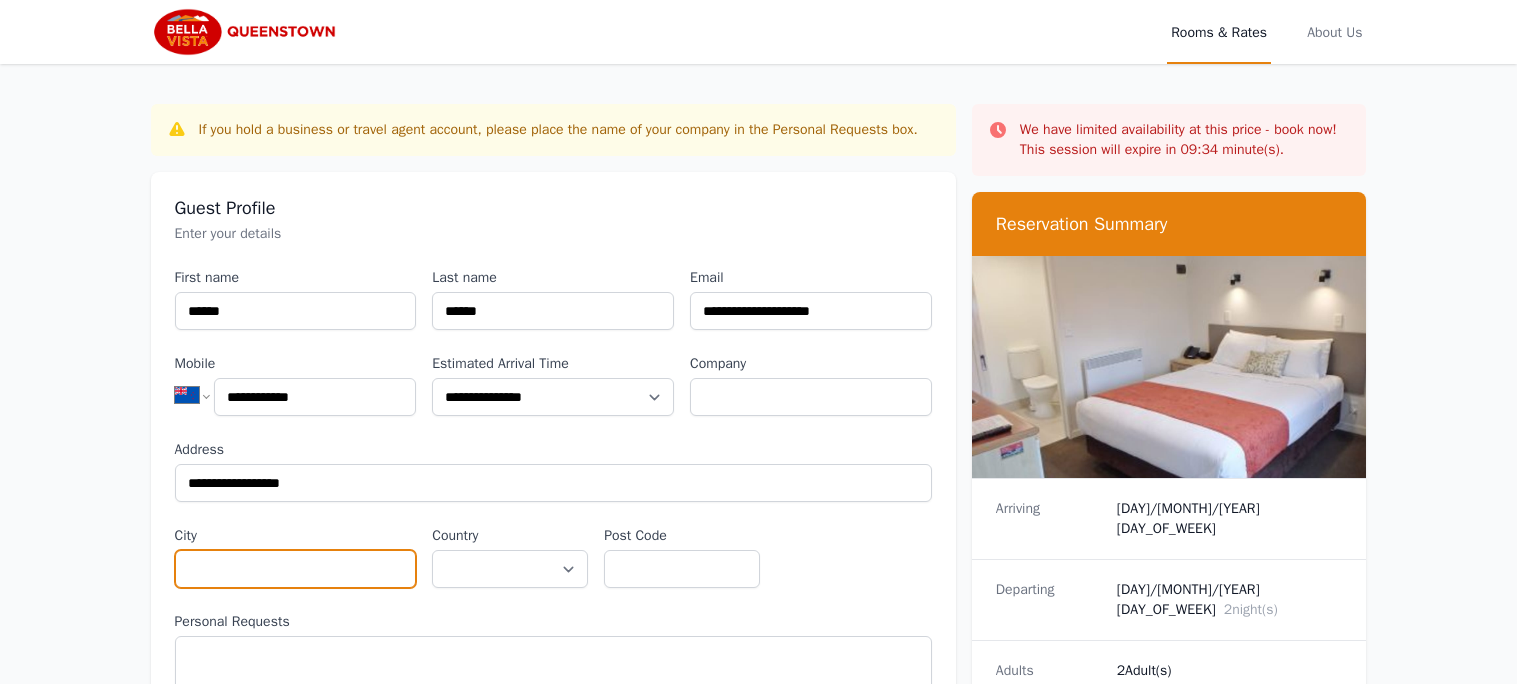 click on "City" at bounding box center [296, 569] 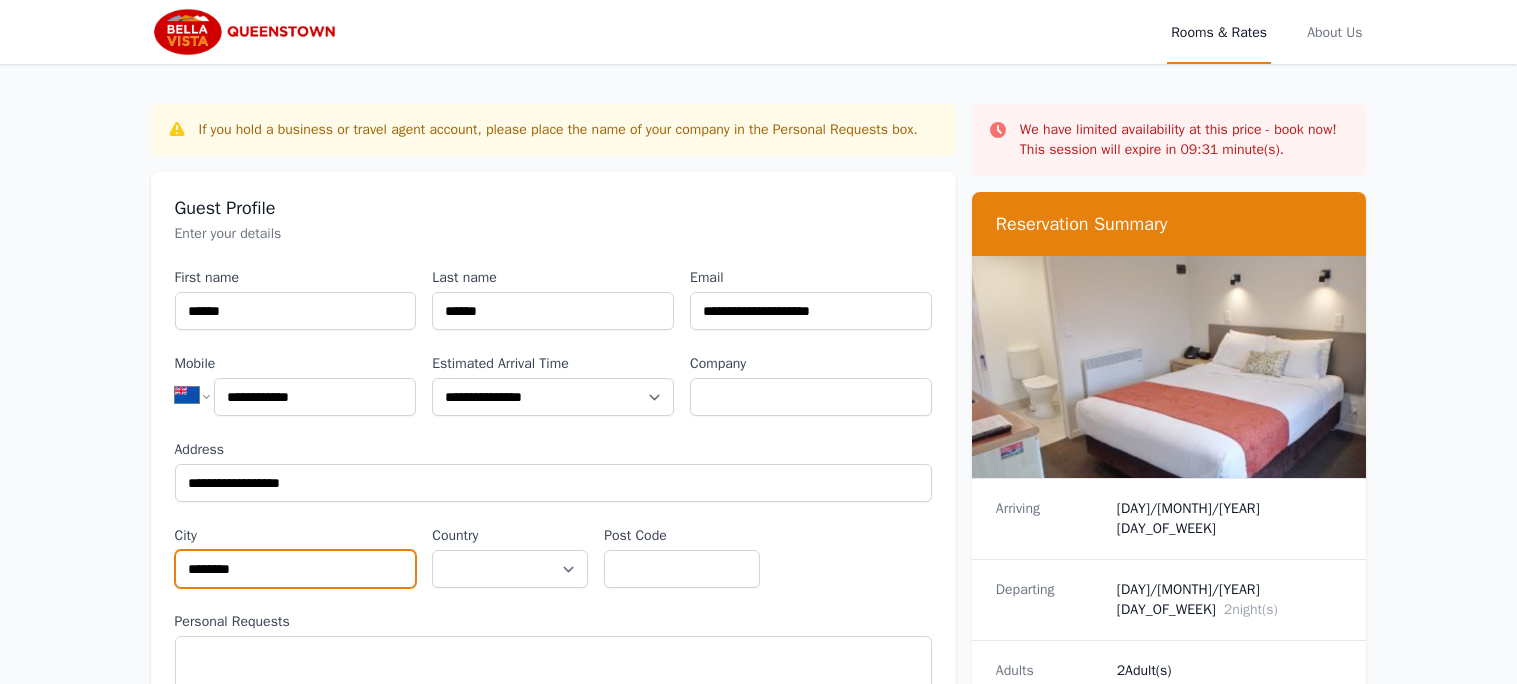 type on "********" 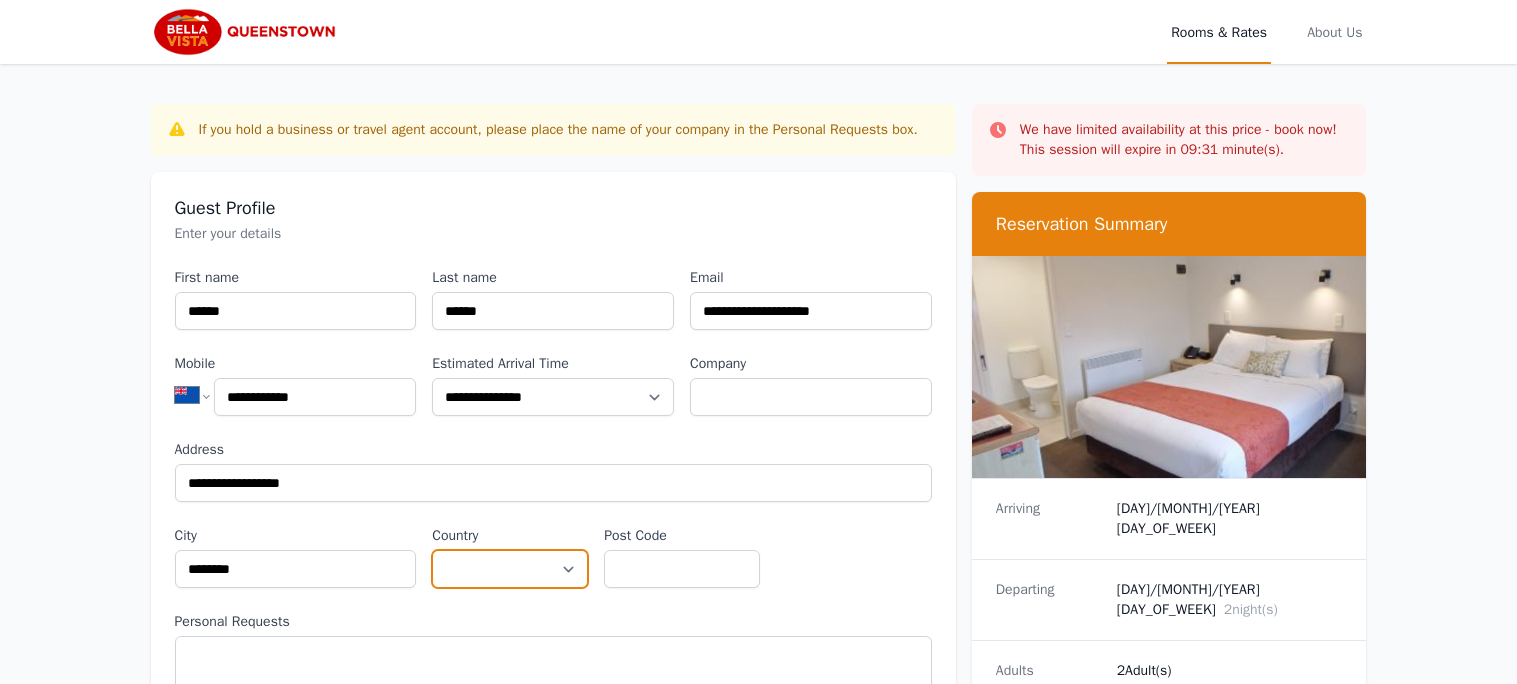 click on "**********" at bounding box center [510, 569] 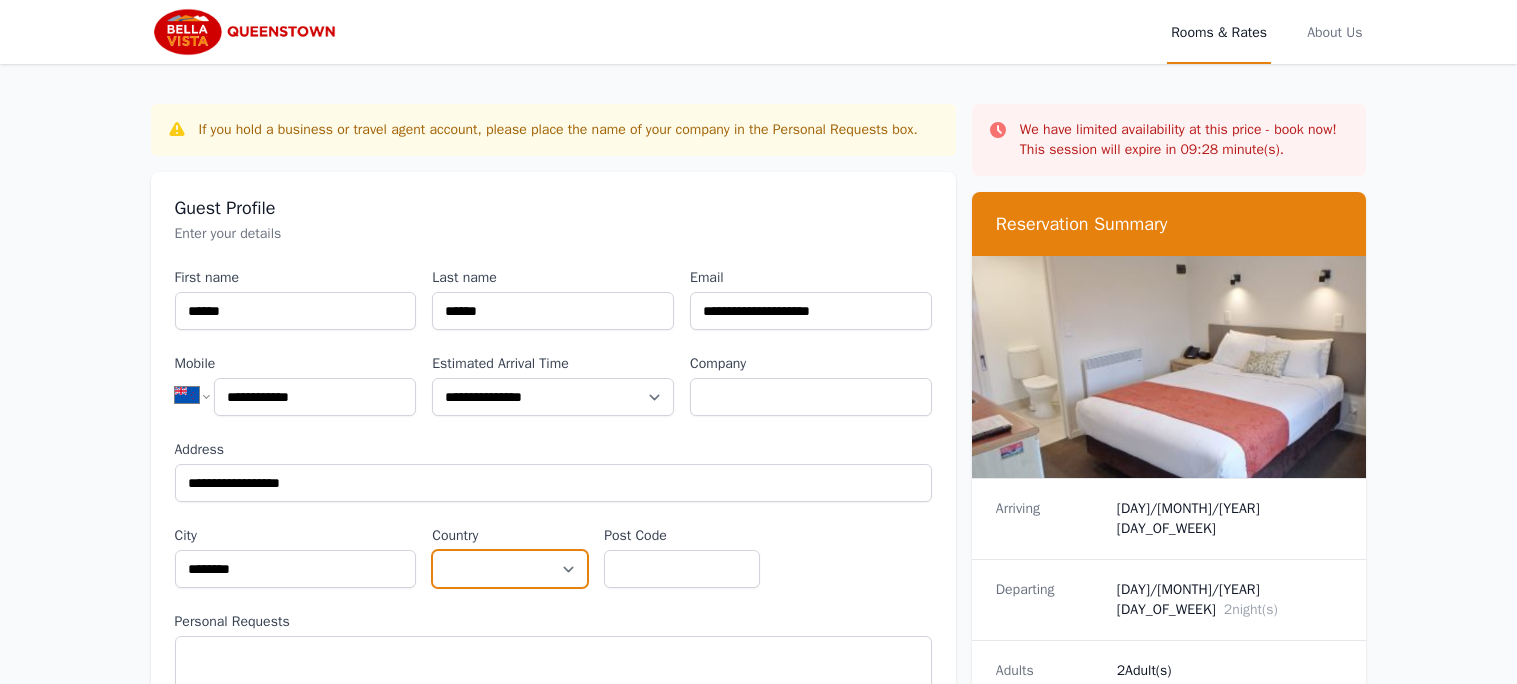 select on "**********" 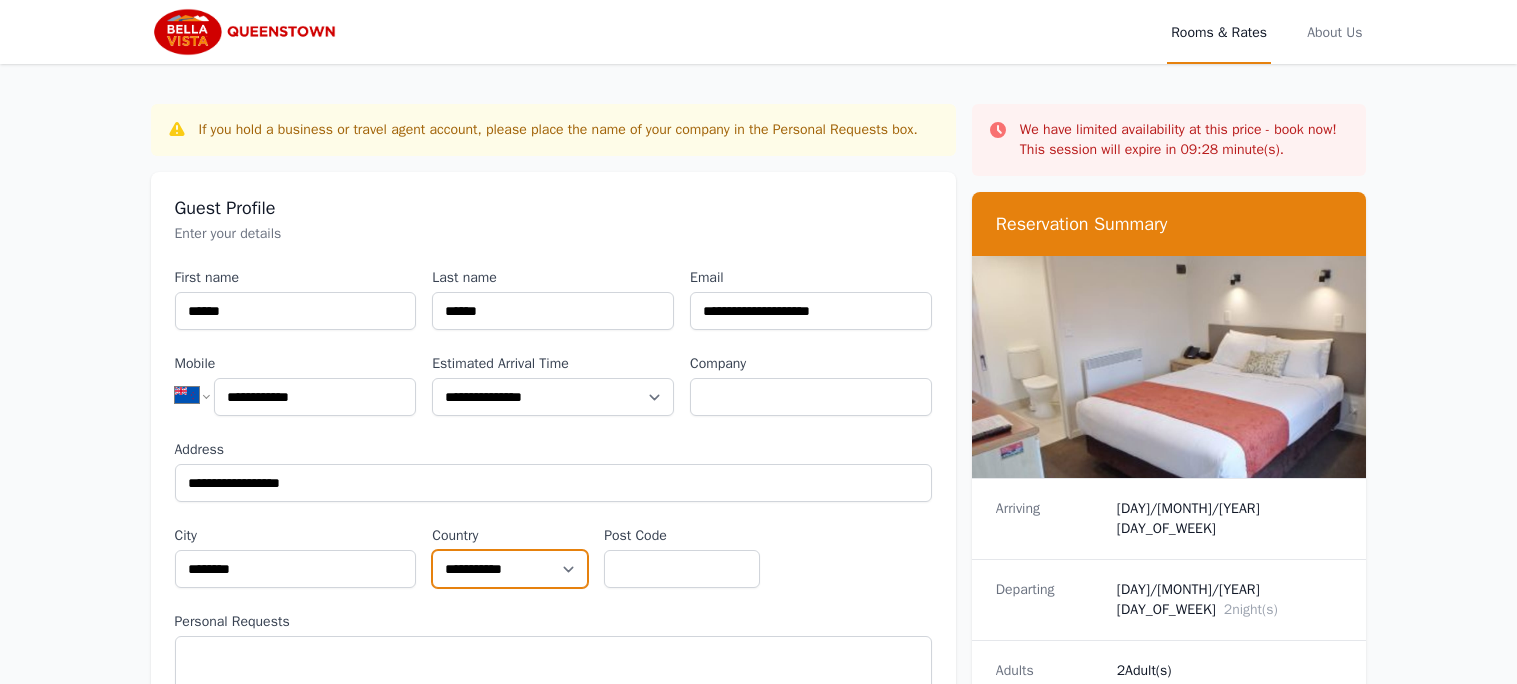 click on "**********" at bounding box center [510, 569] 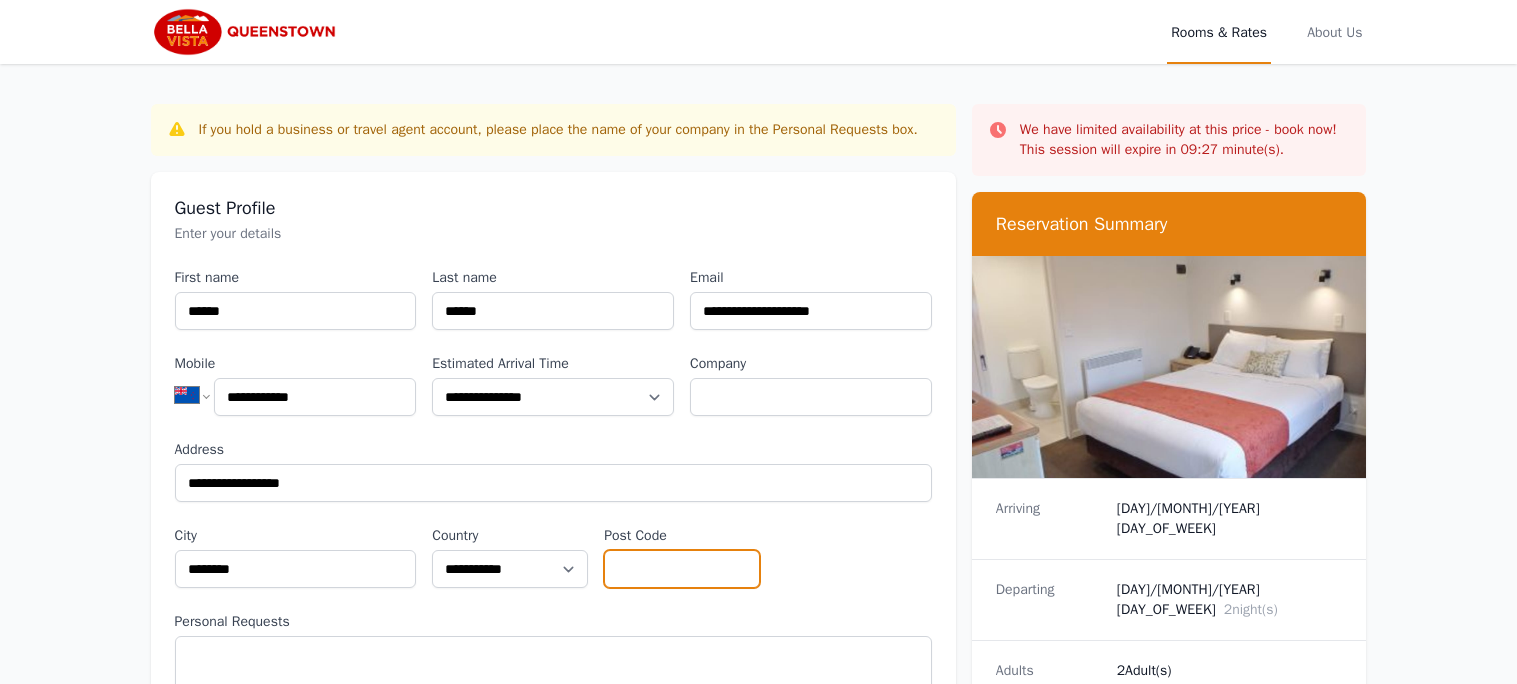 click on "Post Code" at bounding box center [682, 569] 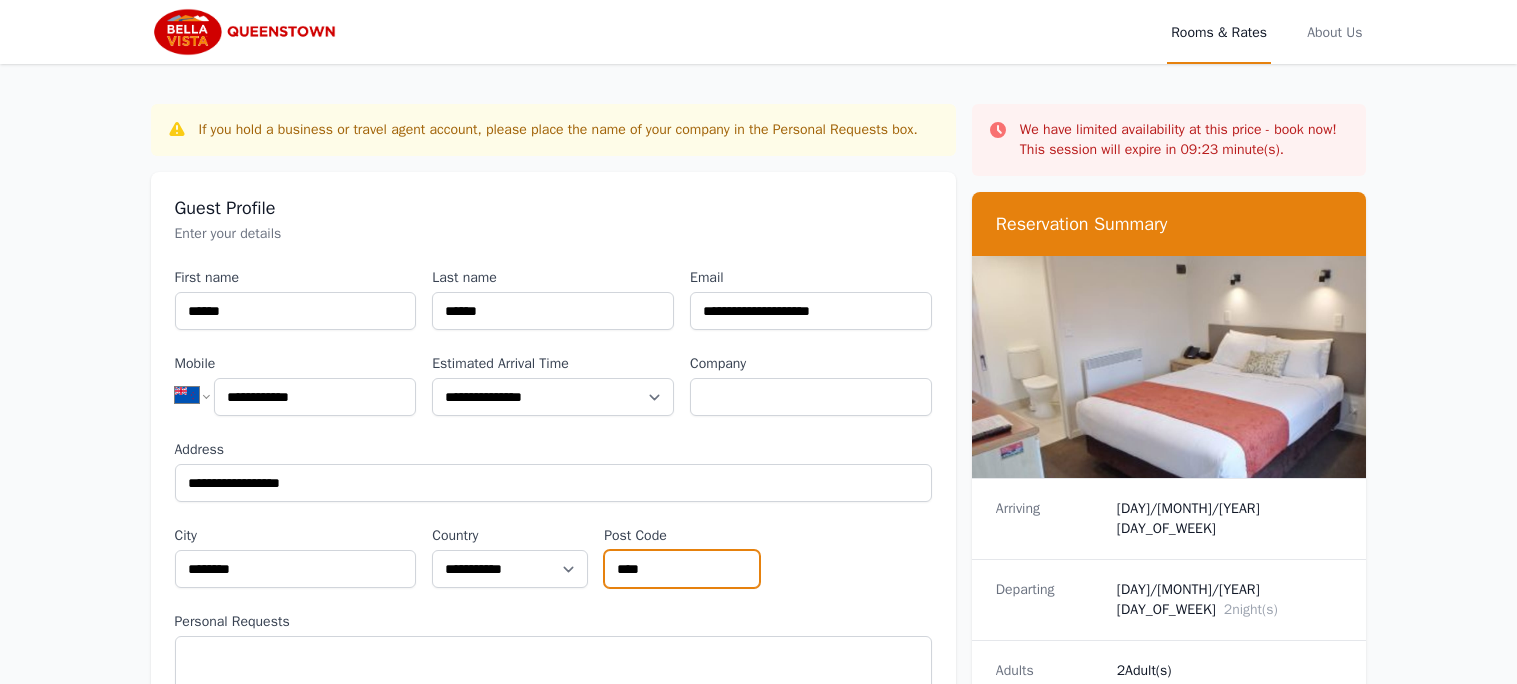 type on "****" 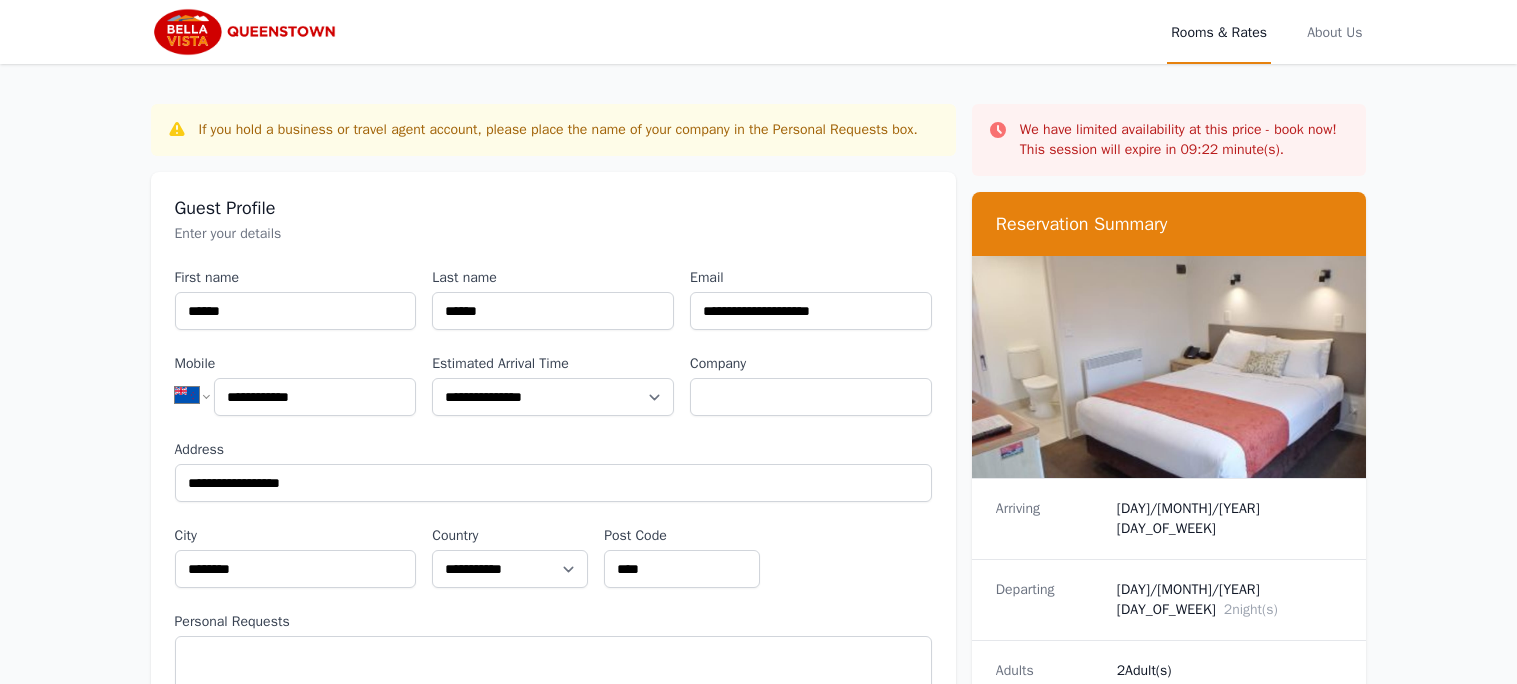 click on "**********" at bounding box center (553, 491) 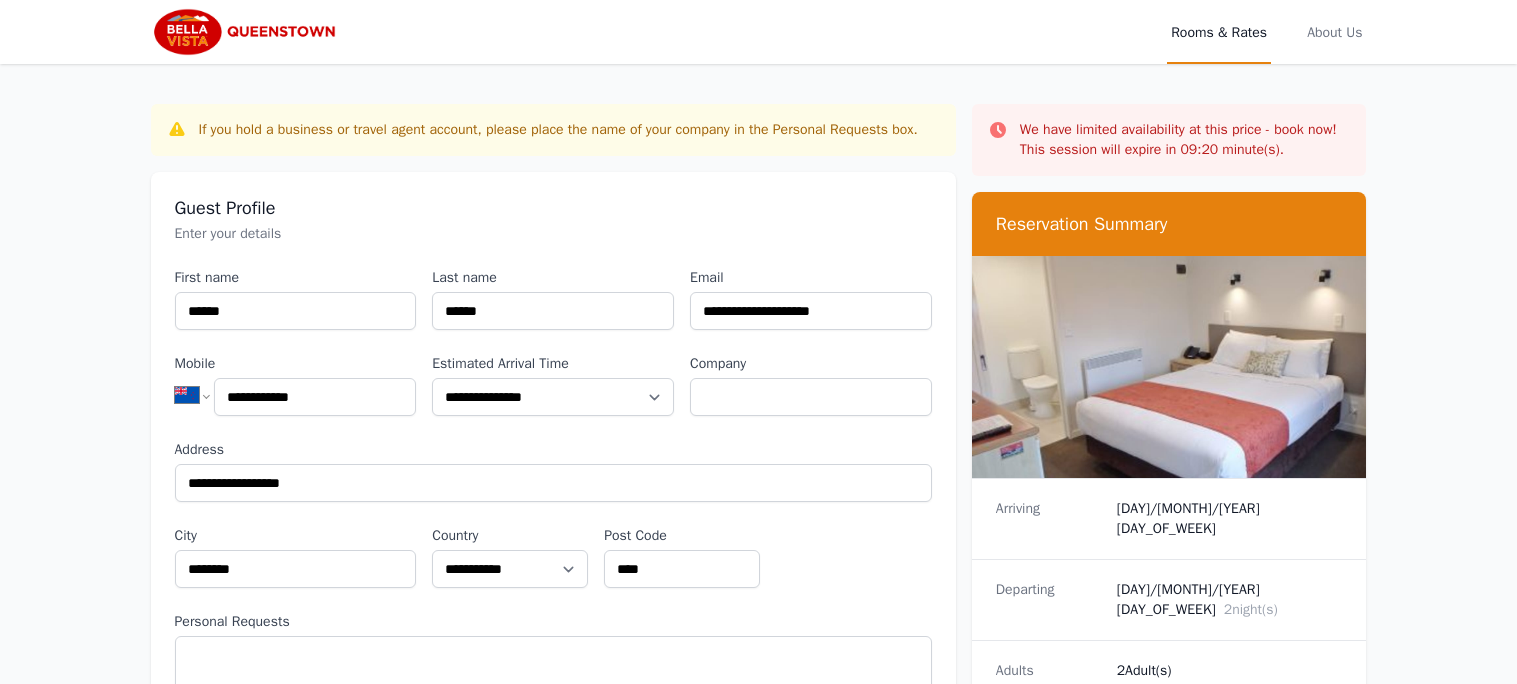 click on "**********" at bounding box center [553, 491] 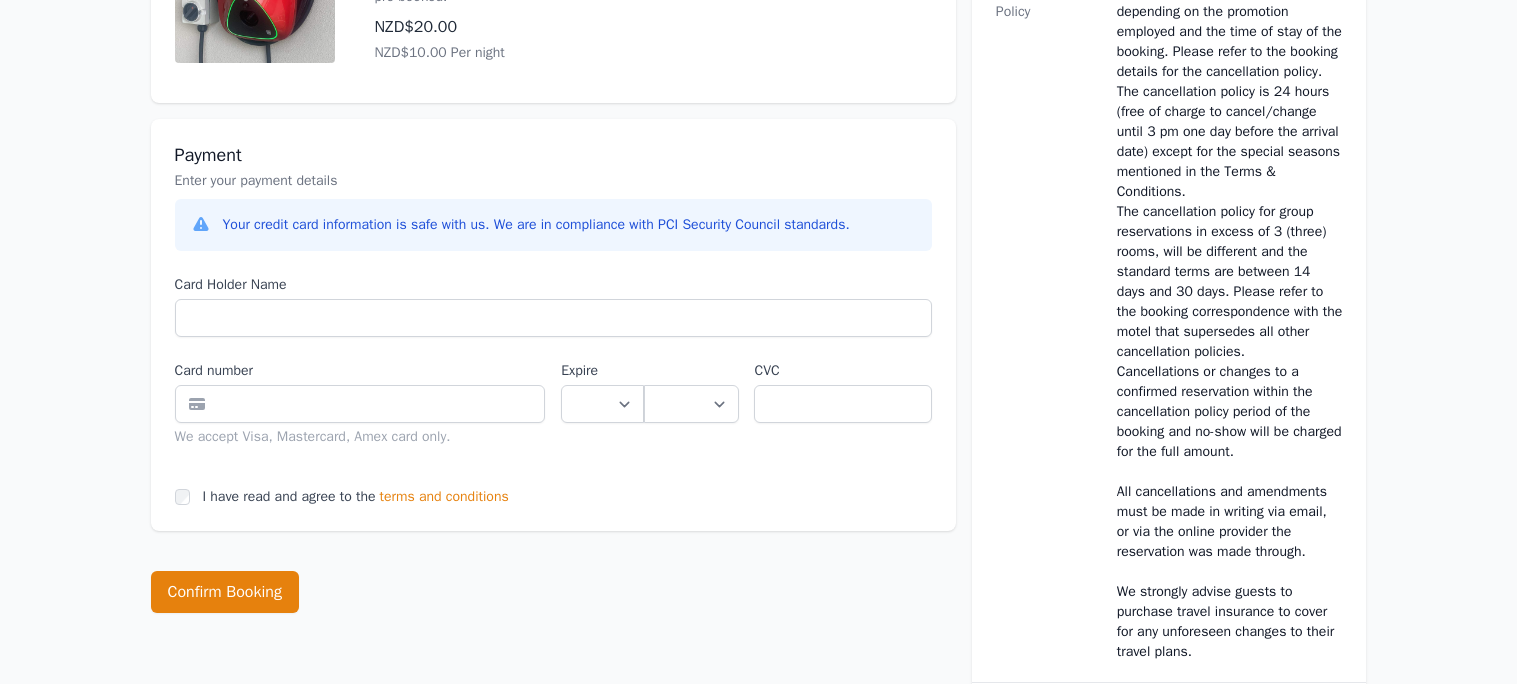 scroll, scrollTop: 959, scrollLeft: 0, axis: vertical 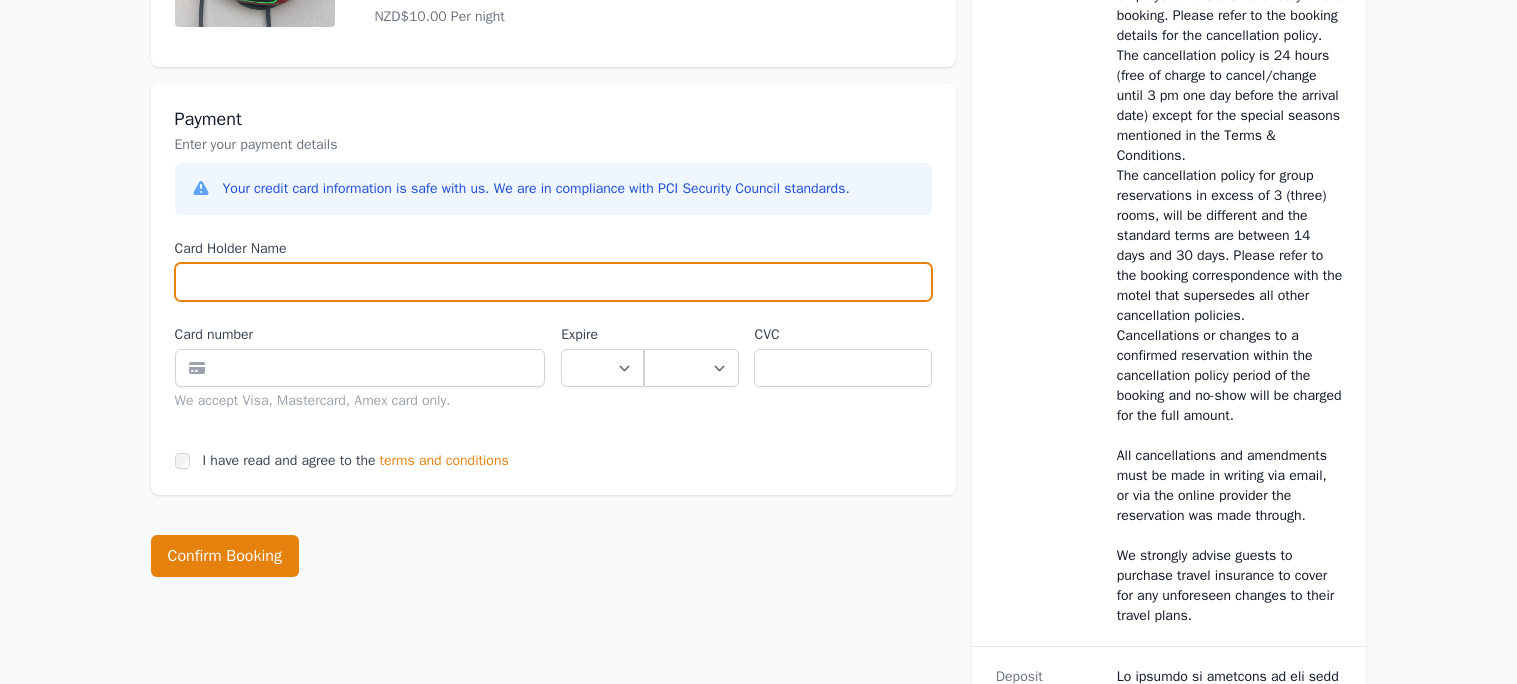 click on "Card Holder Name" at bounding box center [553, 282] 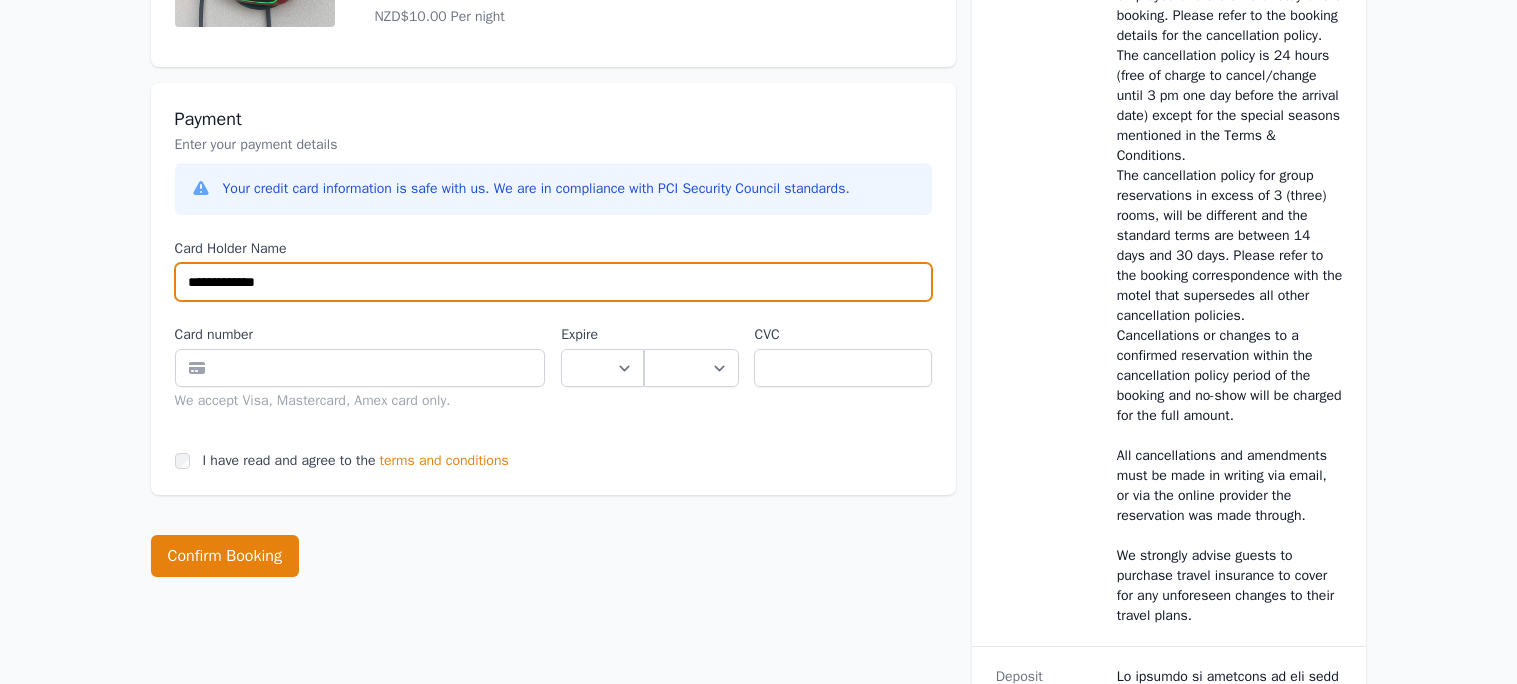 type on "**********" 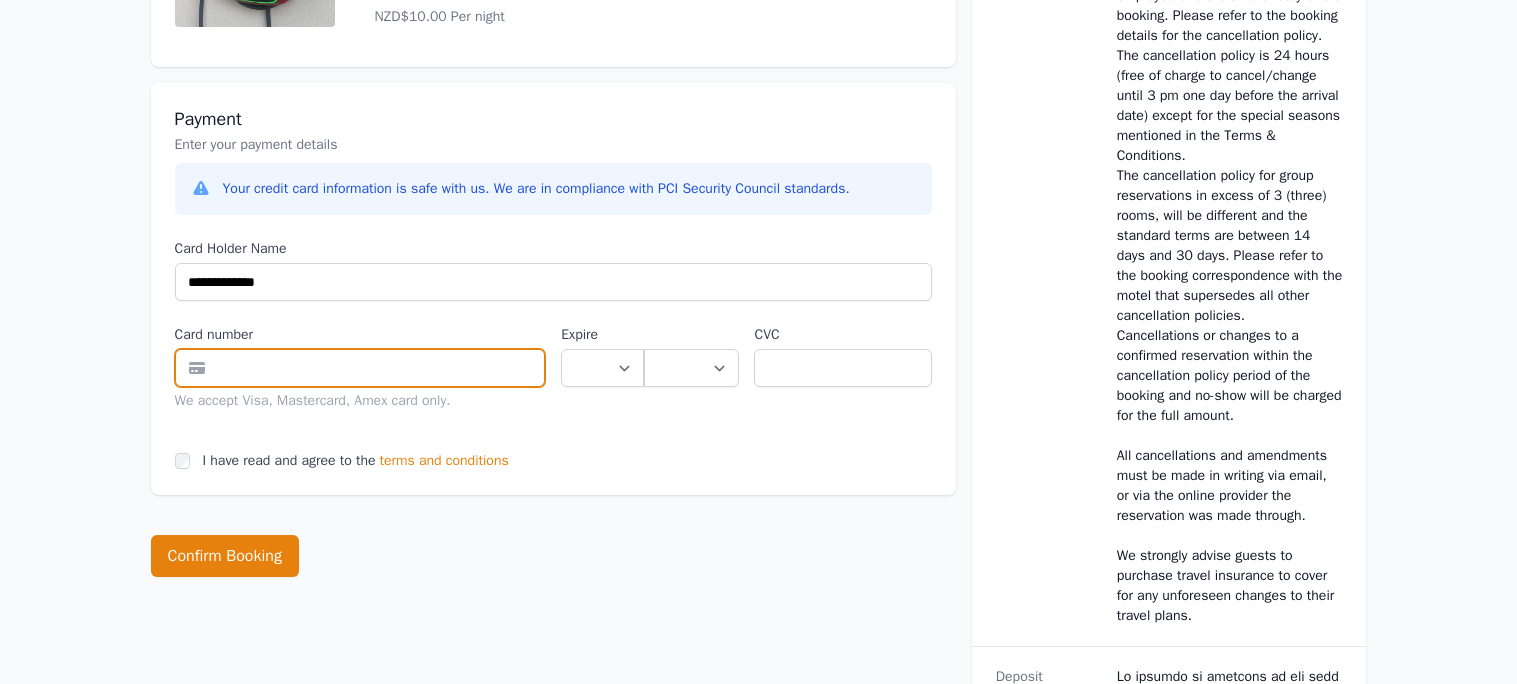 click at bounding box center (360, 368) 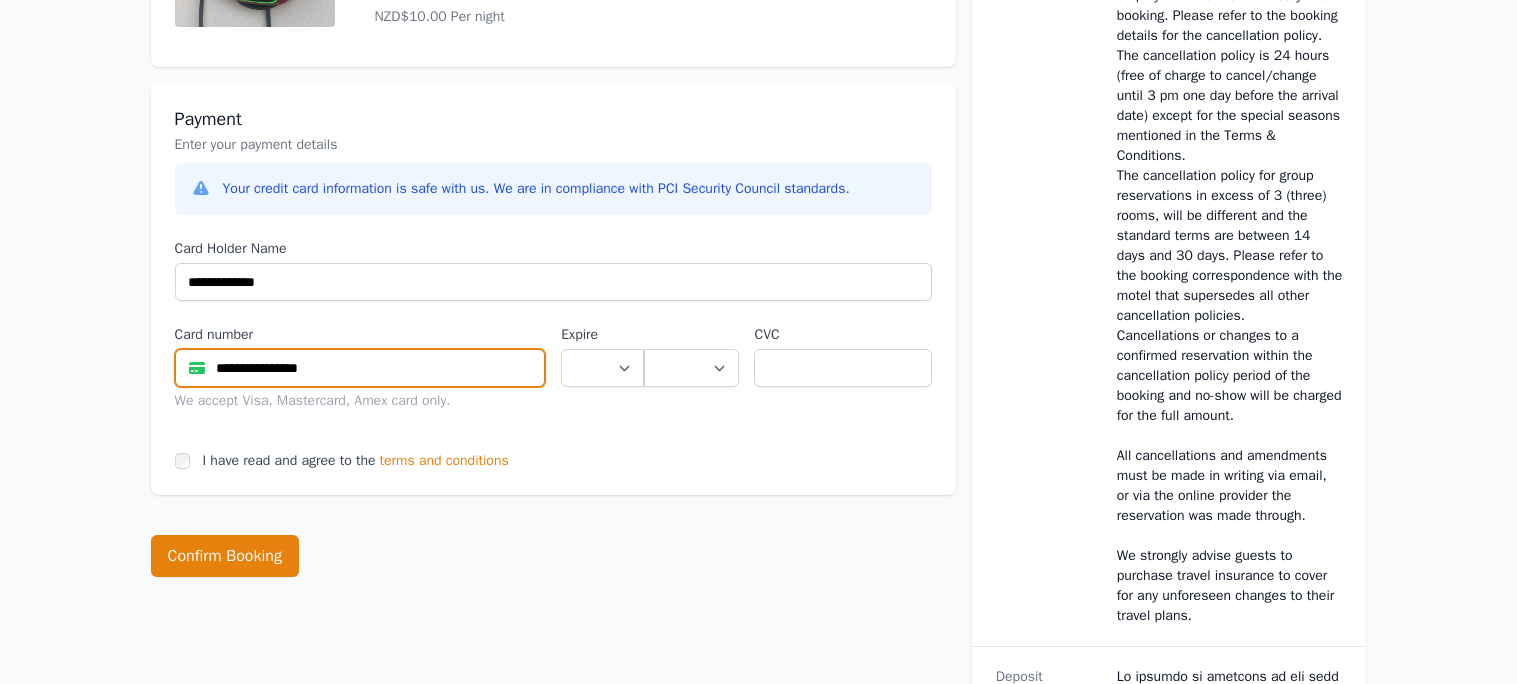 type on "**********" 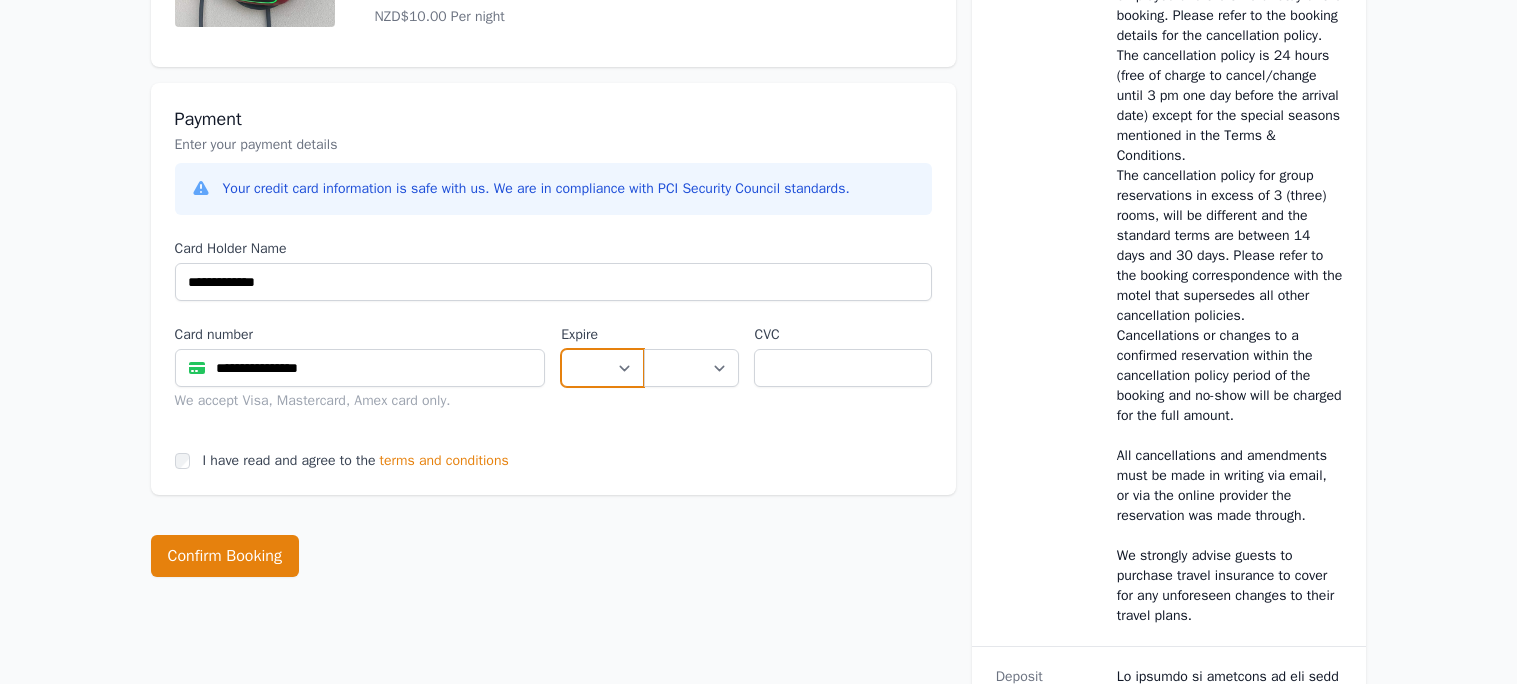 click on "** ** ** ** ** ** ** ** ** ** ** **" at bounding box center (602, 368) 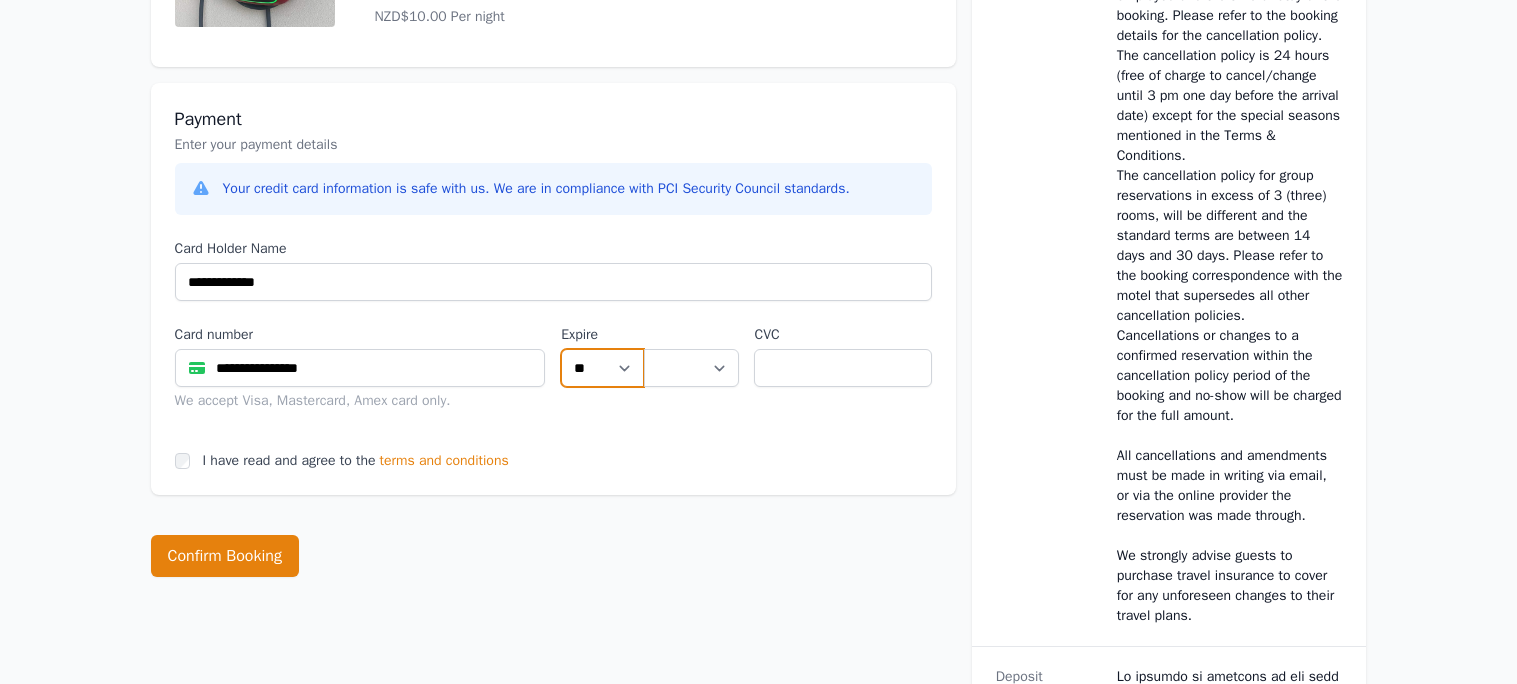 click on "** ** ** ** ** ** ** ** ** ** ** **" at bounding box center [602, 368] 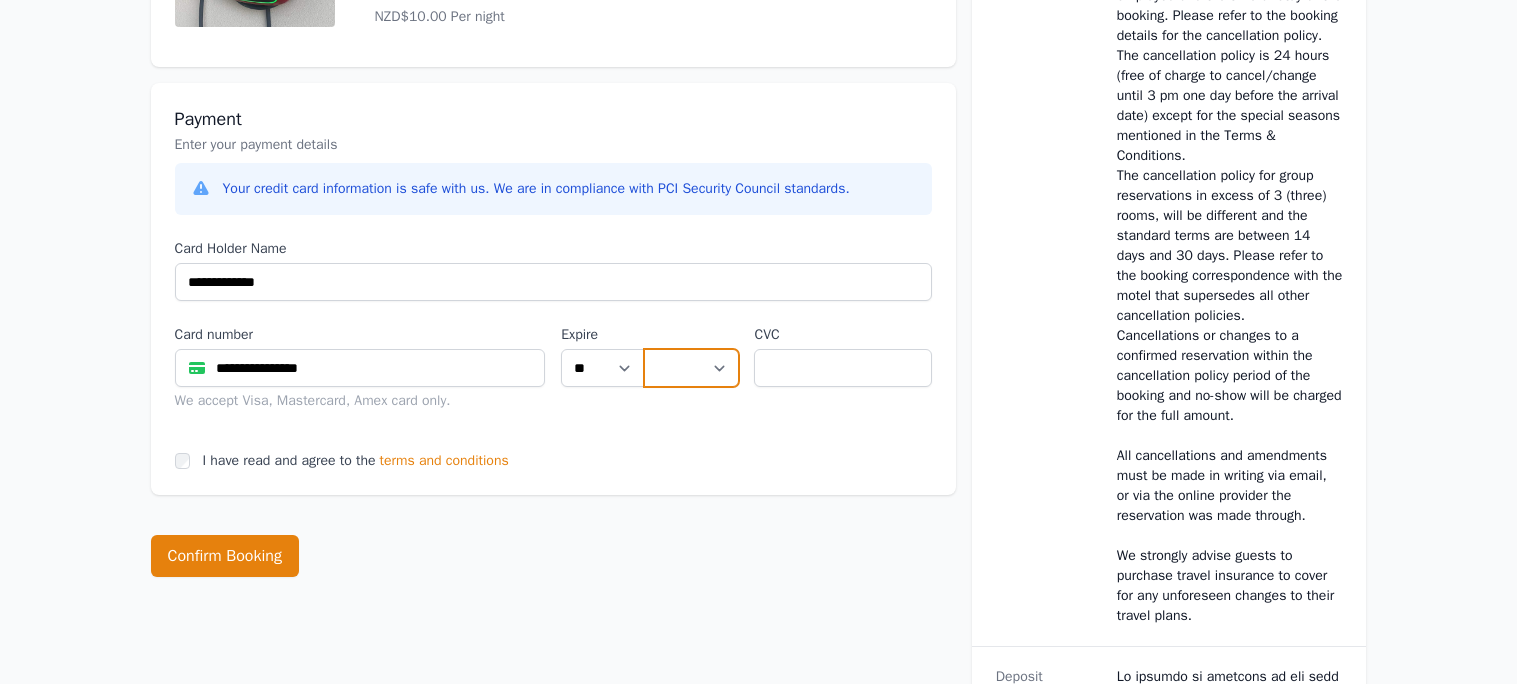 click on "**** **** **** **** **** **** **** **** ****" at bounding box center (691, 368) 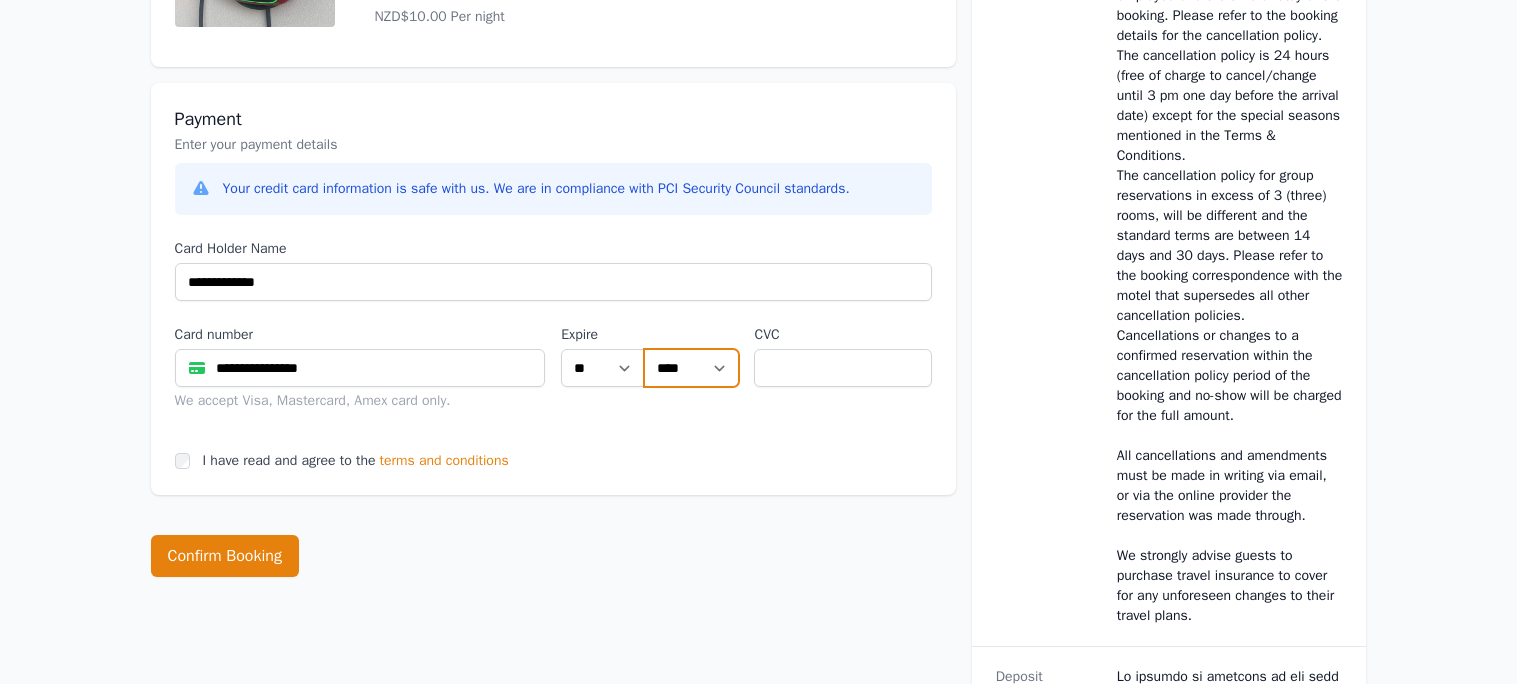 click on "**** **** **** **** **** **** **** **** ****" at bounding box center [691, 368] 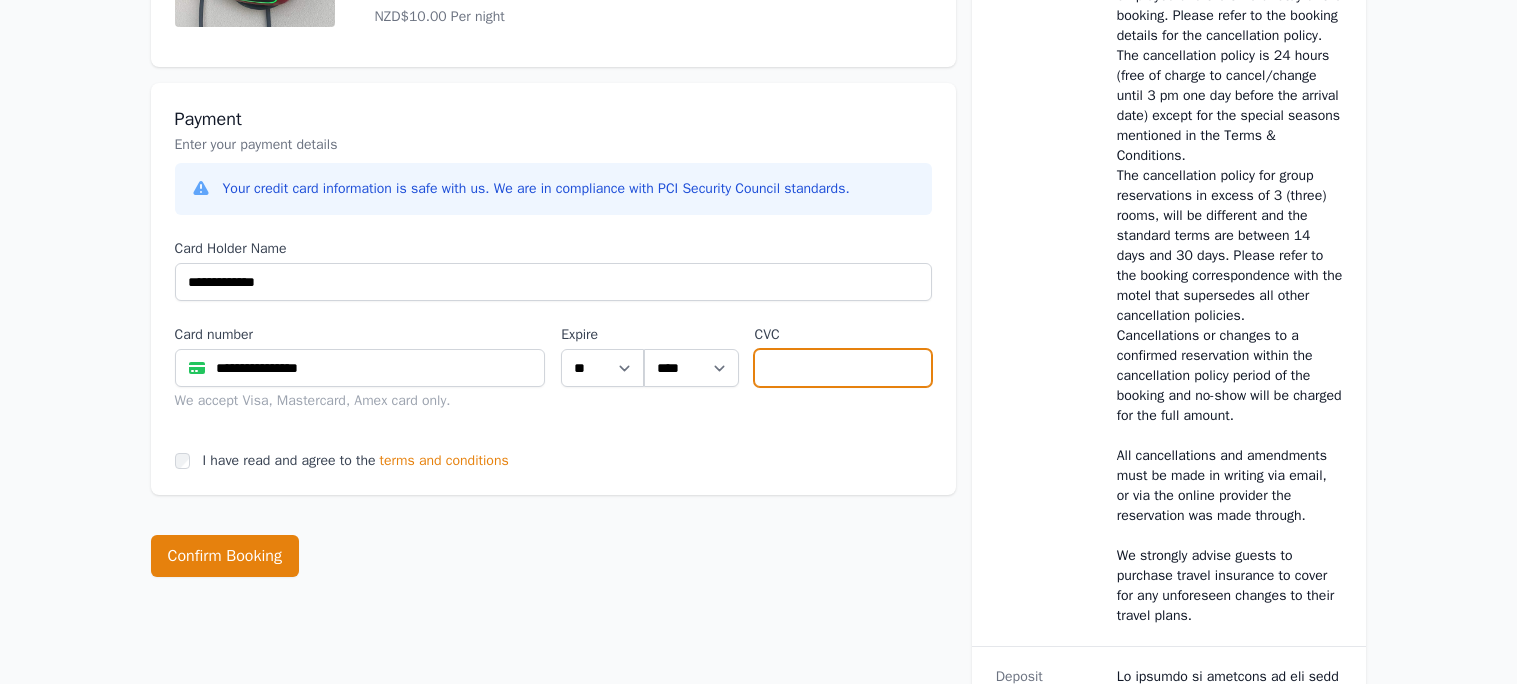 click at bounding box center (842, 368) 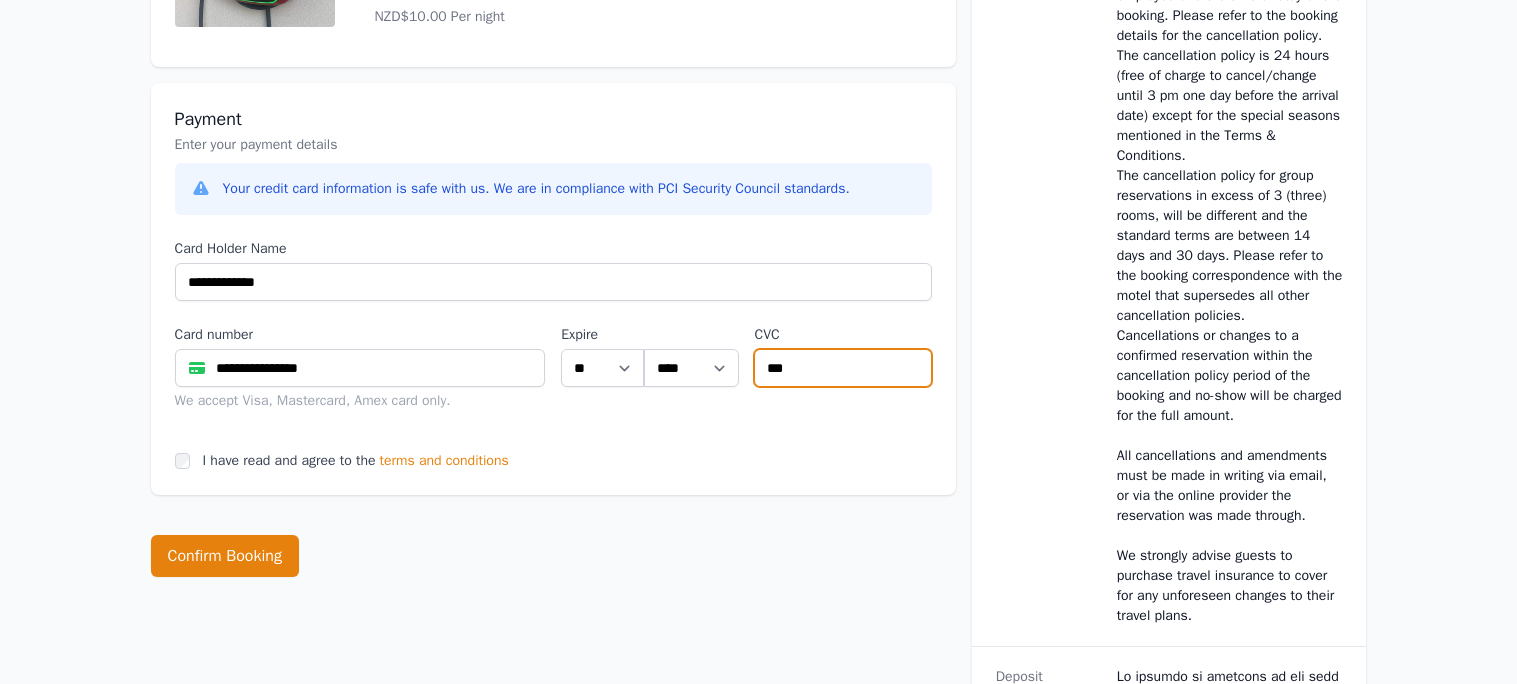 type on "***" 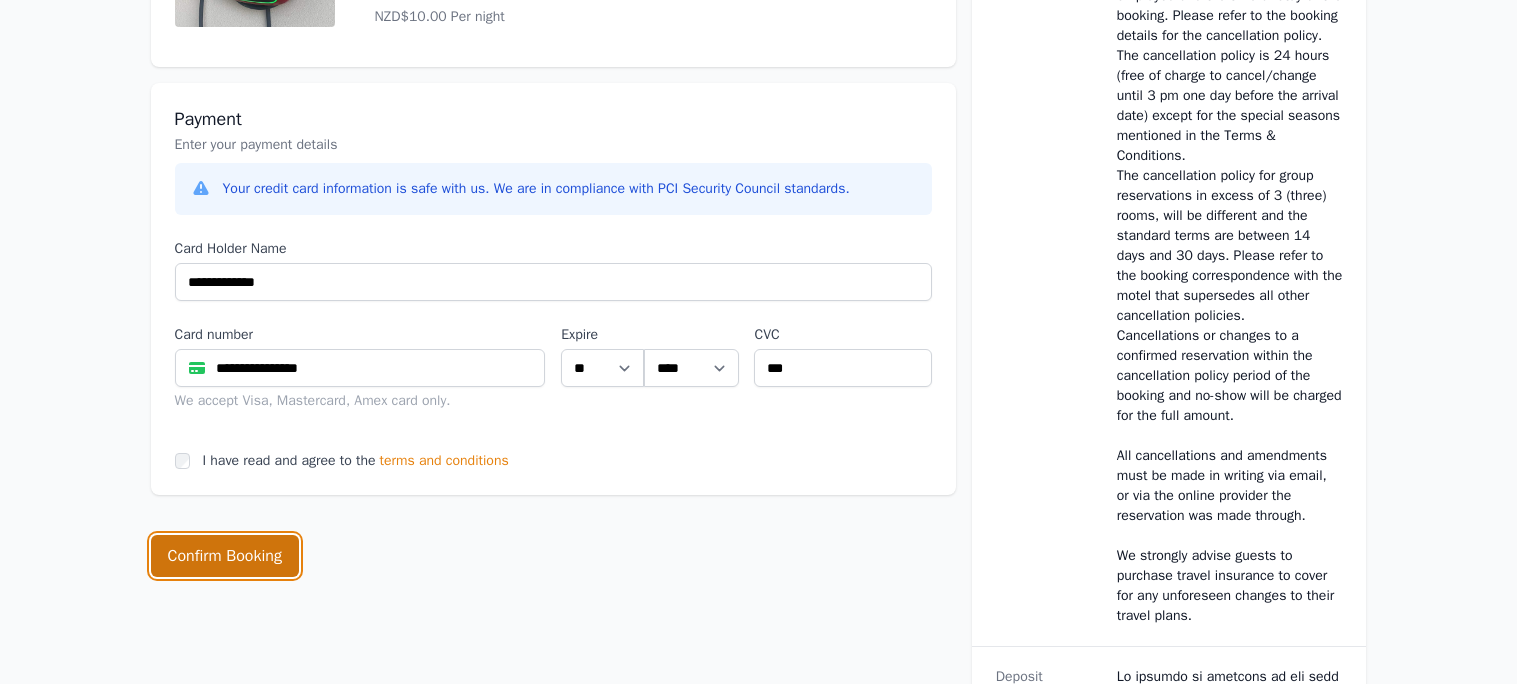 click on "Confirm Booking" at bounding box center (225, 556) 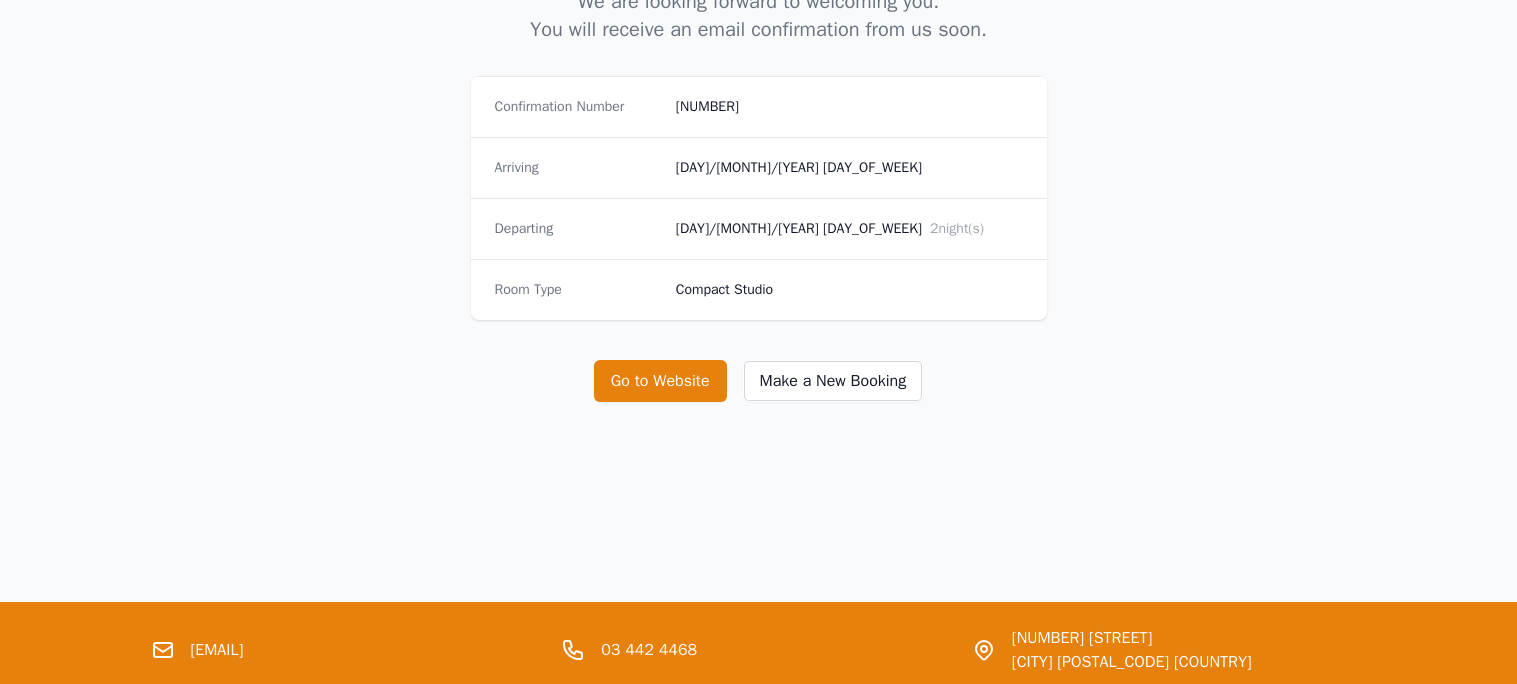 scroll, scrollTop: 439, scrollLeft: 0, axis: vertical 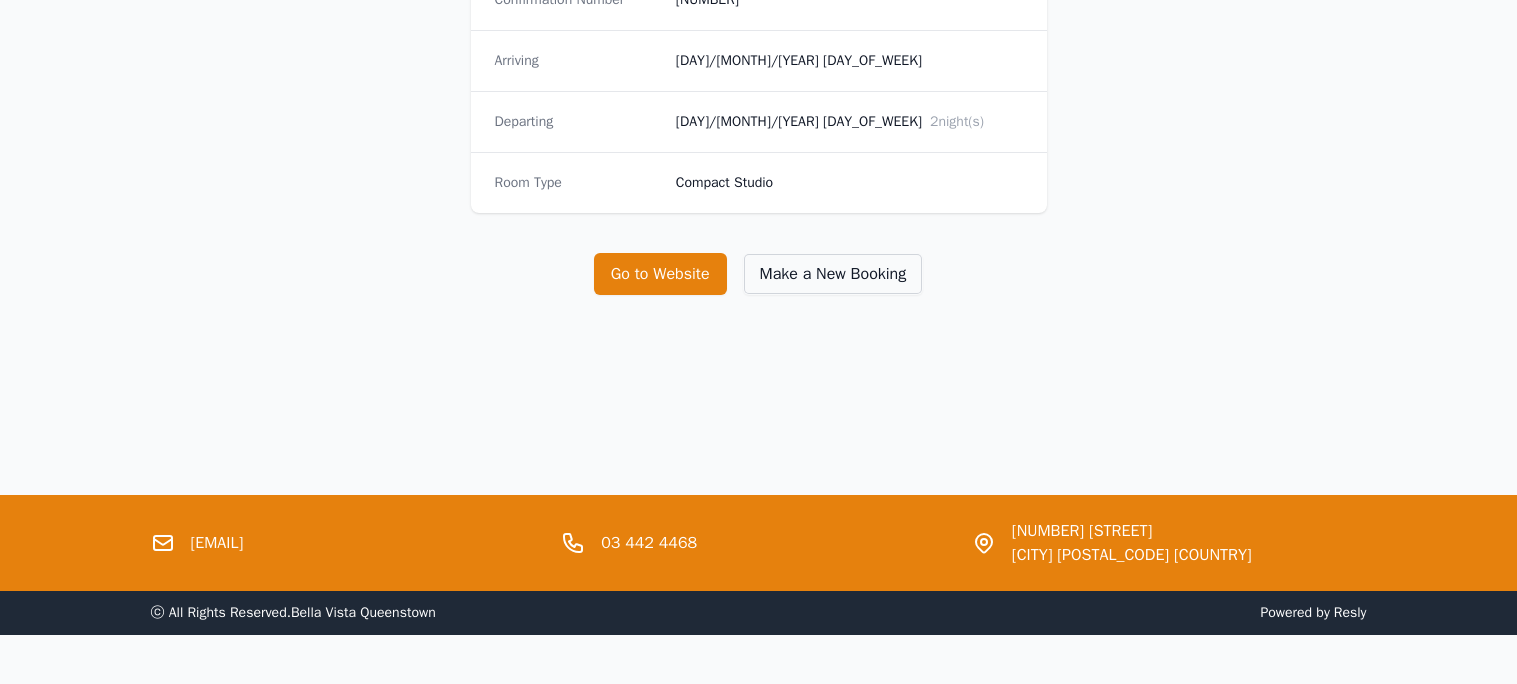 click on "Make a New Booking" at bounding box center [833, 274] 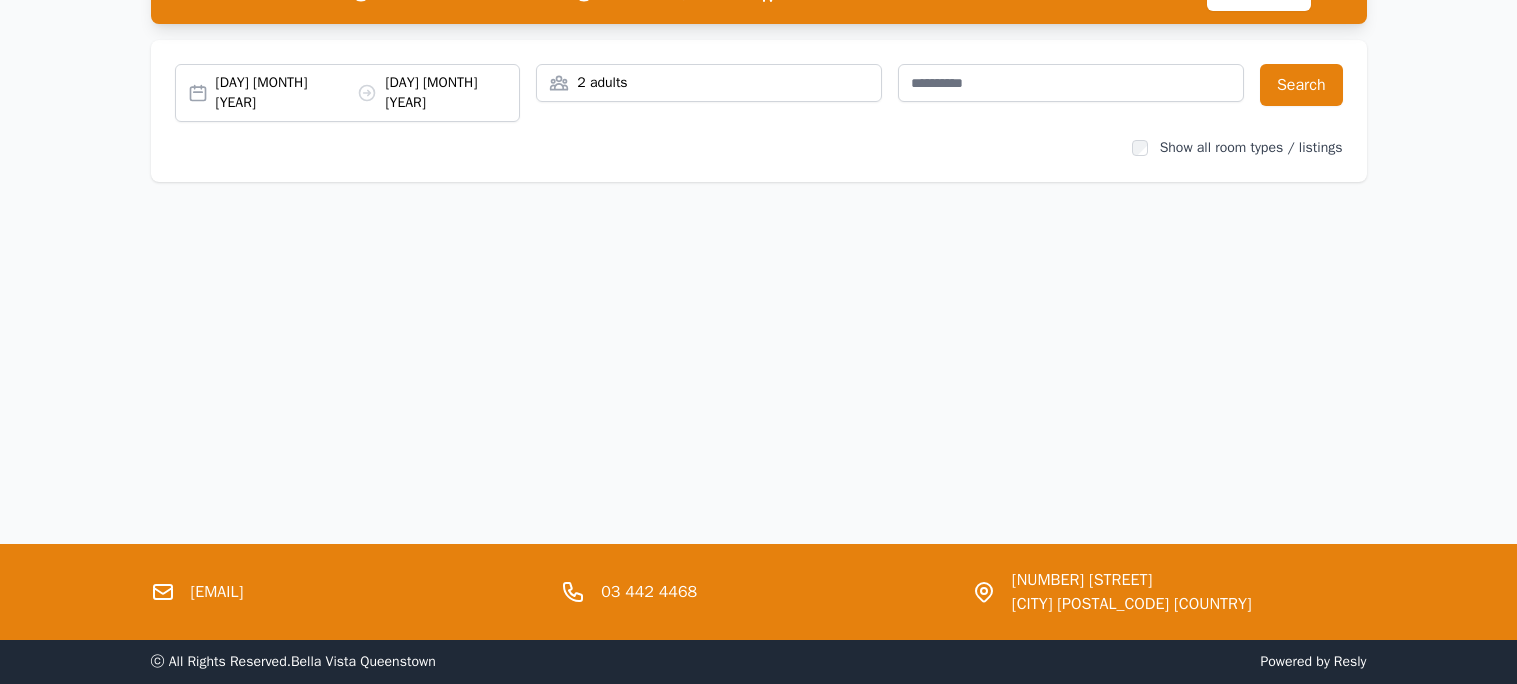 scroll, scrollTop: 0, scrollLeft: 0, axis: both 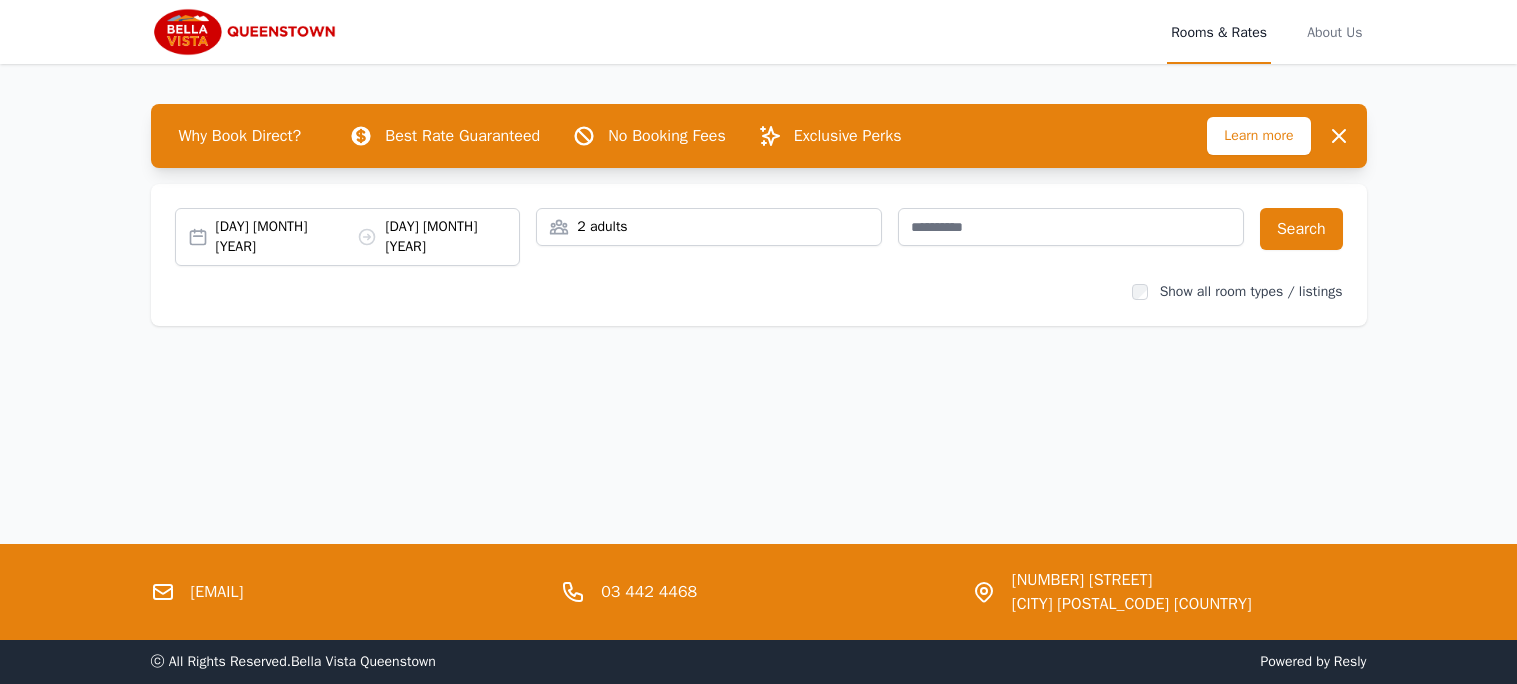 click on "[DAY] [MONTH] [YEAR] [DAY] [MONTH] [YEAR]" at bounding box center [368, 237] 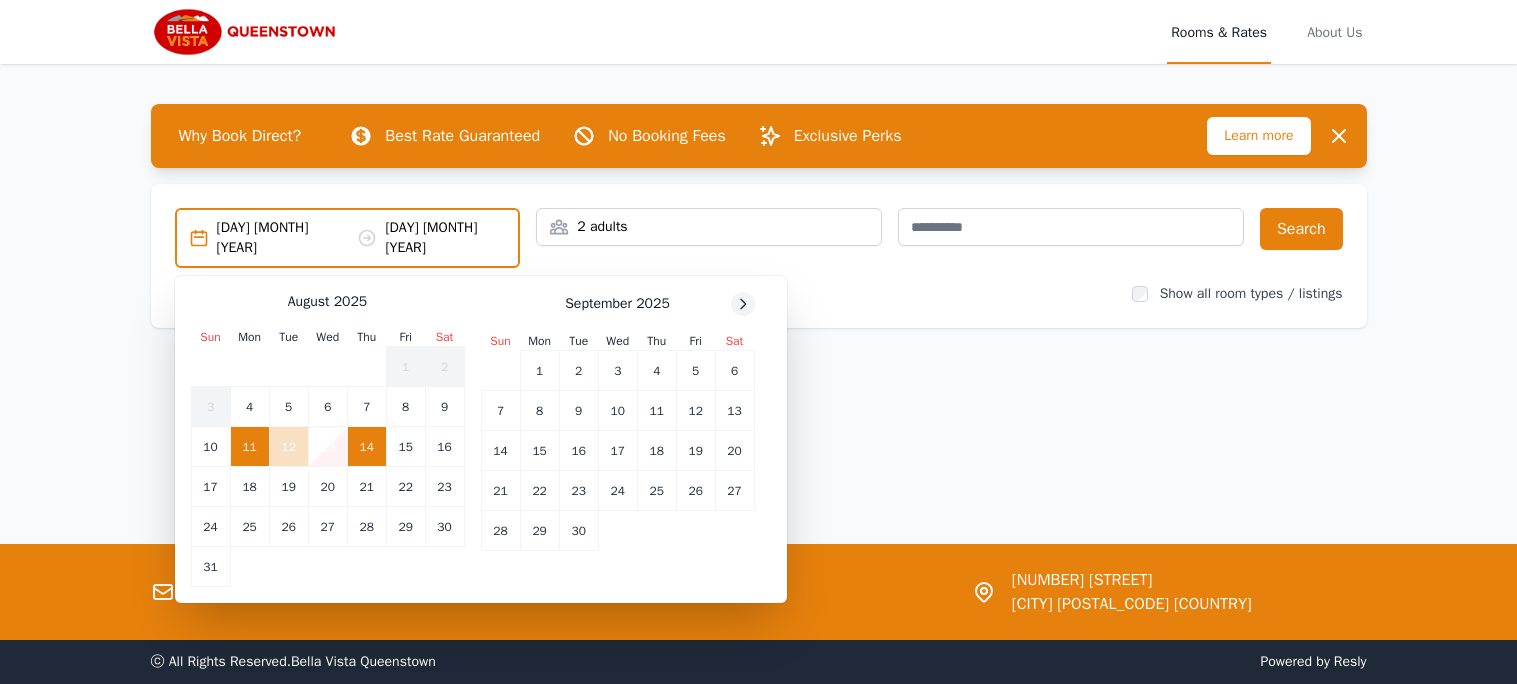 click 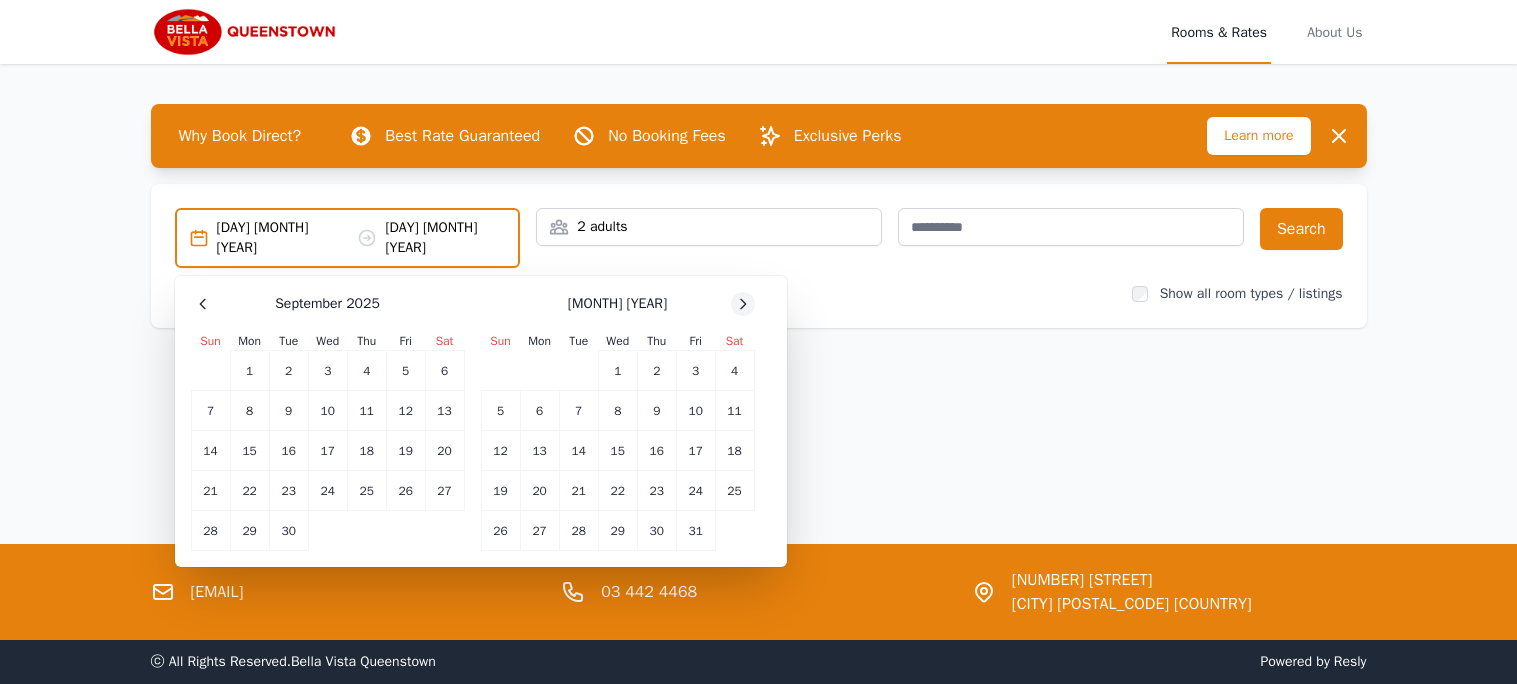 click 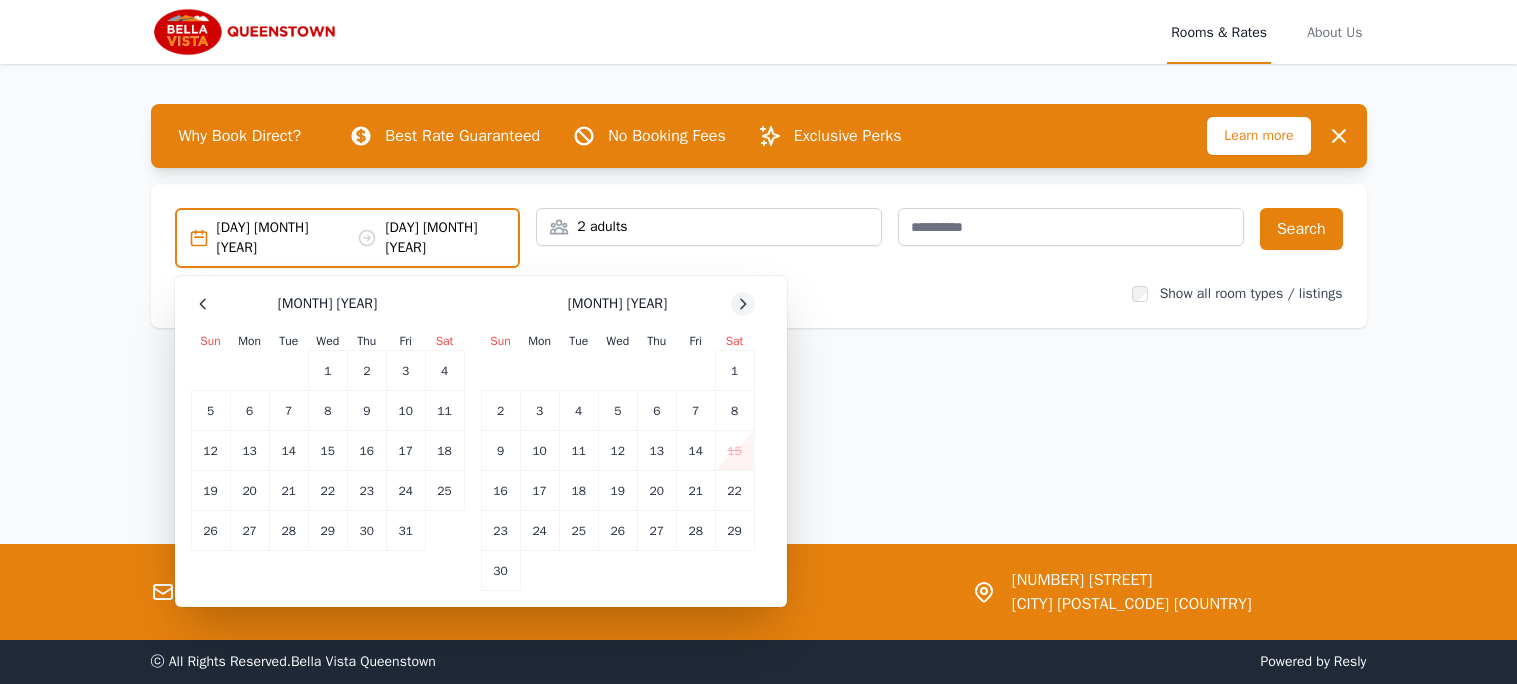 click 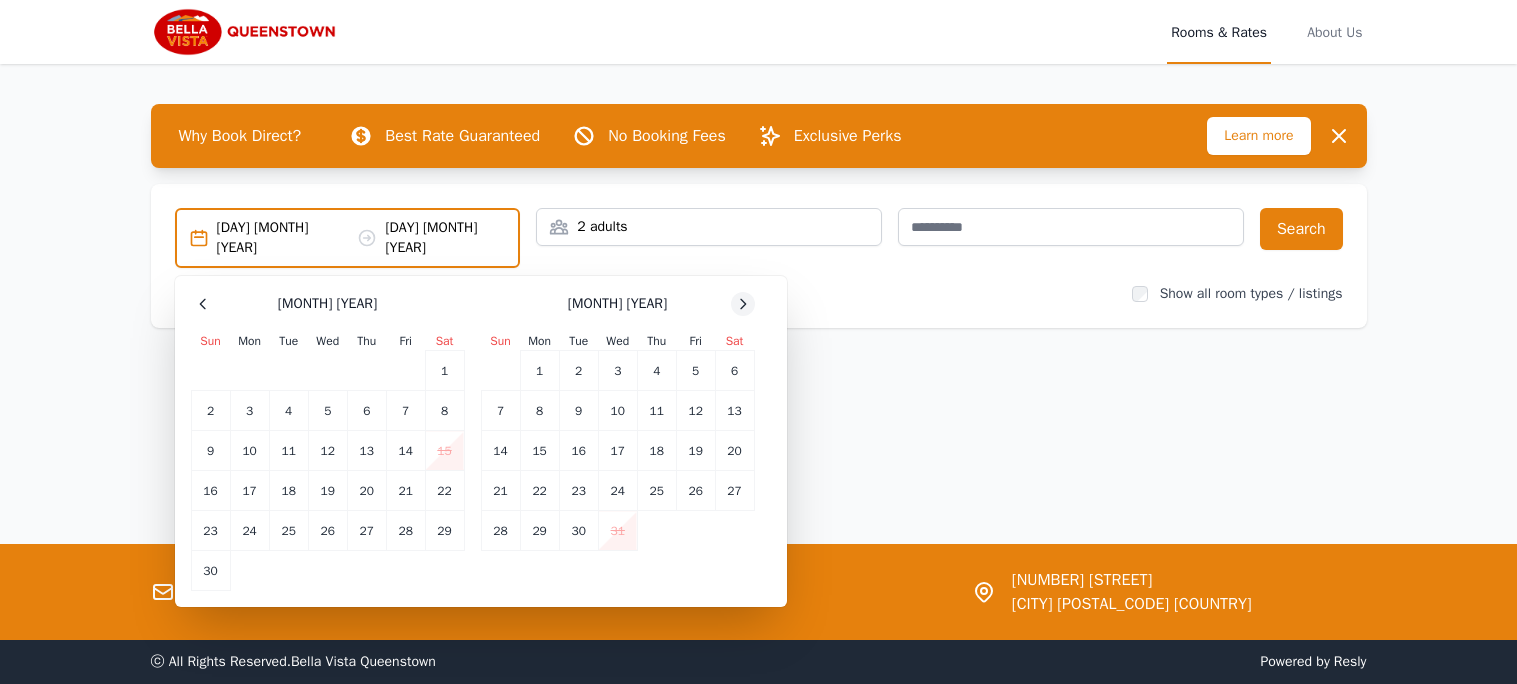 click 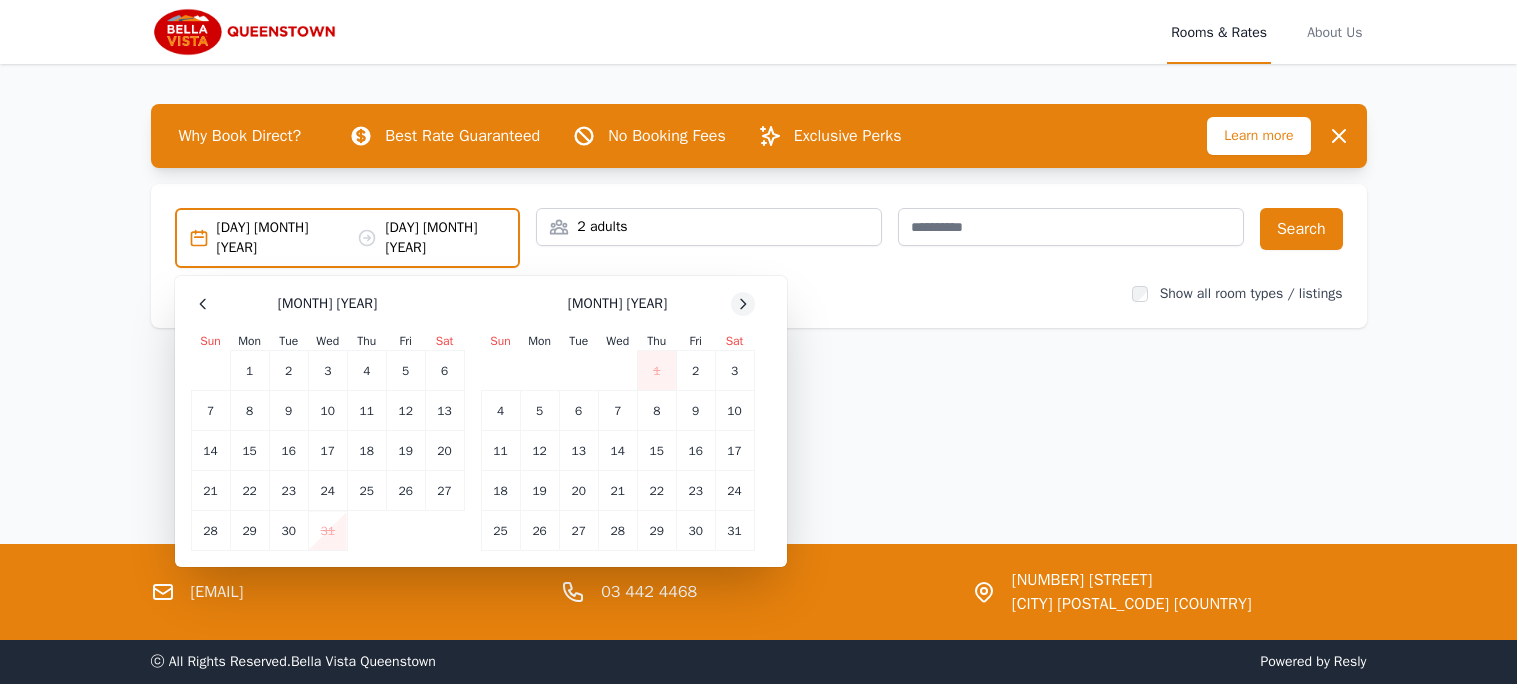 click 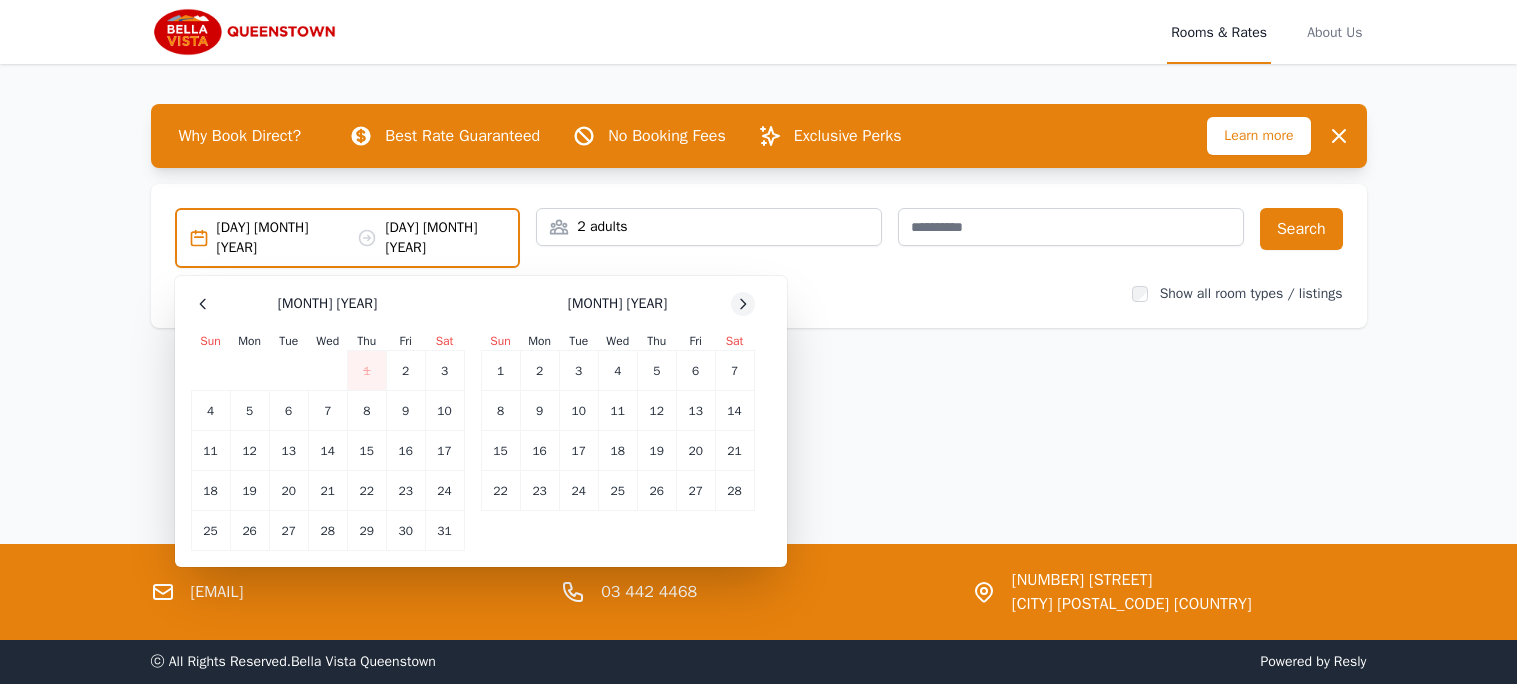 click 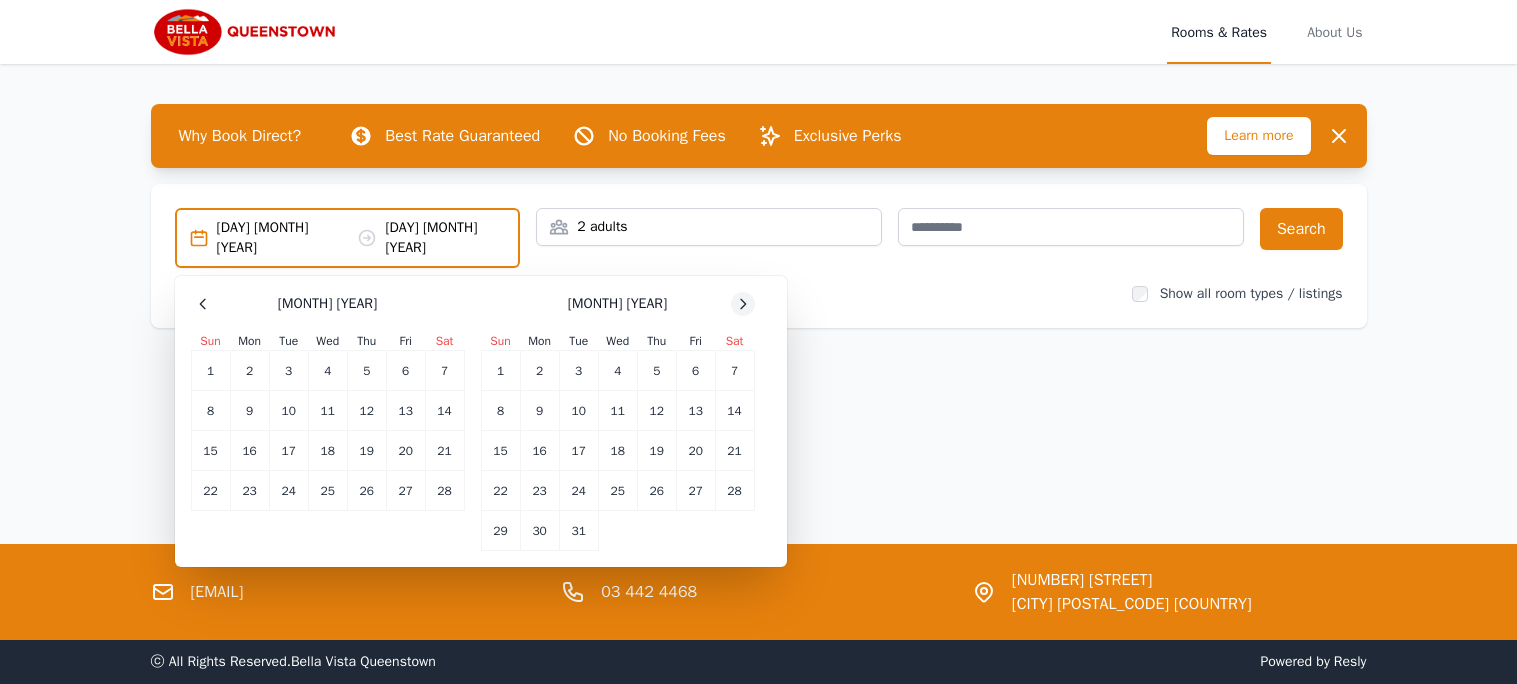 click 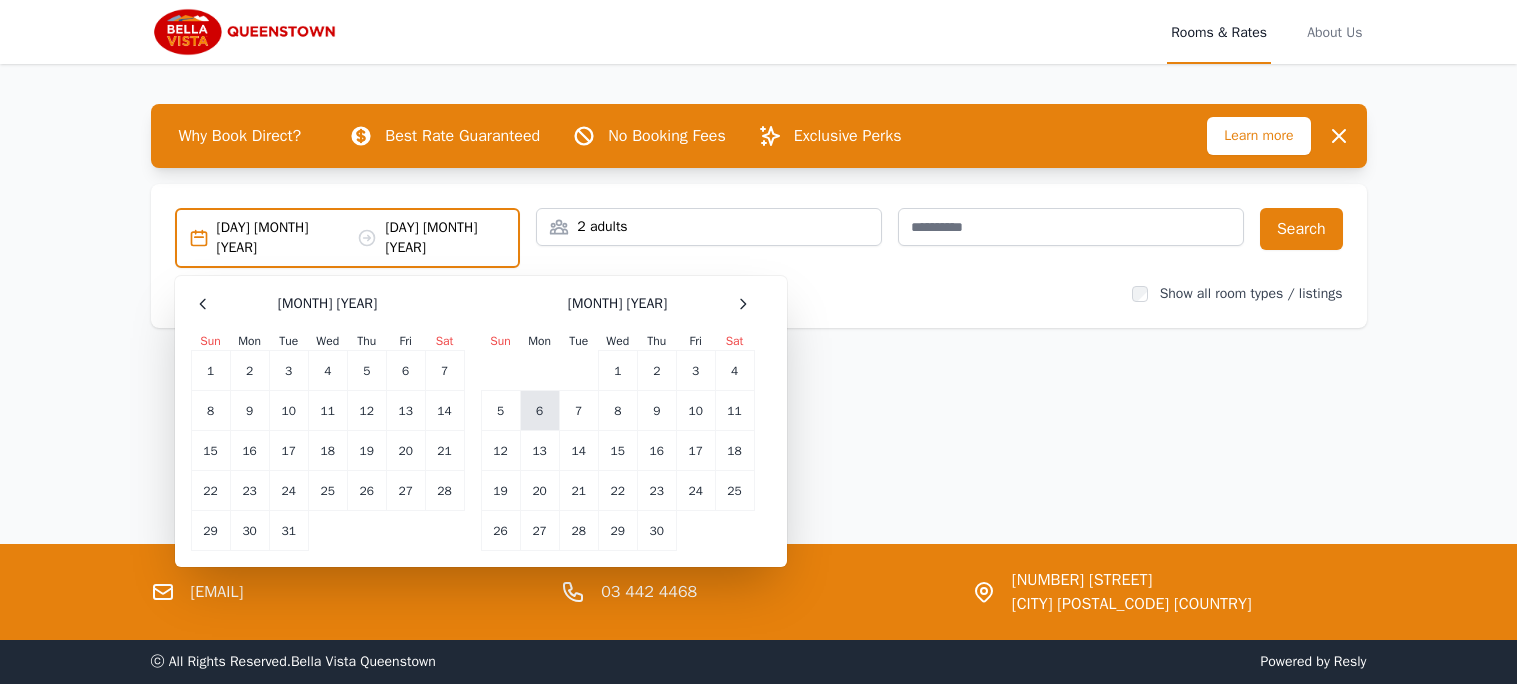click on "6" at bounding box center [539, 411] 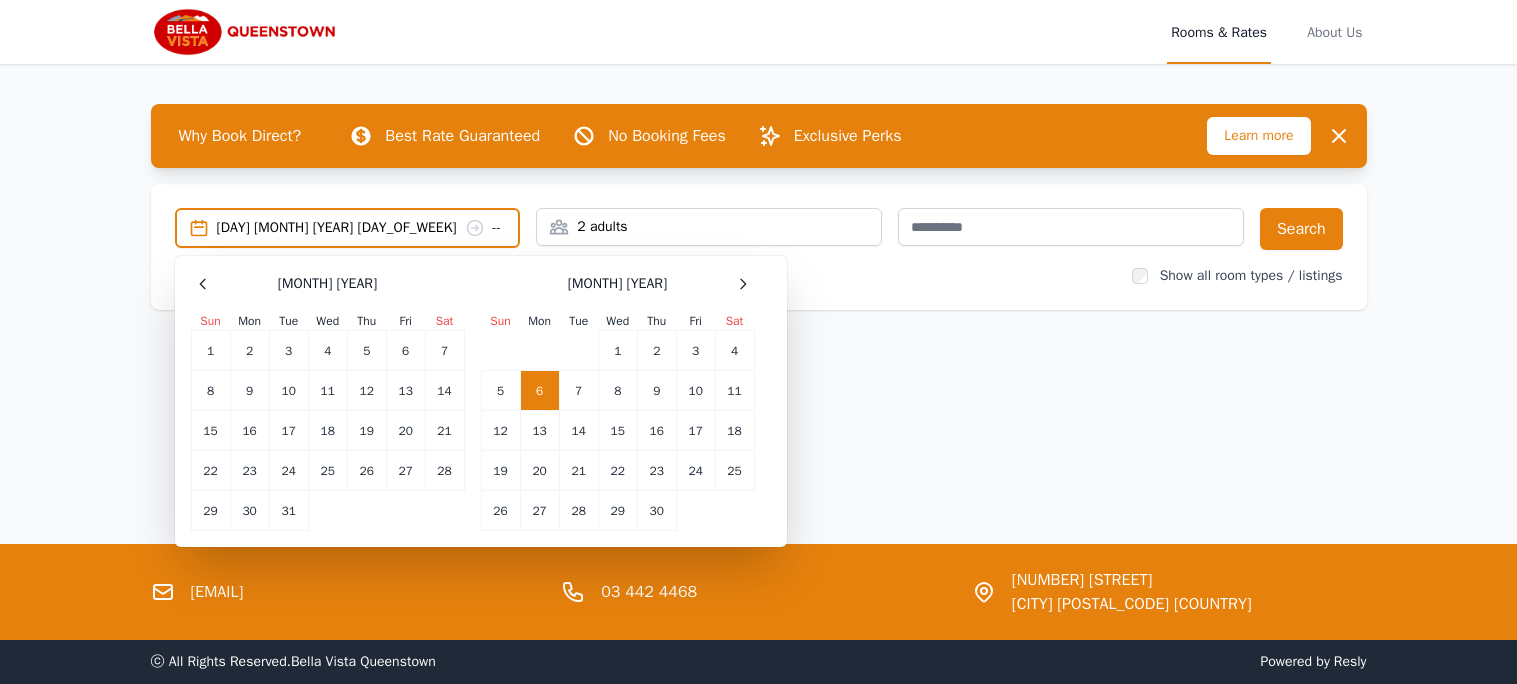 click on "6" at bounding box center (539, 391) 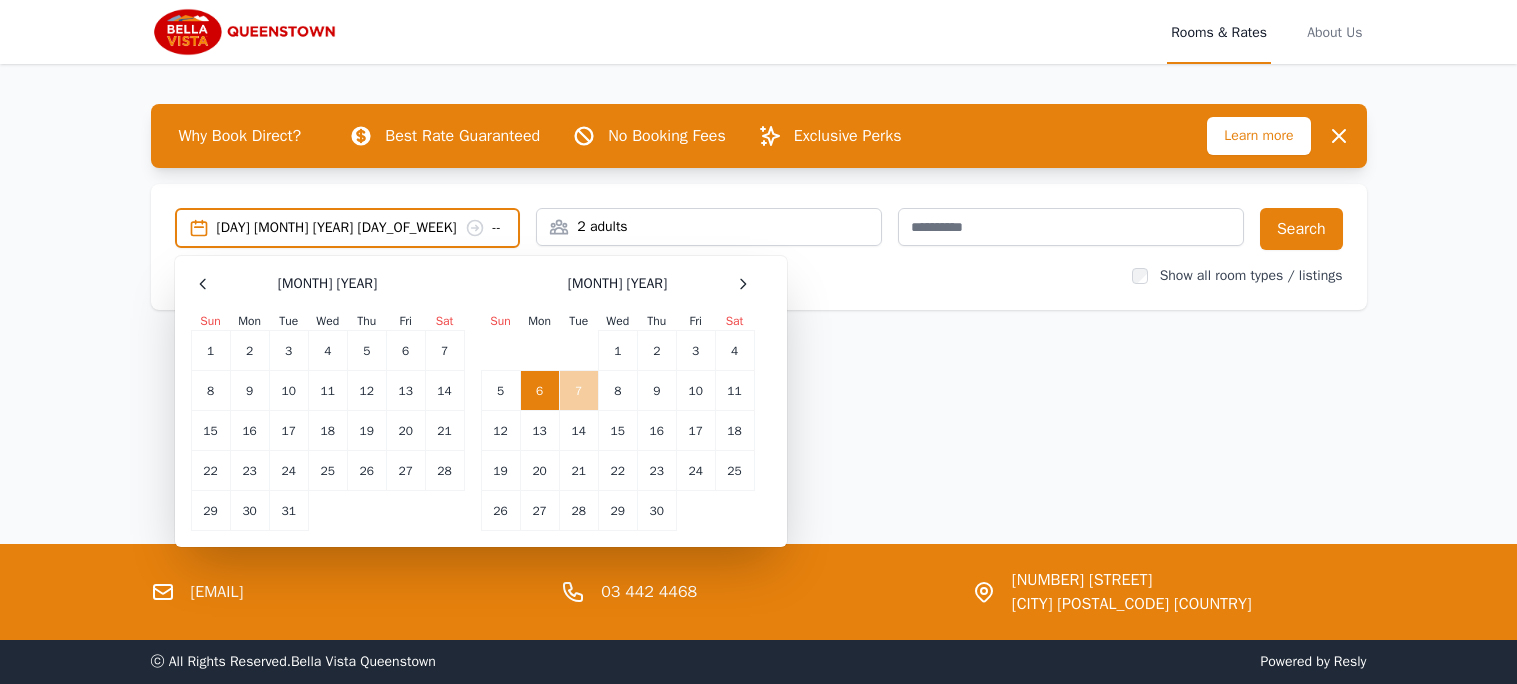 click on "7" at bounding box center (578, 391) 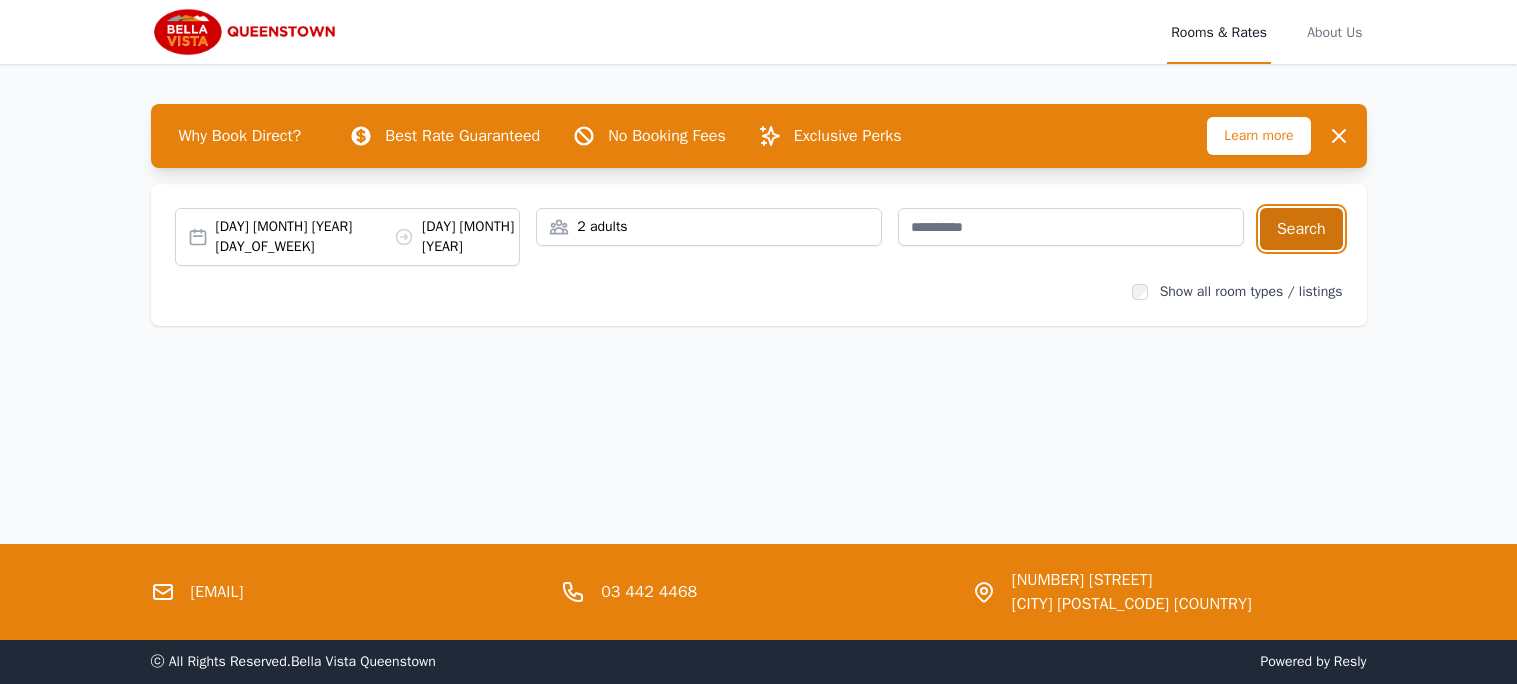 click on "Search" at bounding box center (1301, 229) 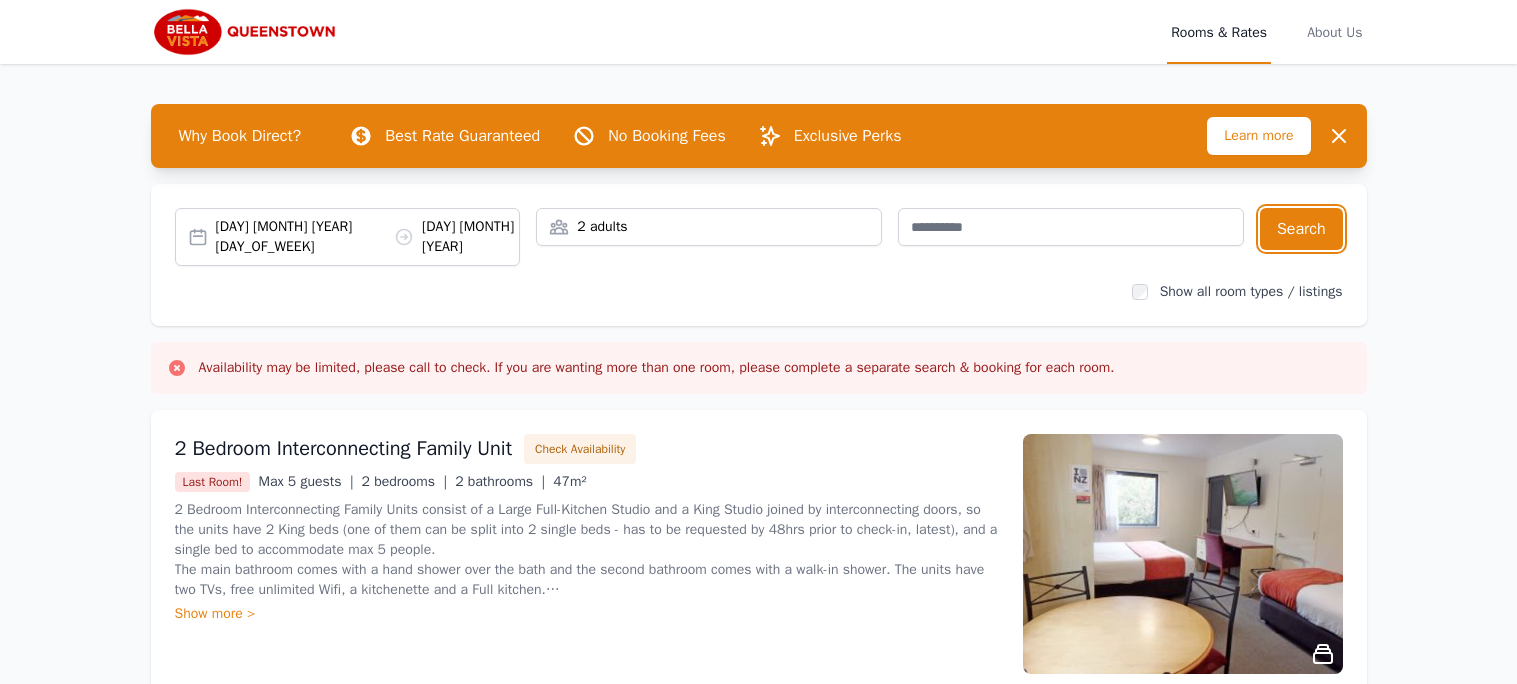 type 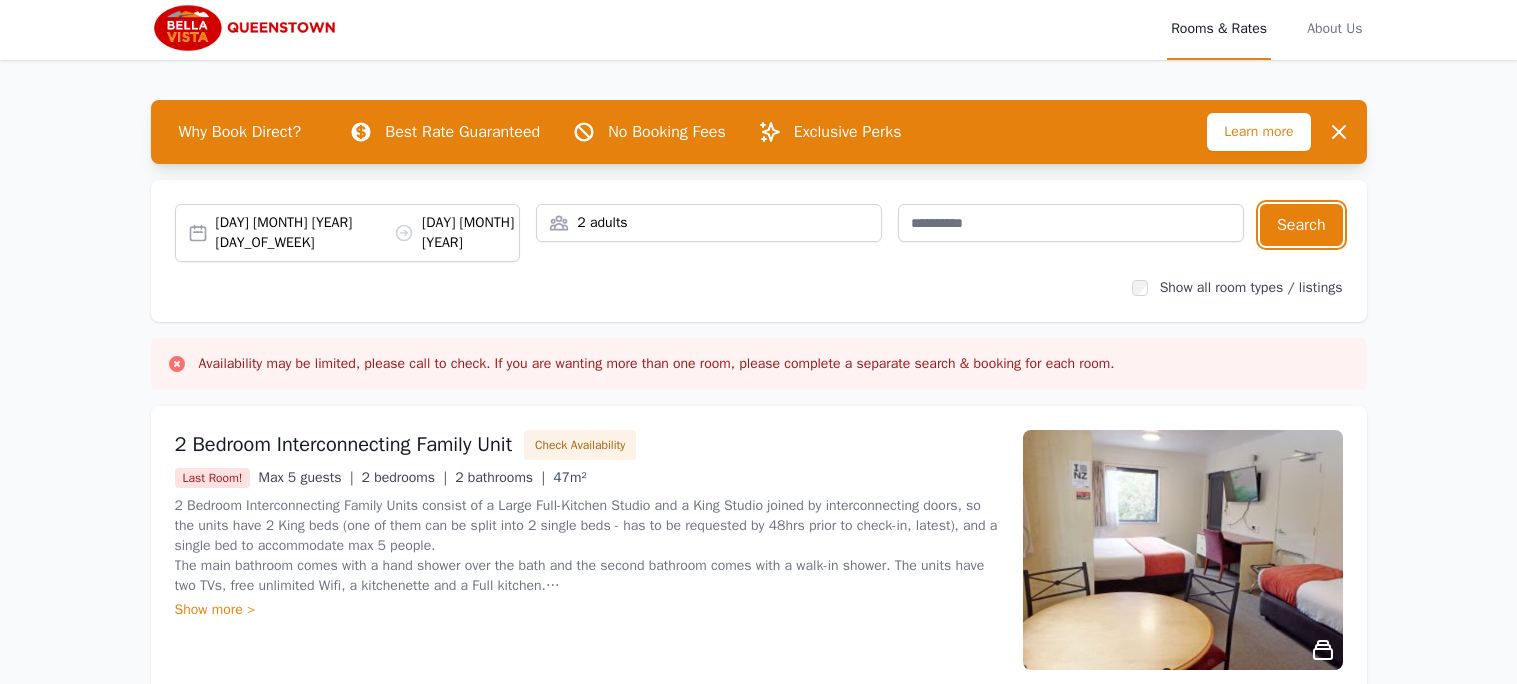 scroll, scrollTop: 0, scrollLeft: 0, axis: both 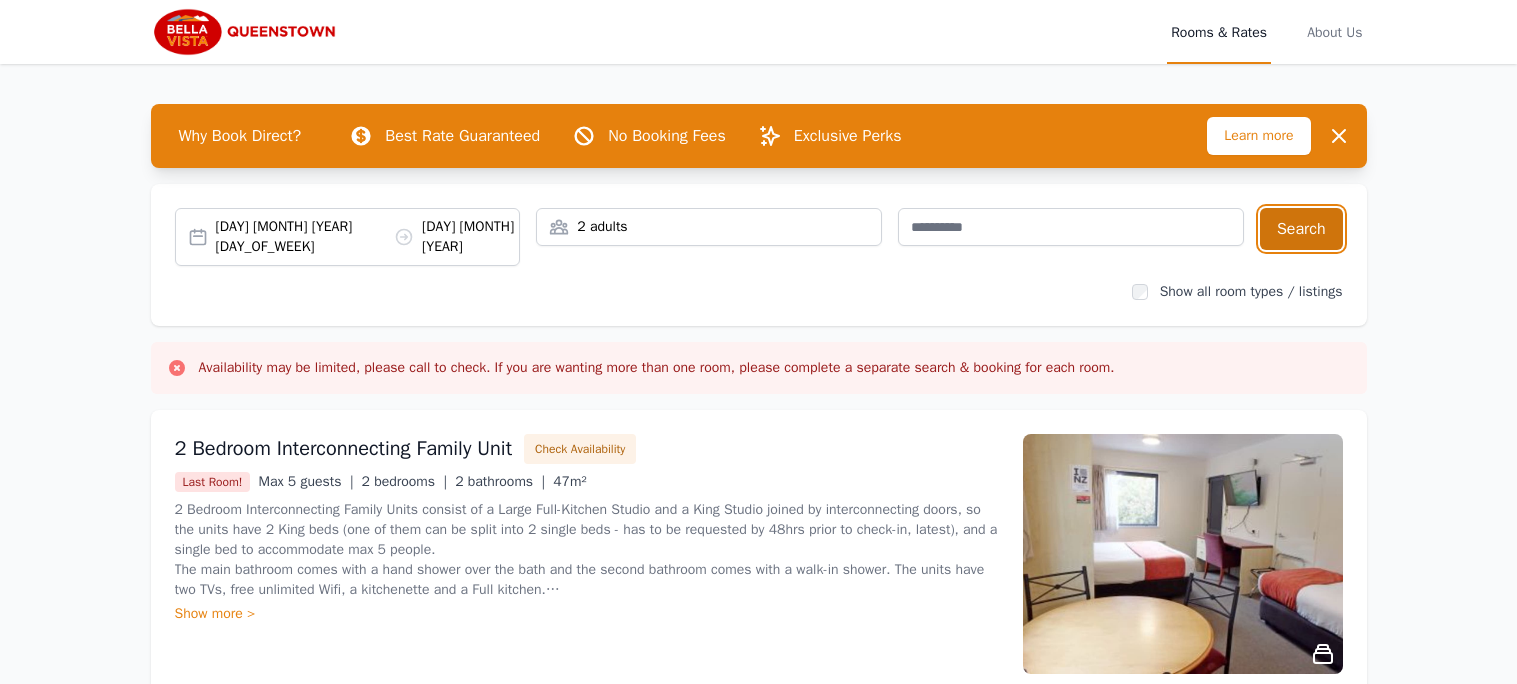 click on "Search" at bounding box center [1301, 229] 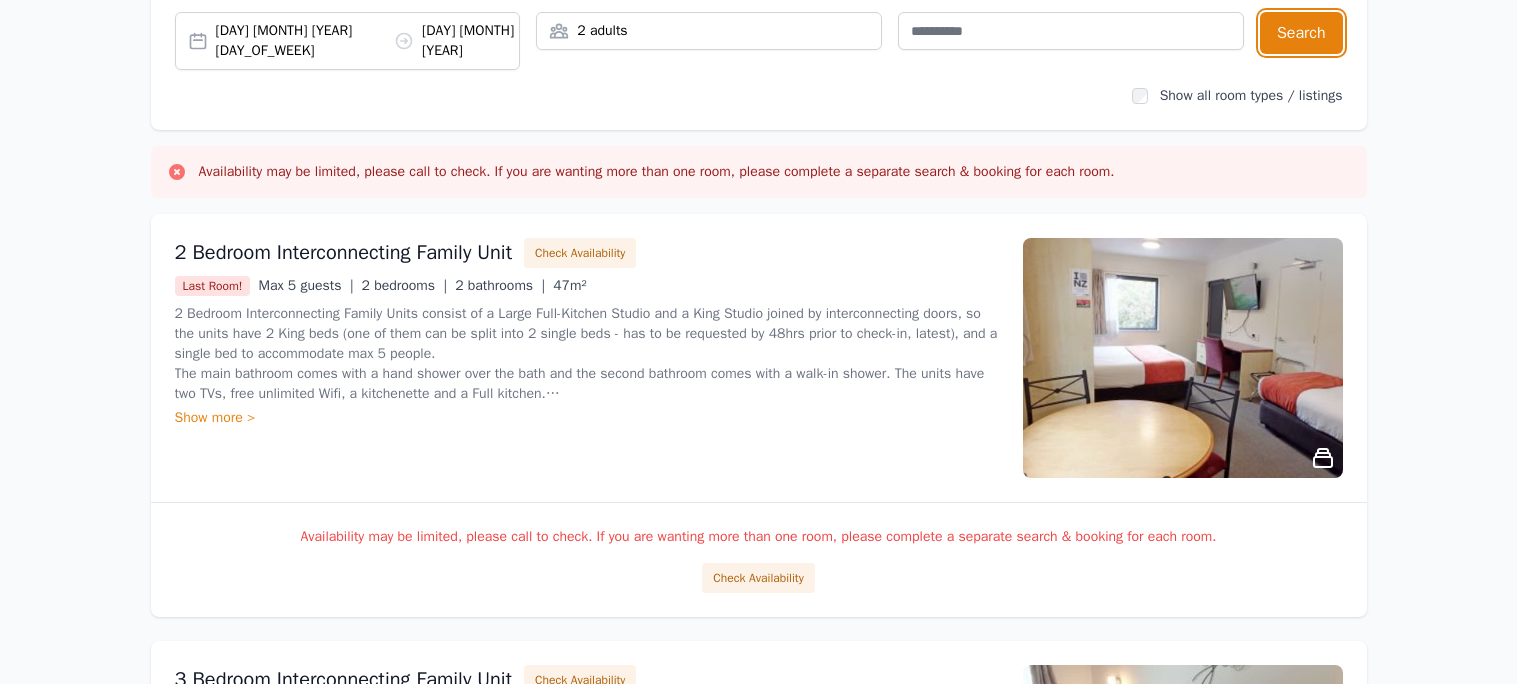 scroll, scrollTop: 199, scrollLeft: 0, axis: vertical 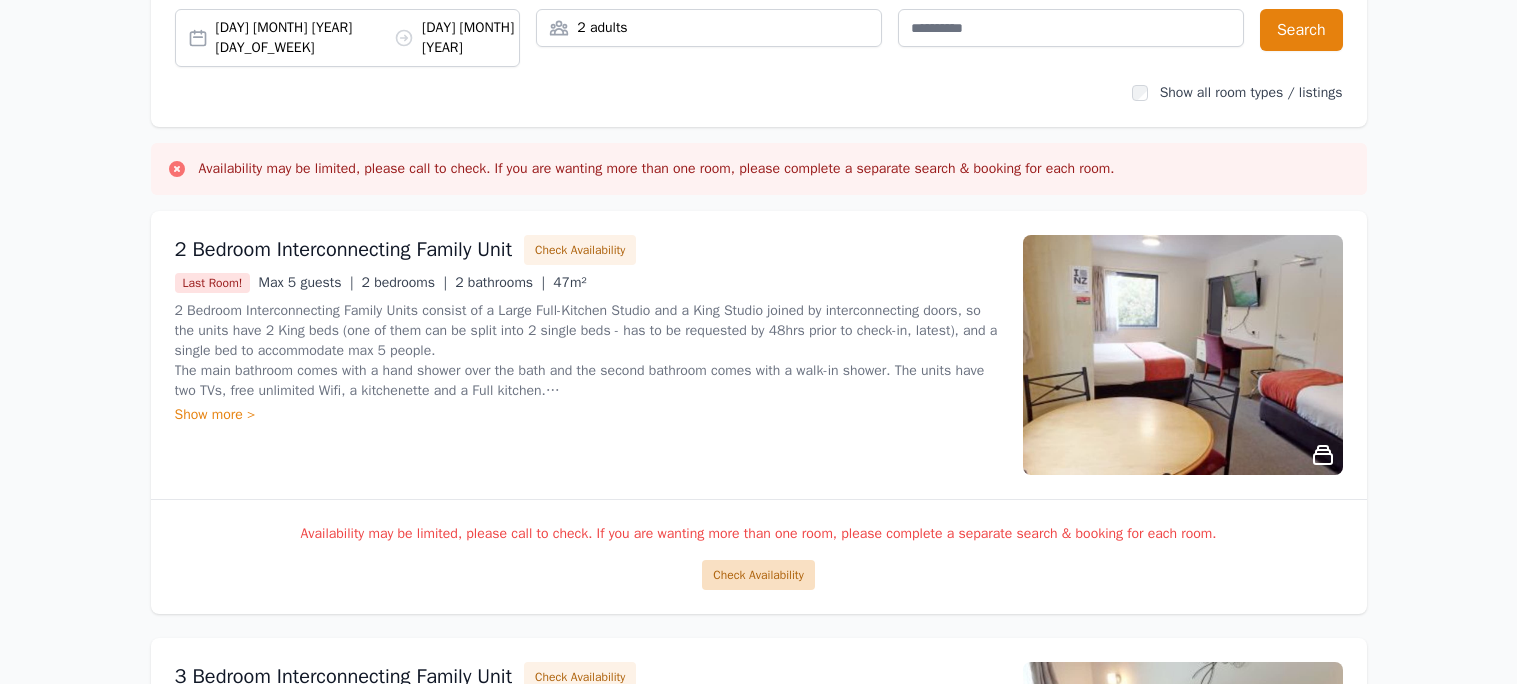click on "Check Availability" at bounding box center [758, 575] 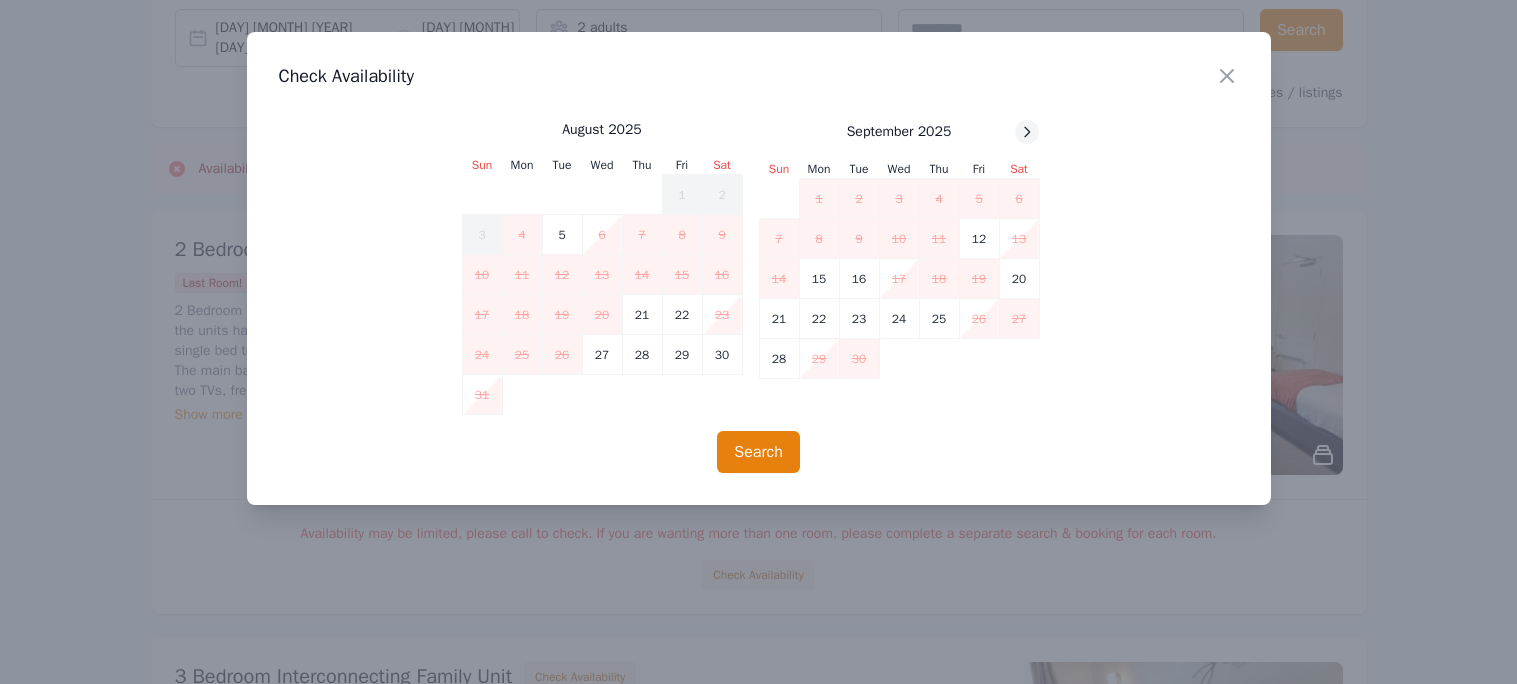 click 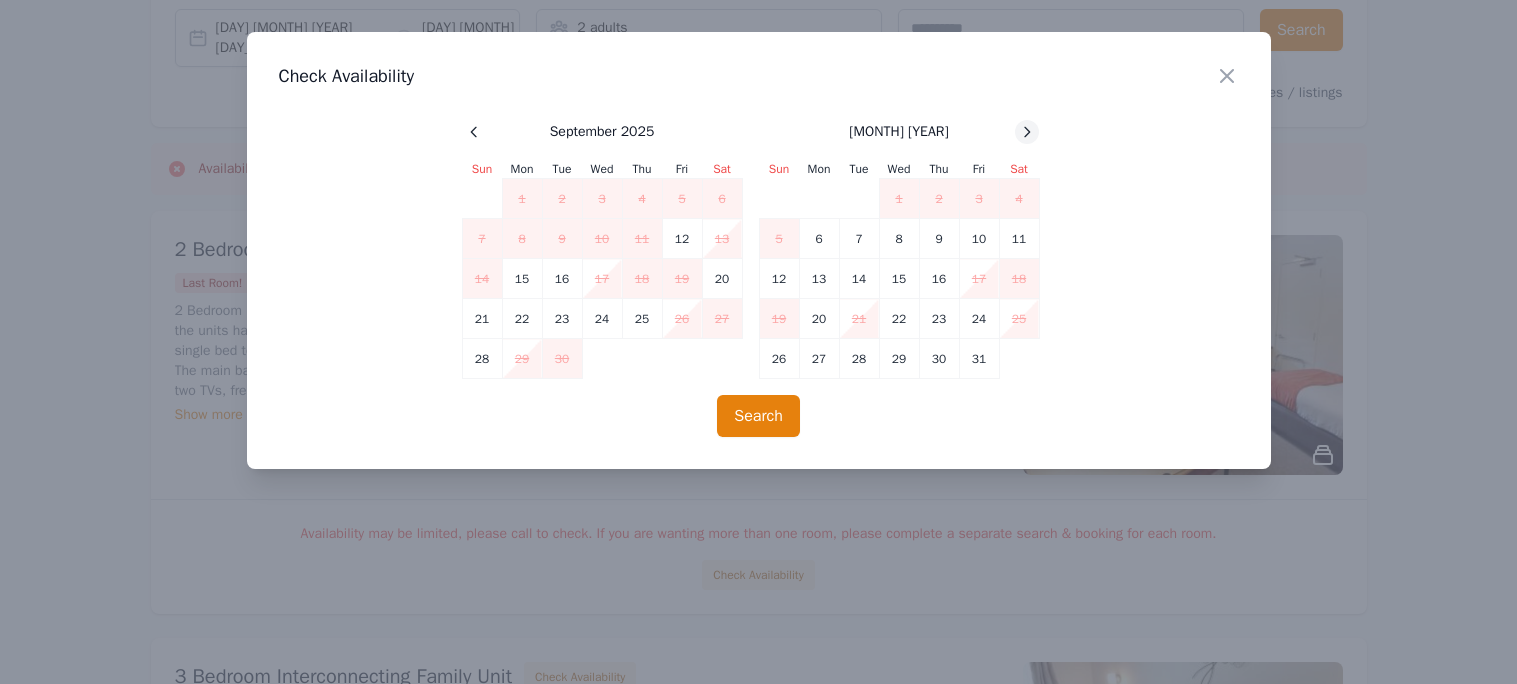 click 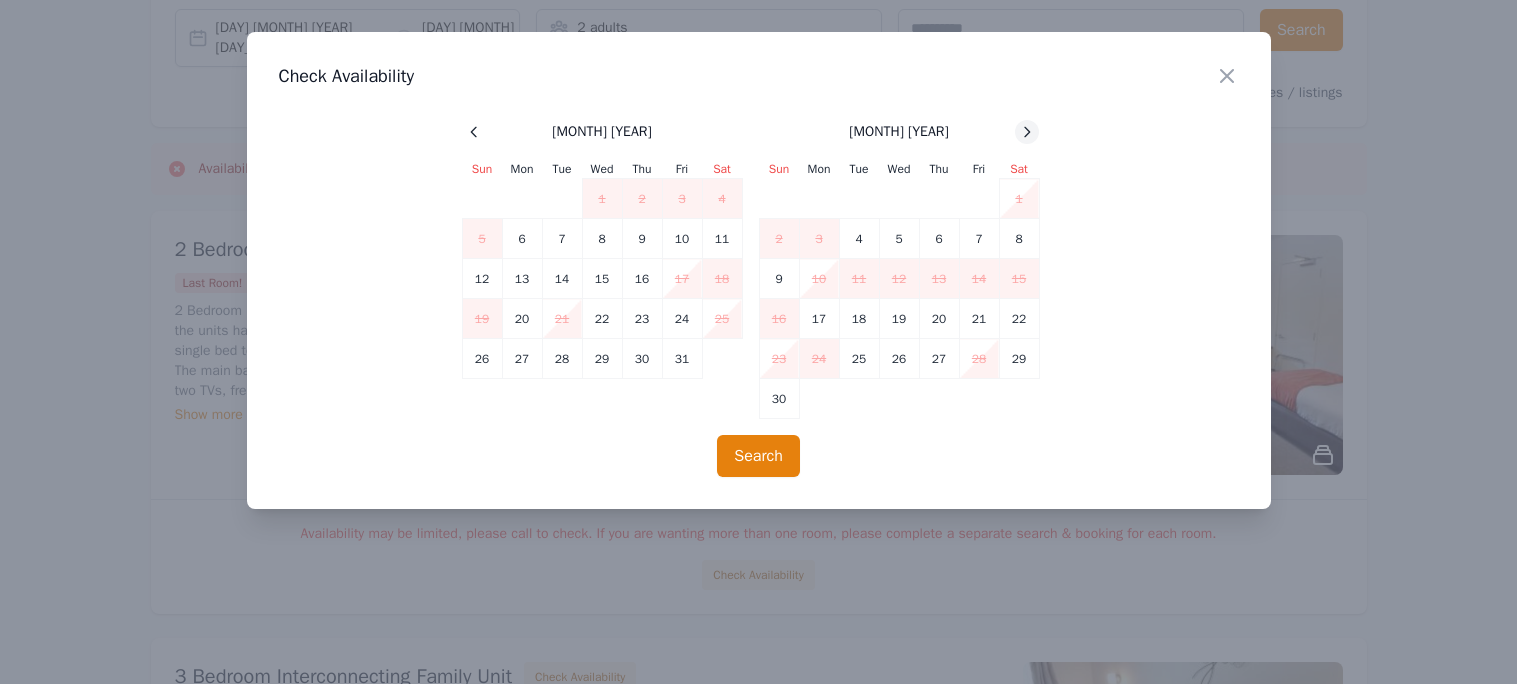 click 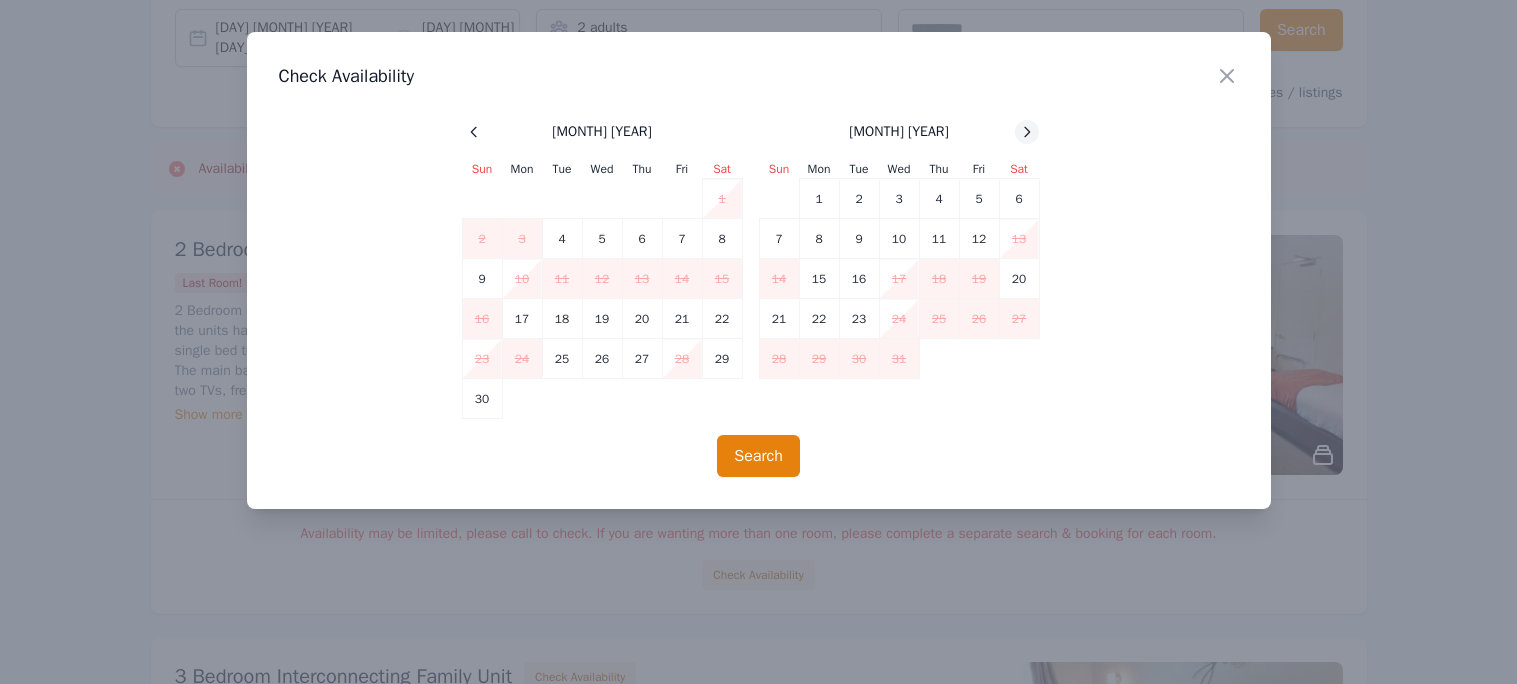 click 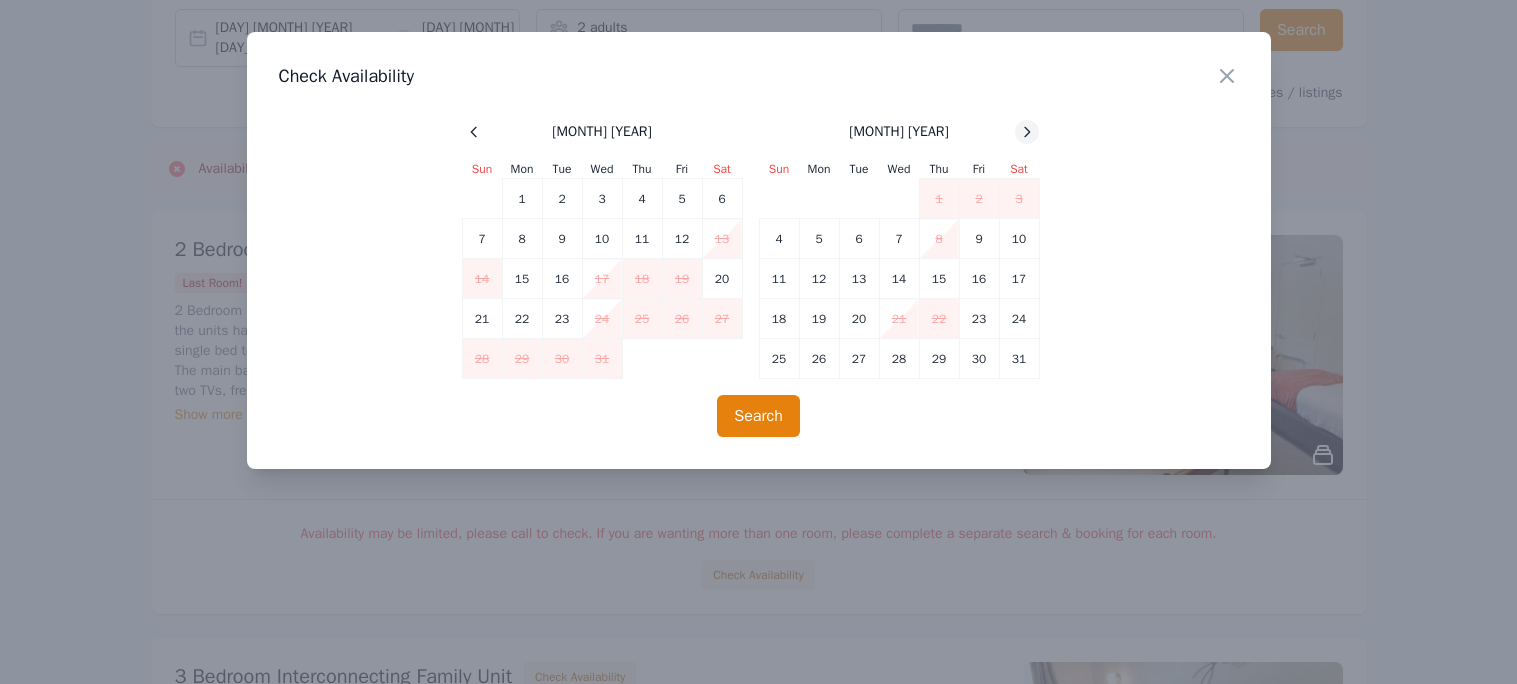 click 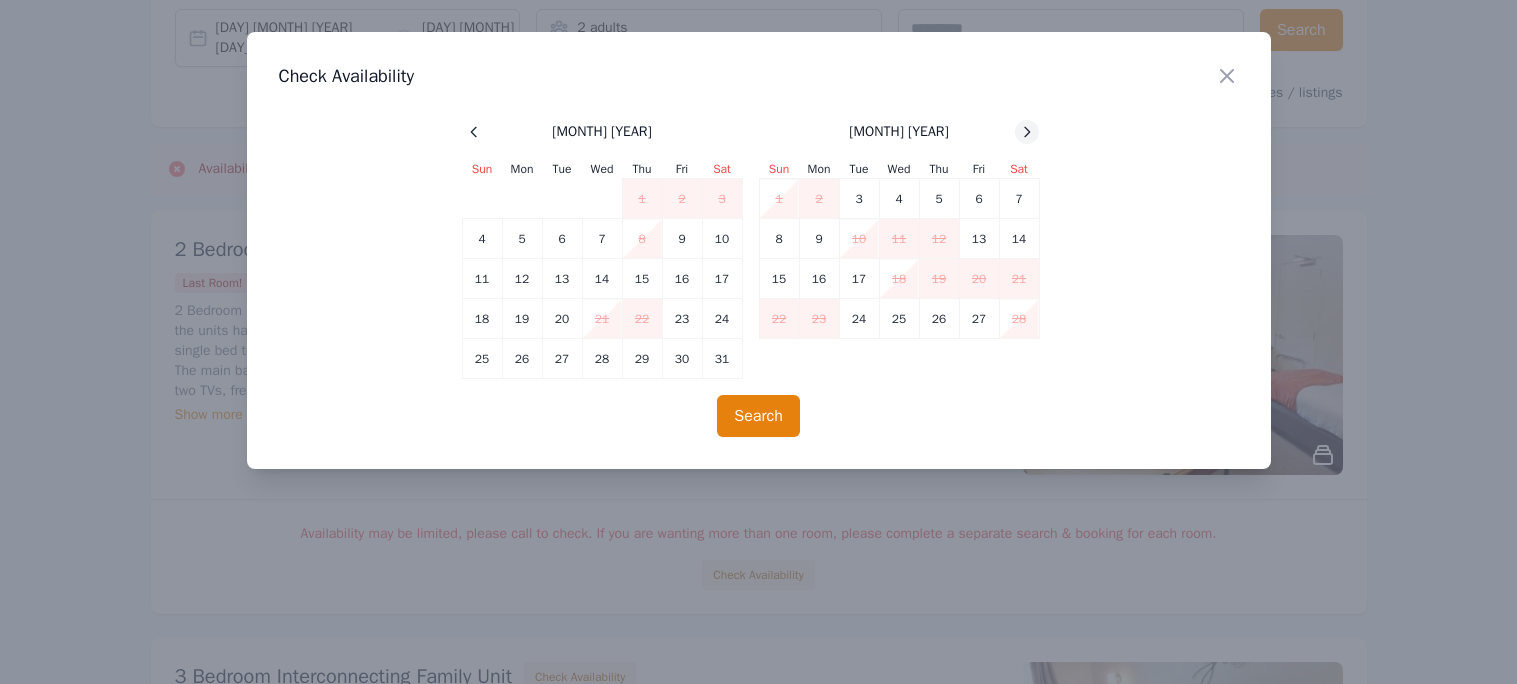 click 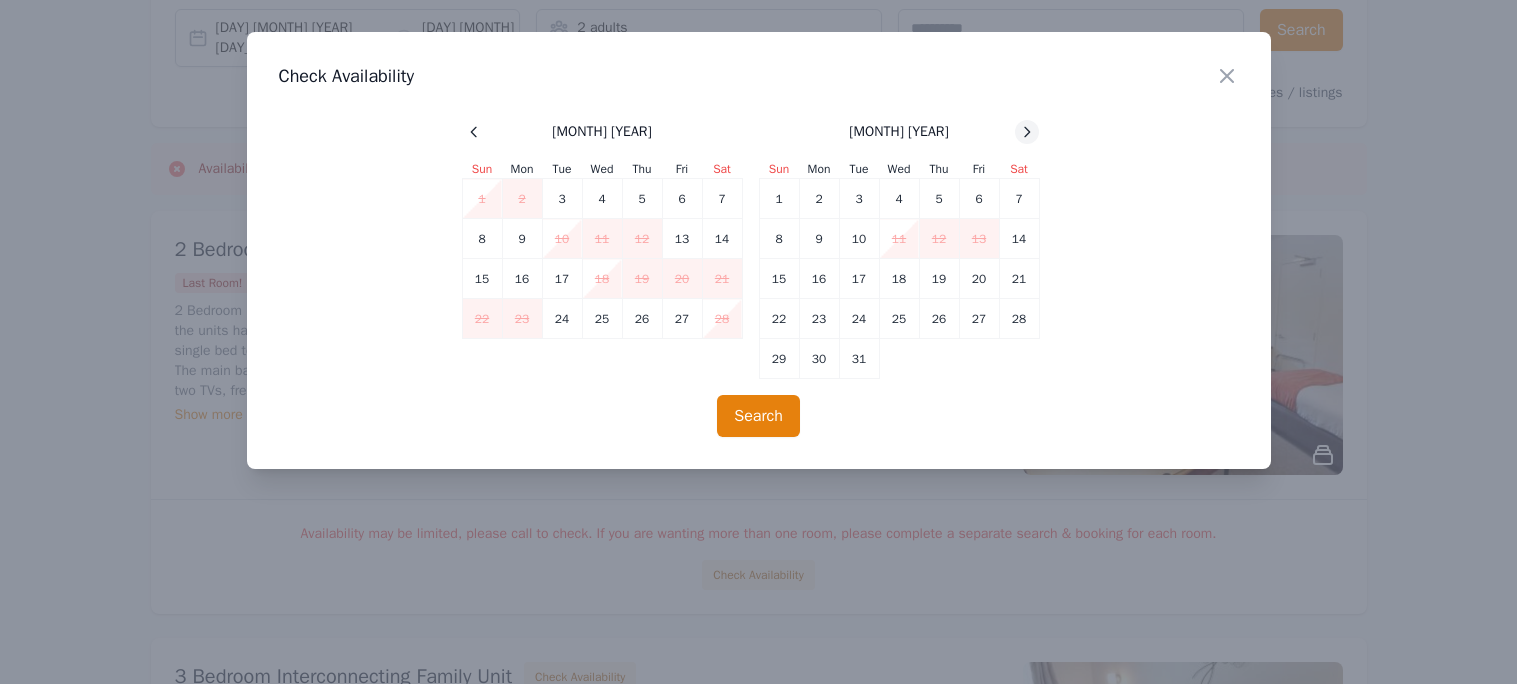 click 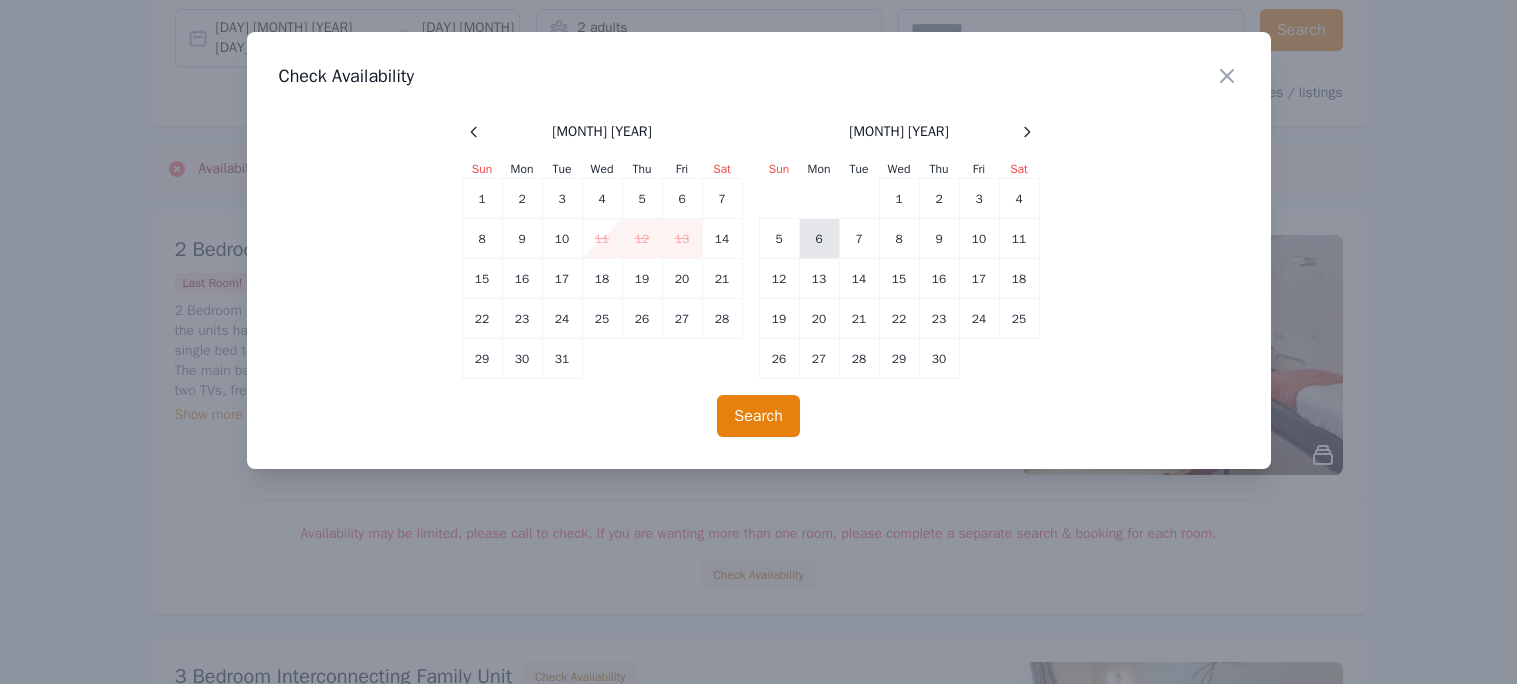 click on "6" at bounding box center [819, 239] 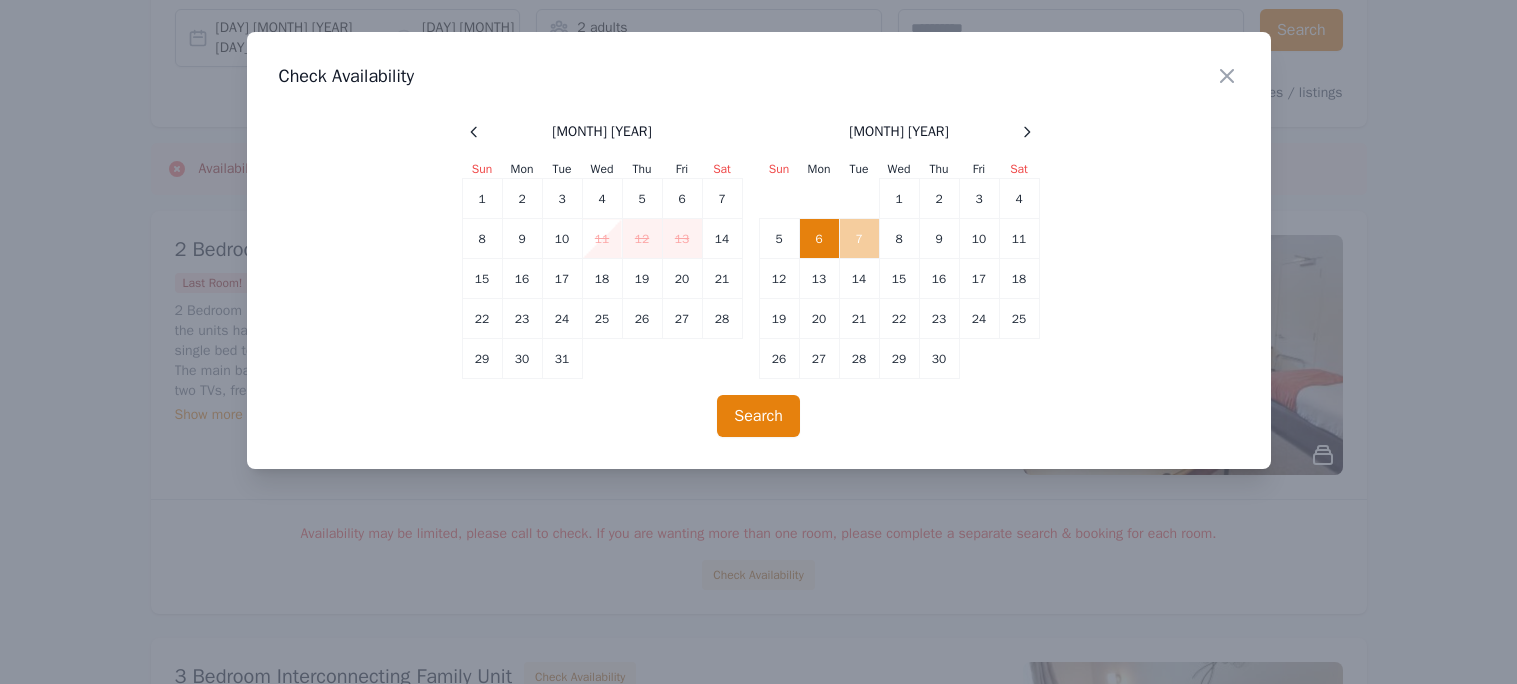 click on "7" at bounding box center (859, 239) 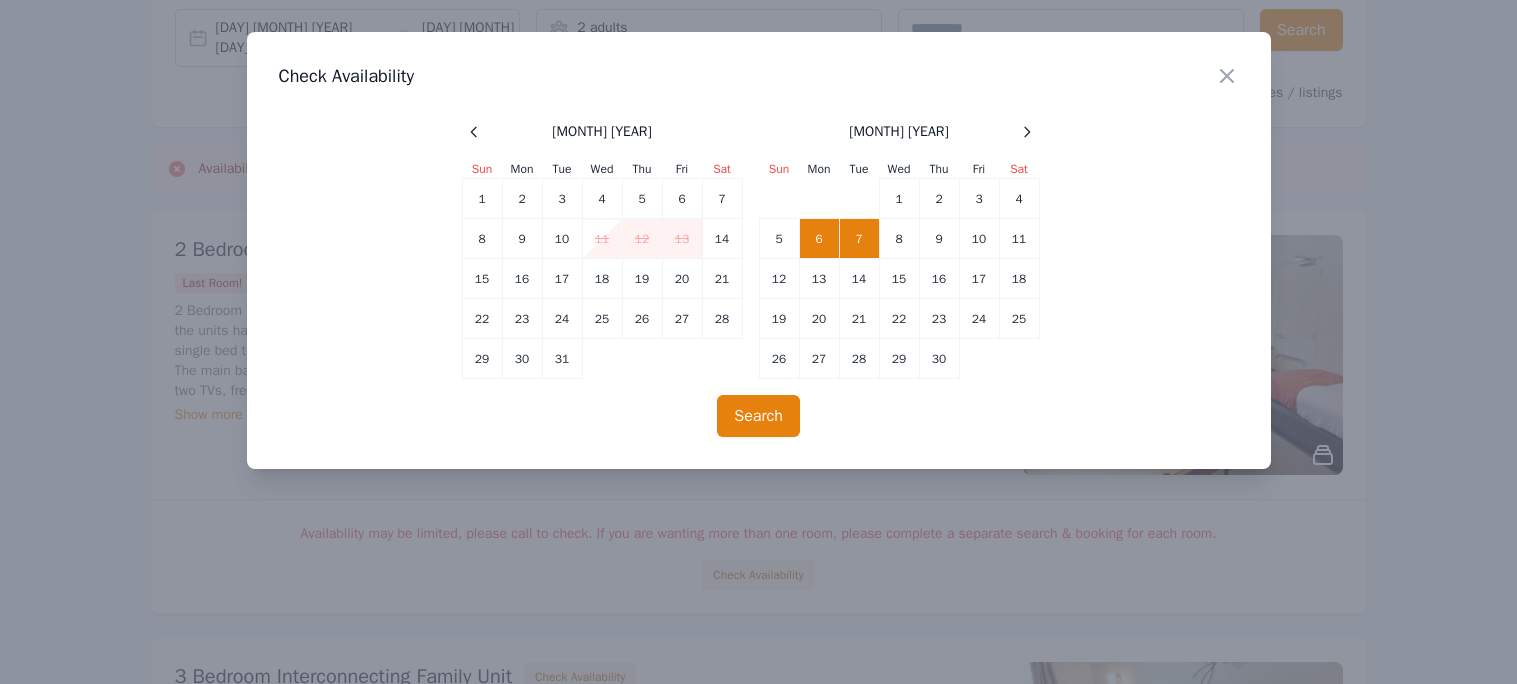 click on "7" at bounding box center [859, 239] 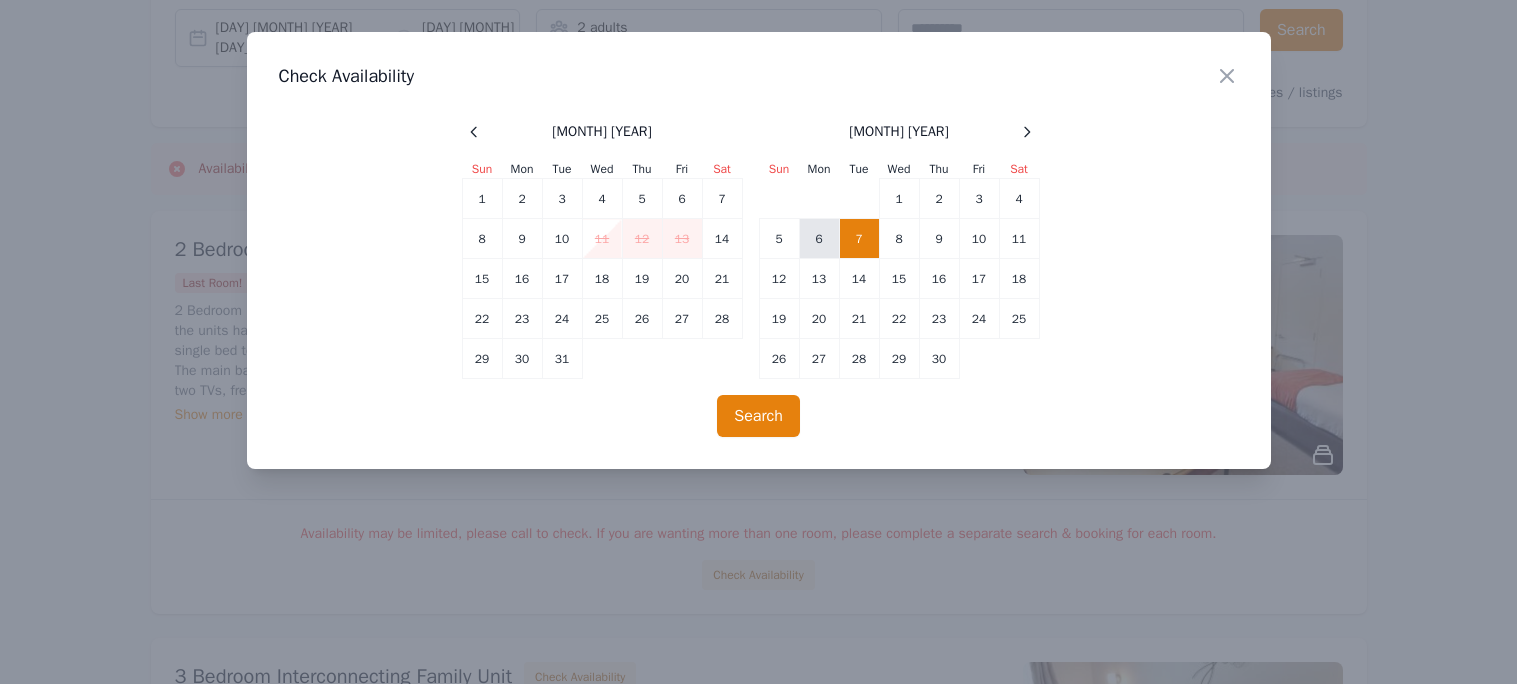click on "6" at bounding box center (819, 239) 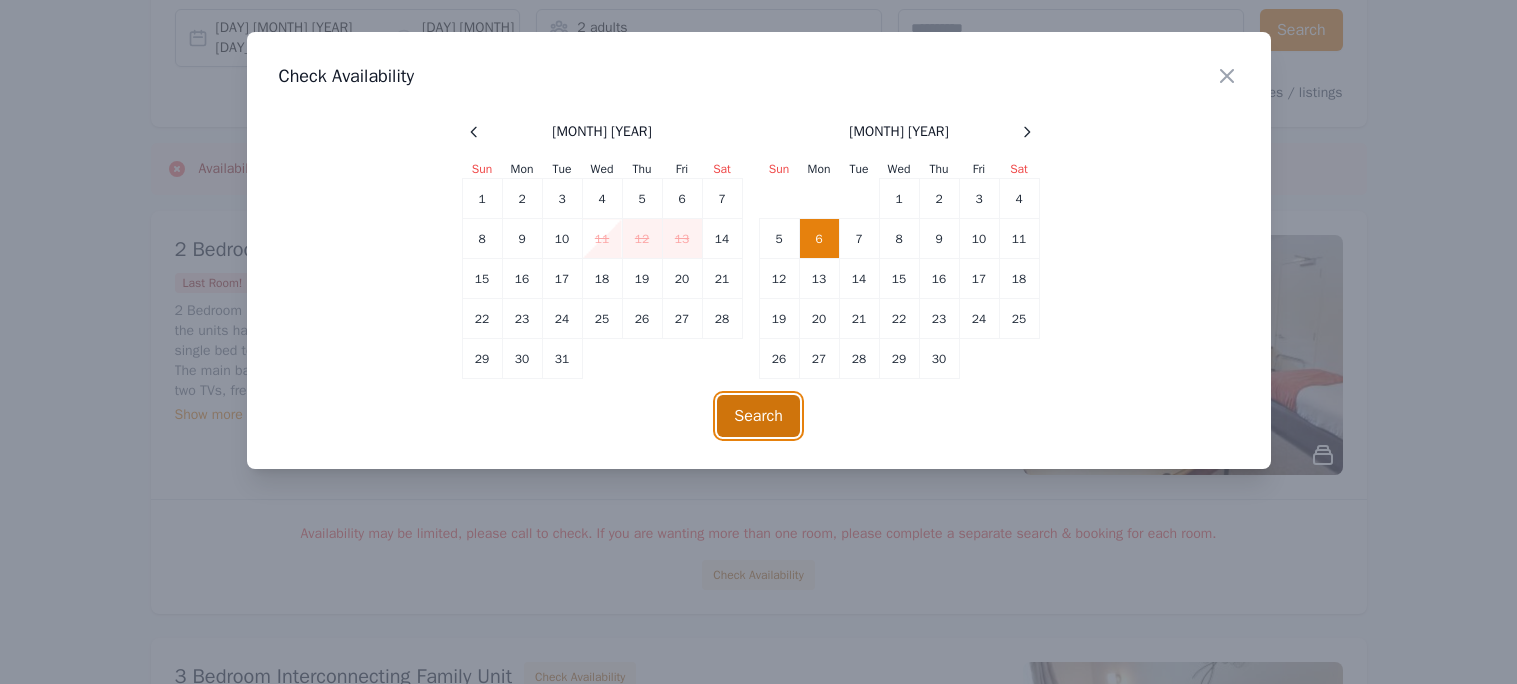 click on "Search" at bounding box center [758, 416] 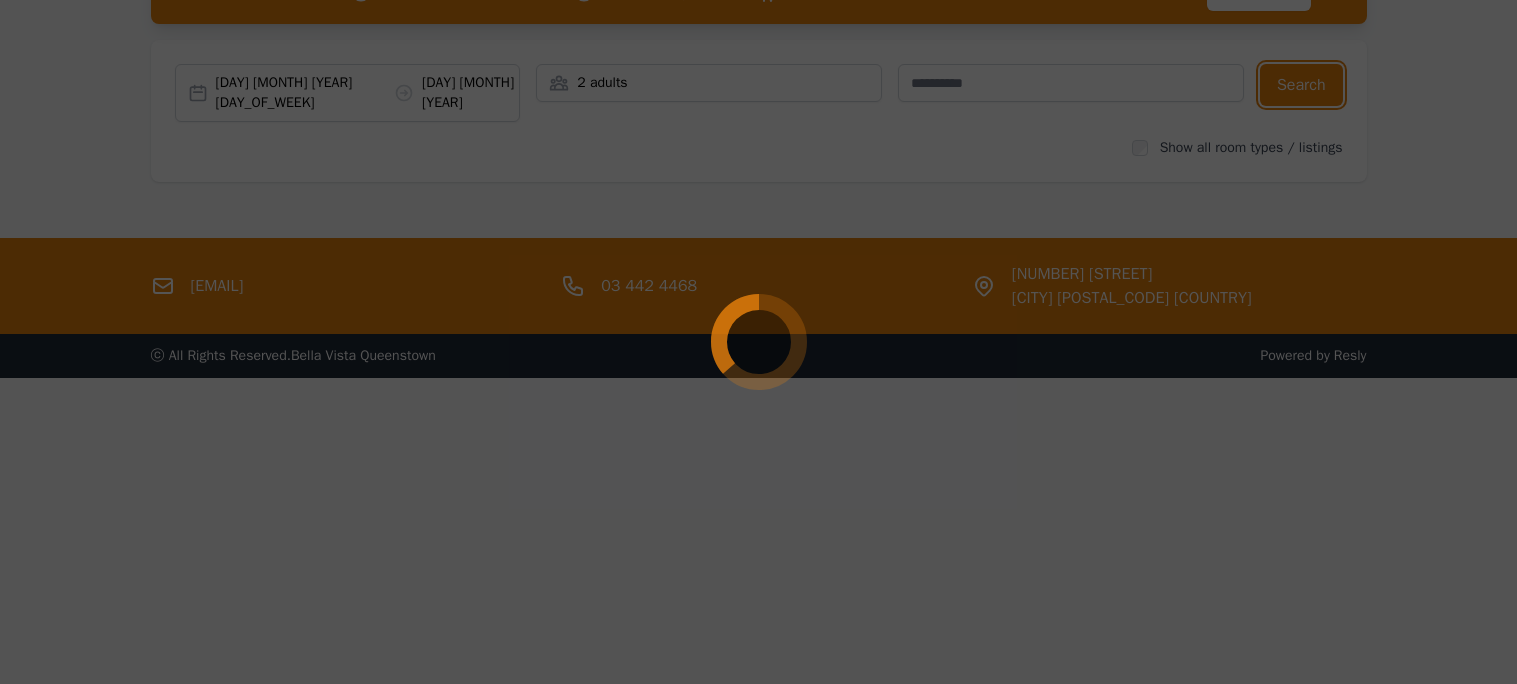 scroll, scrollTop: 144, scrollLeft: 0, axis: vertical 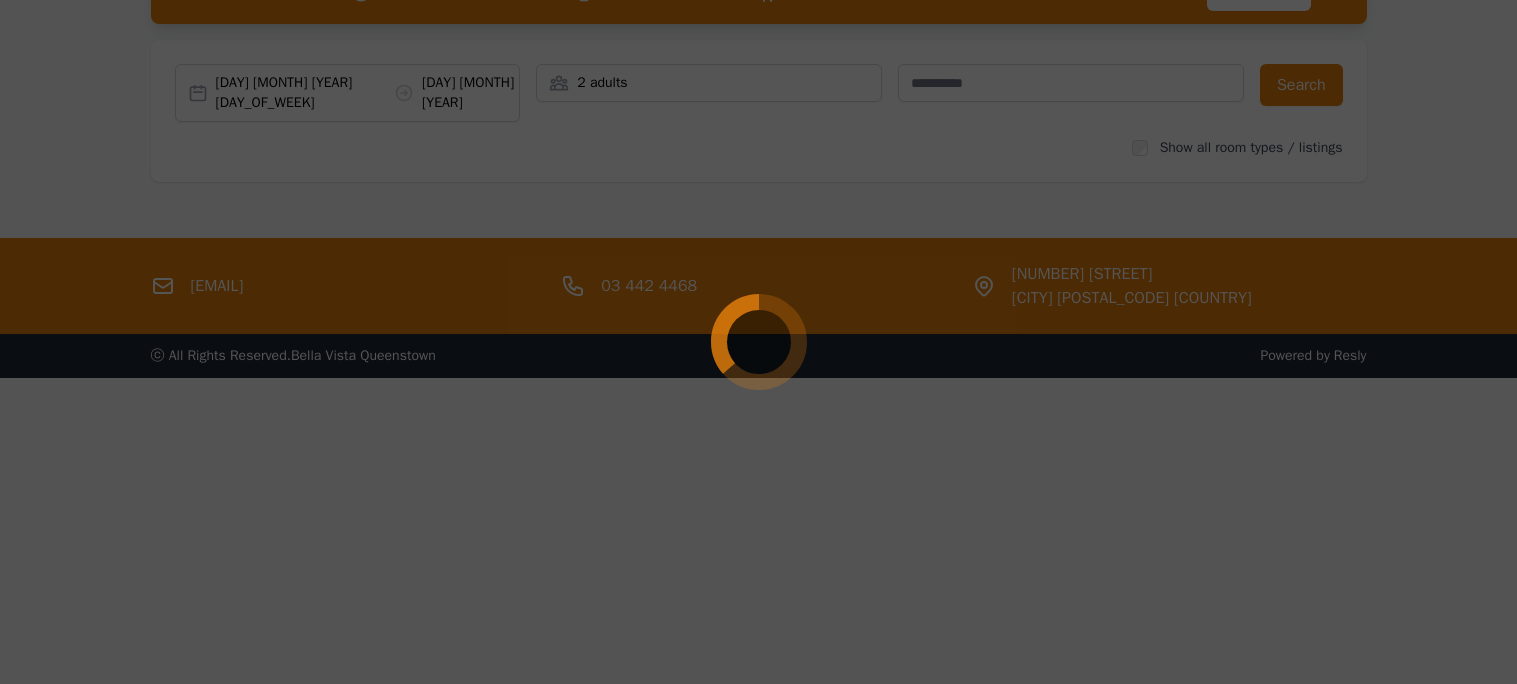 click at bounding box center (758, 342) 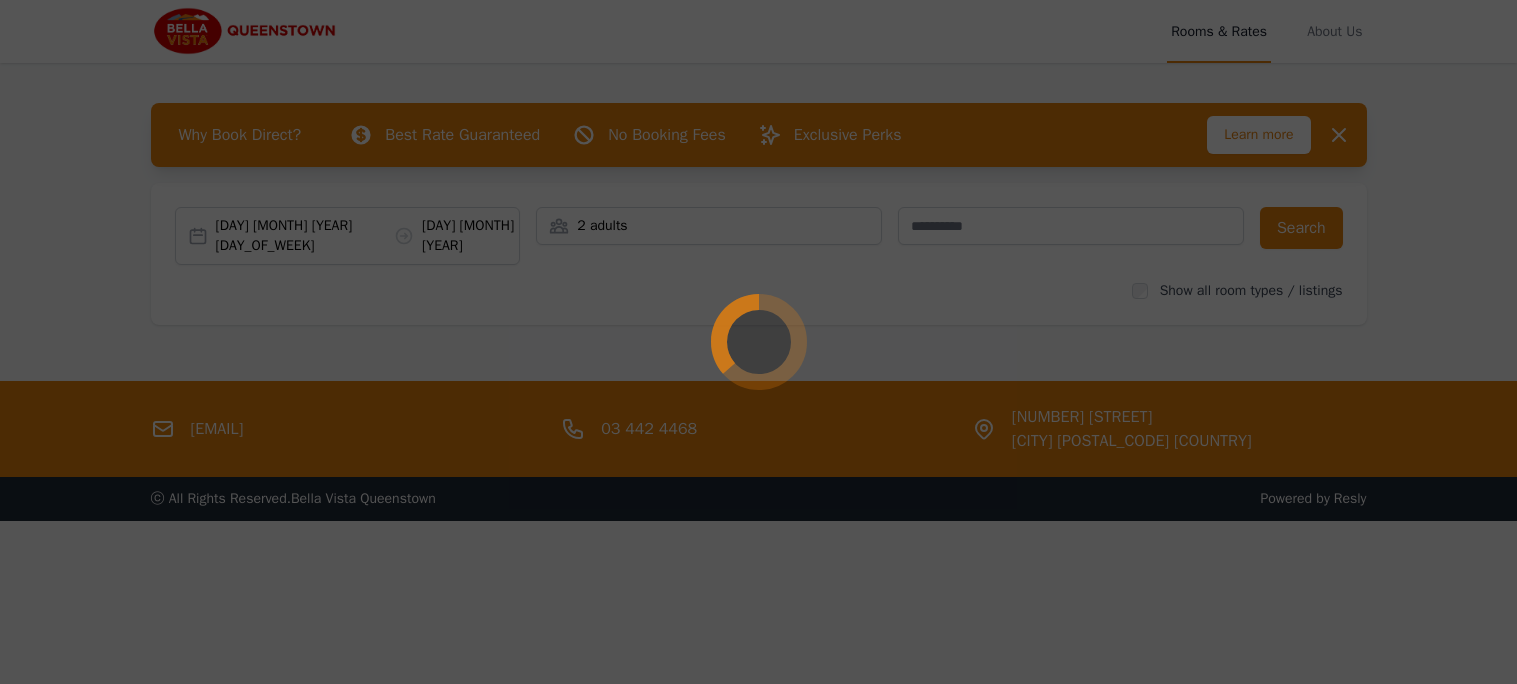 scroll, scrollTop: 0, scrollLeft: 0, axis: both 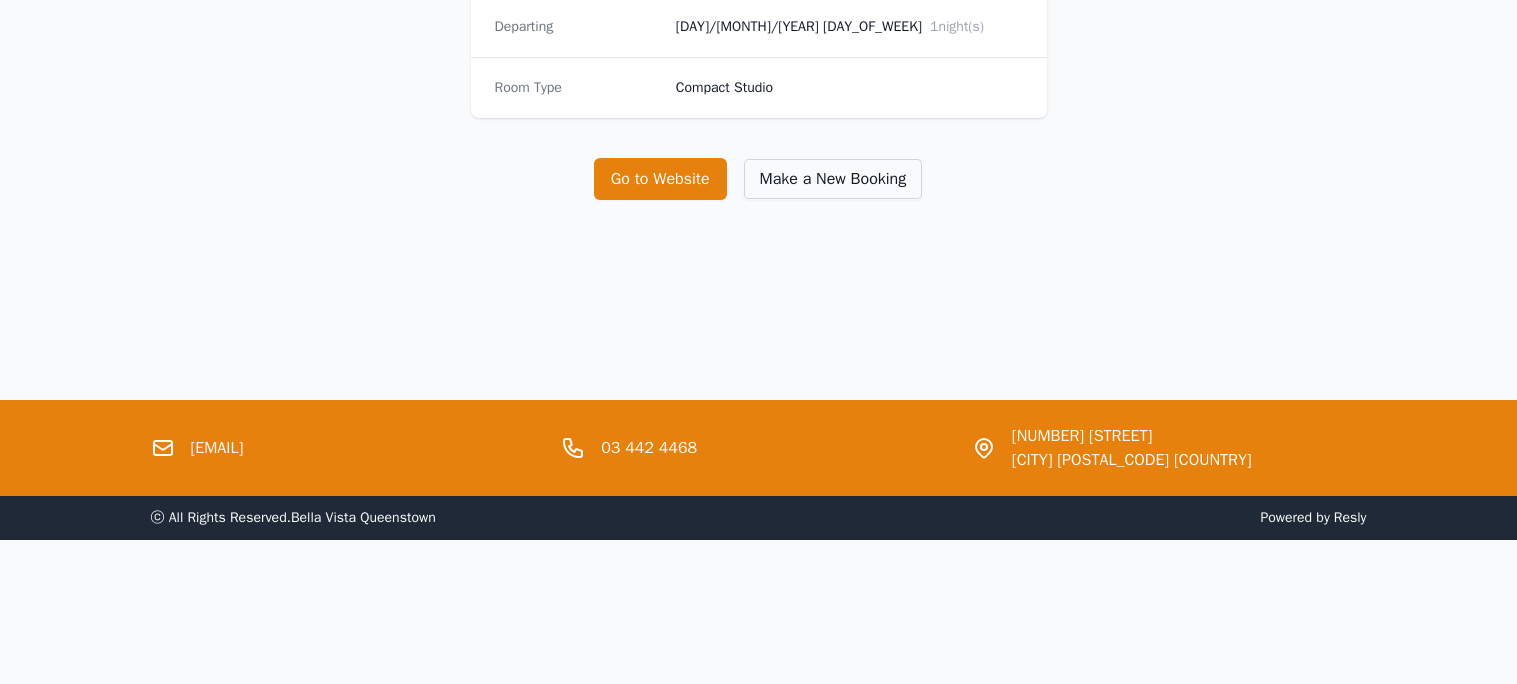 click on "Make a New Booking" at bounding box center [833, 179] 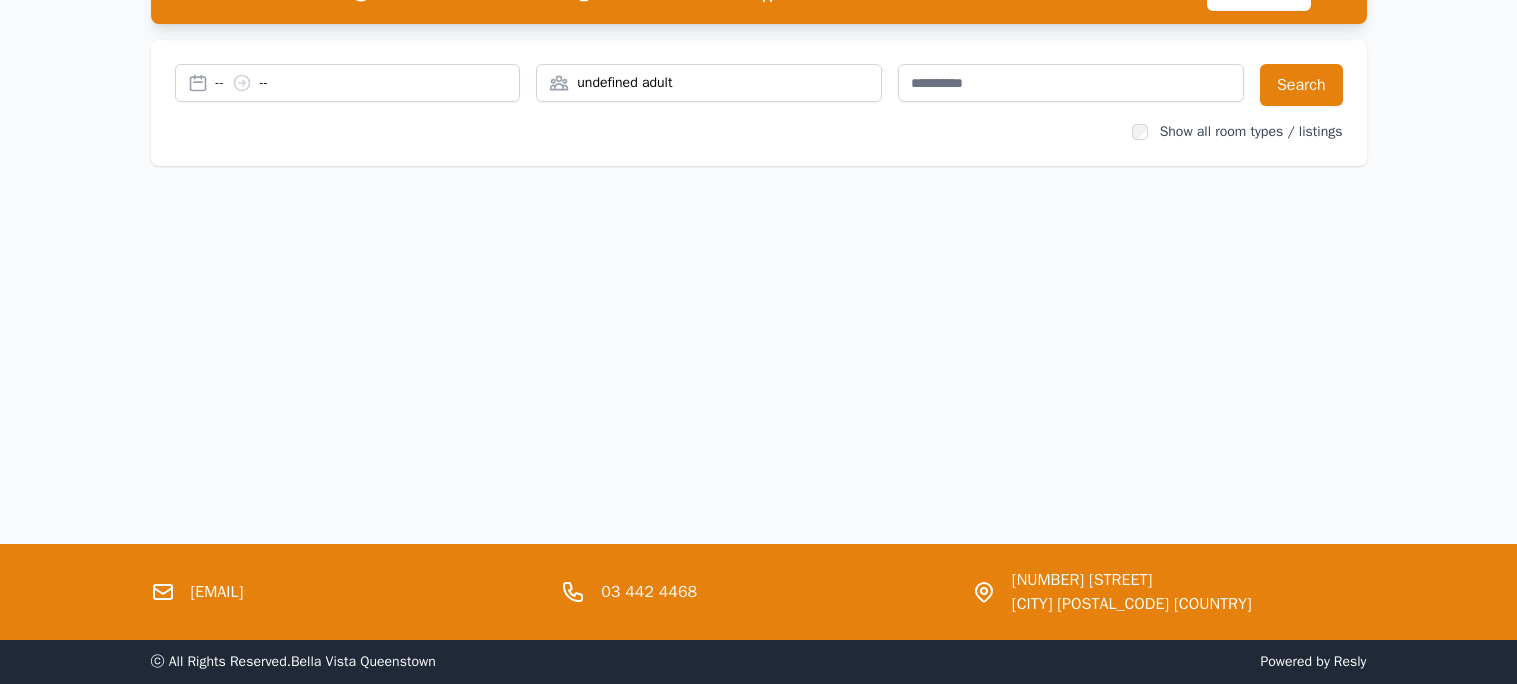 scroll, scrollTop: 0, scrollLeft: 0, axis: both 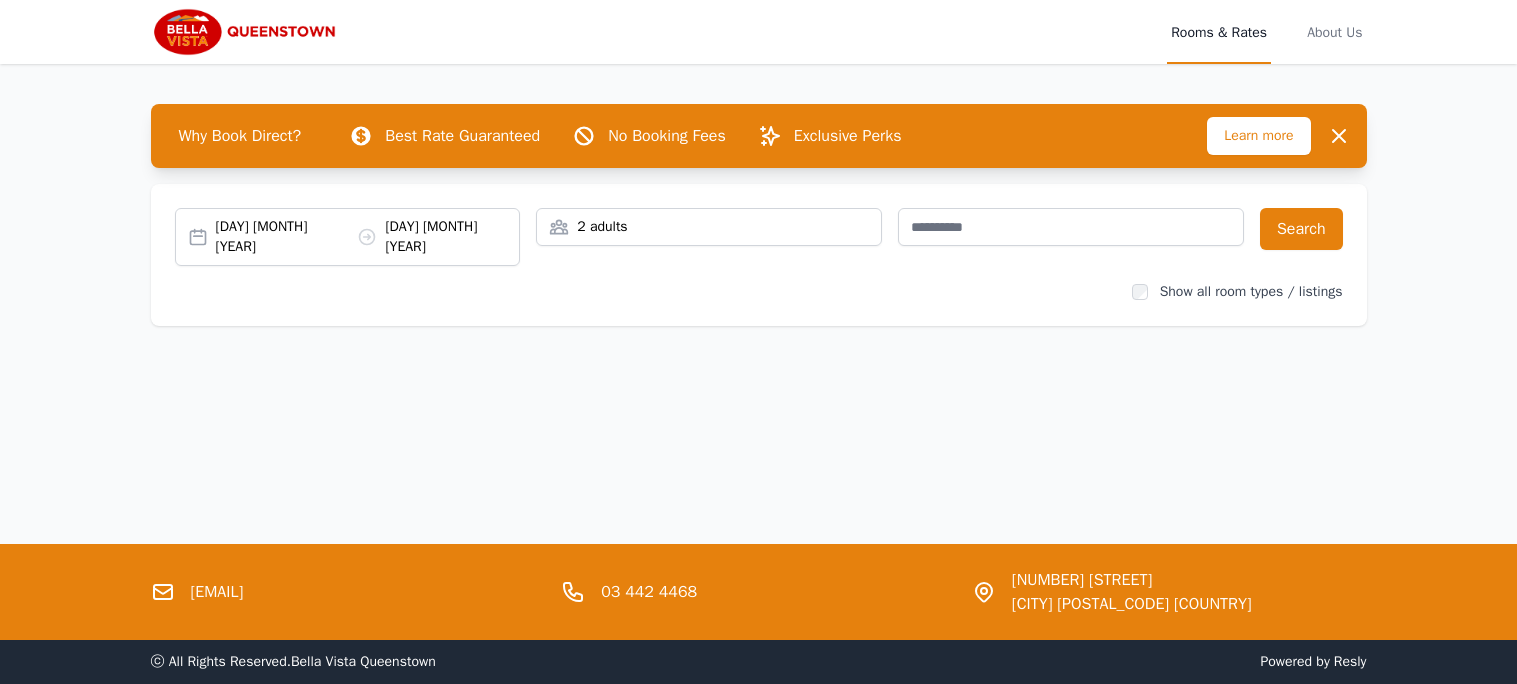 click on "[DAY] [MONTH] [YEAR] [DAY] [MONTH] [YEAR]" at bounding box center [368, 237] 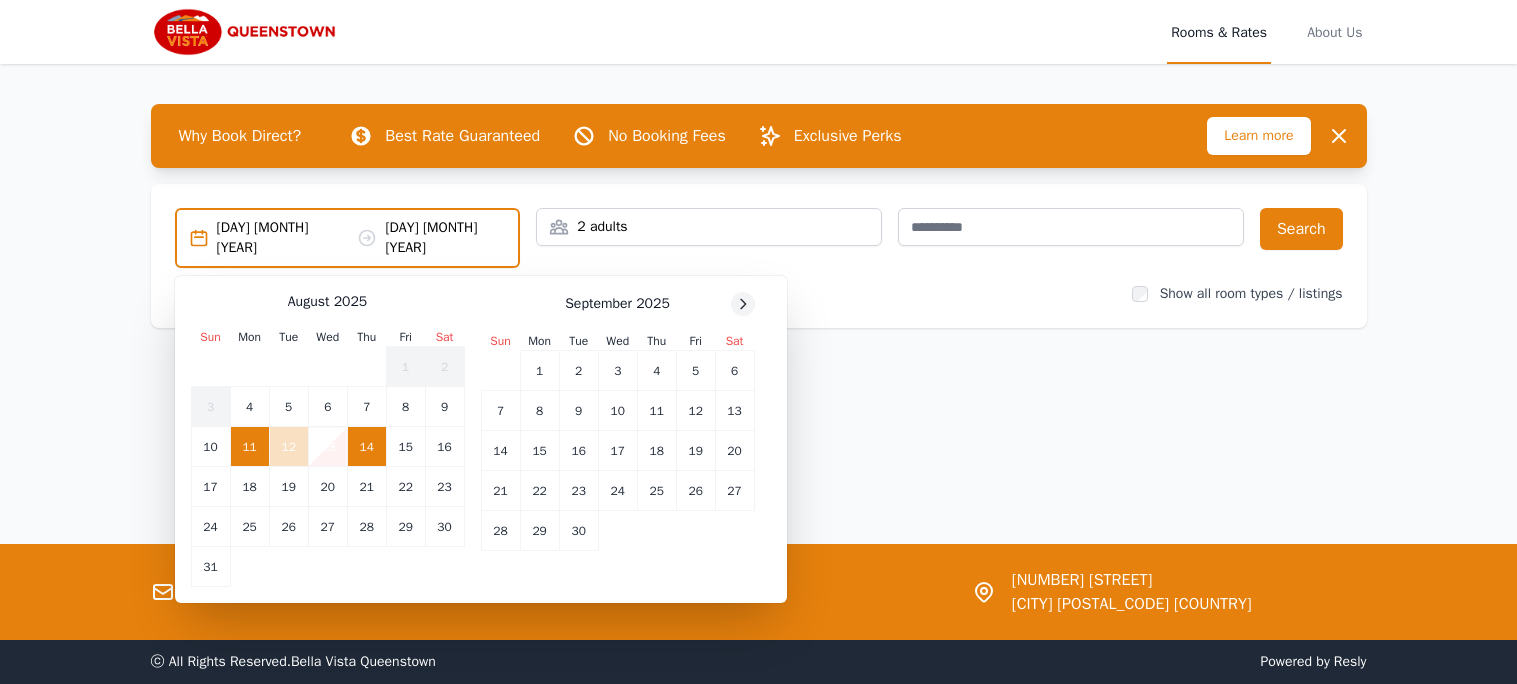 click at bounding box center (743, 304) 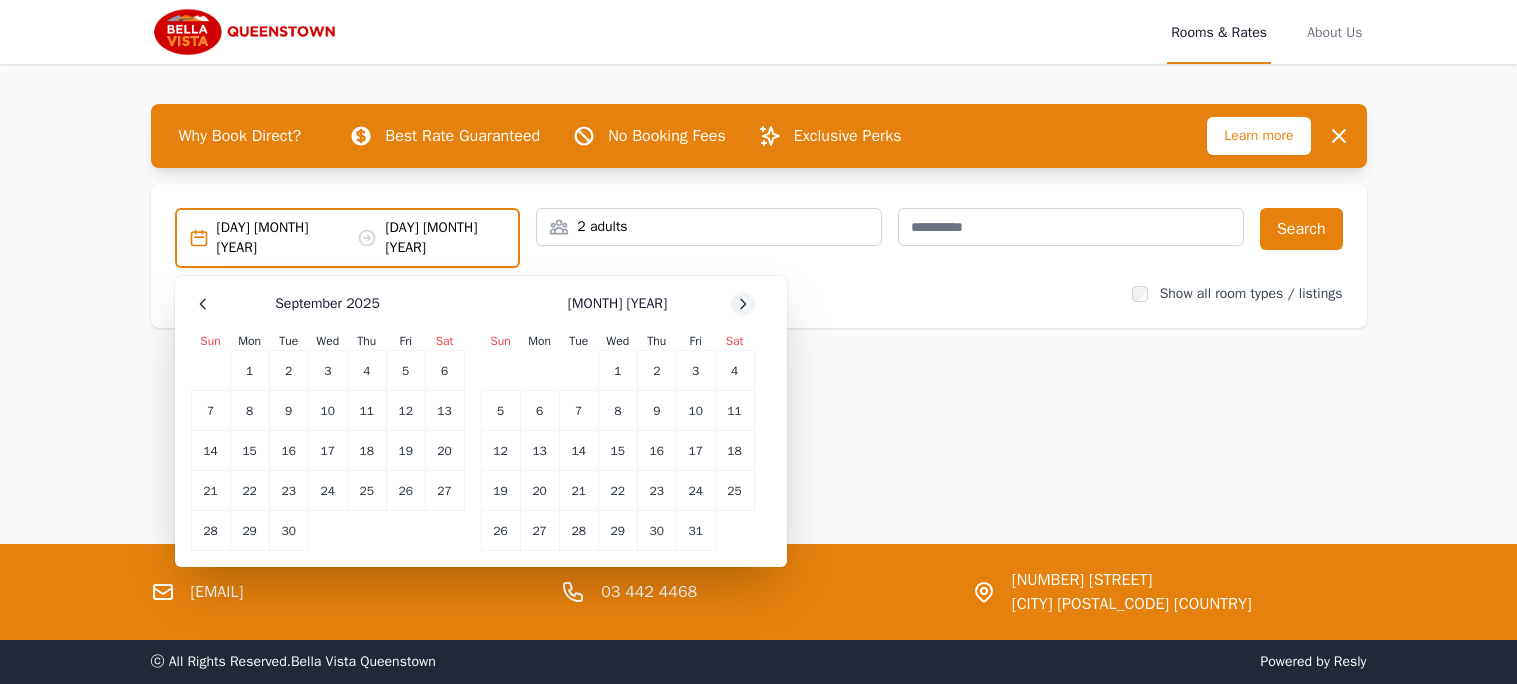 click at bounding box center (743, 304) 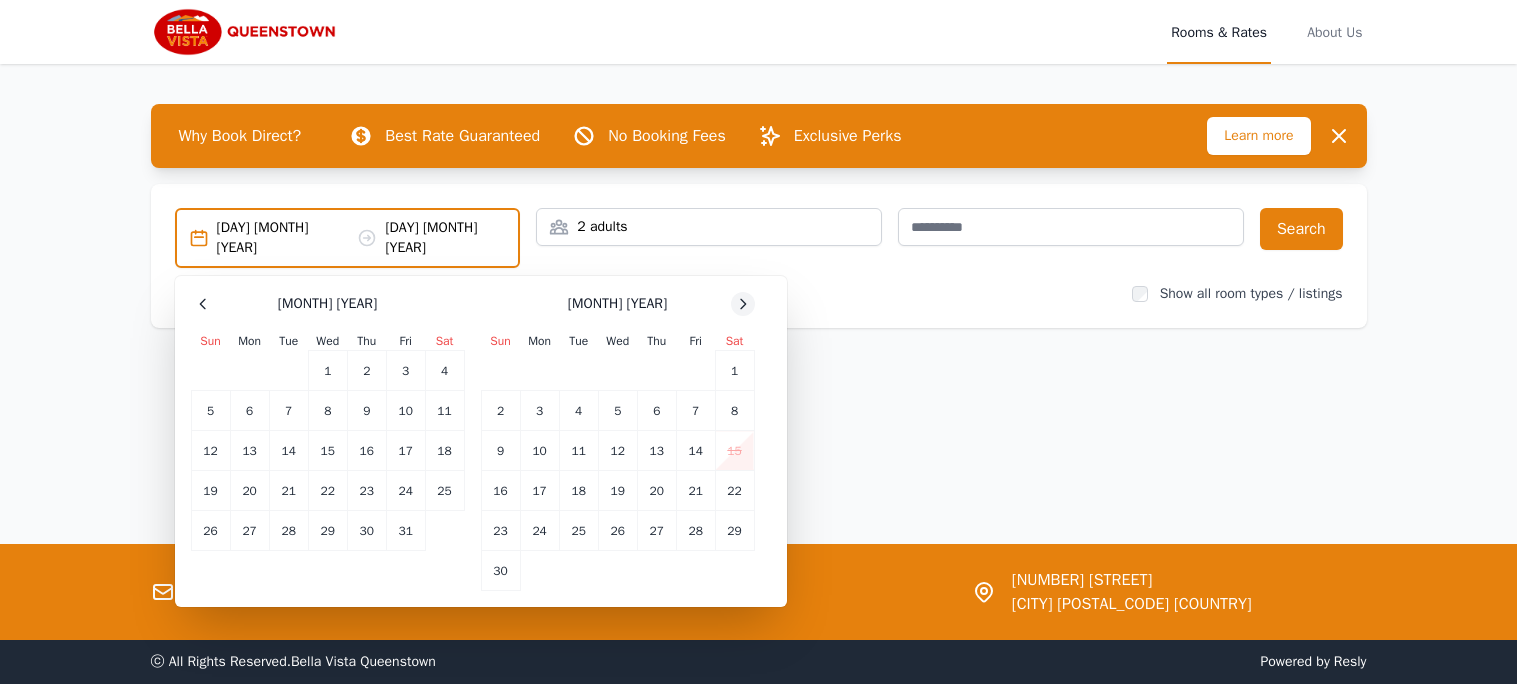 click at bounding box center [743, 304] 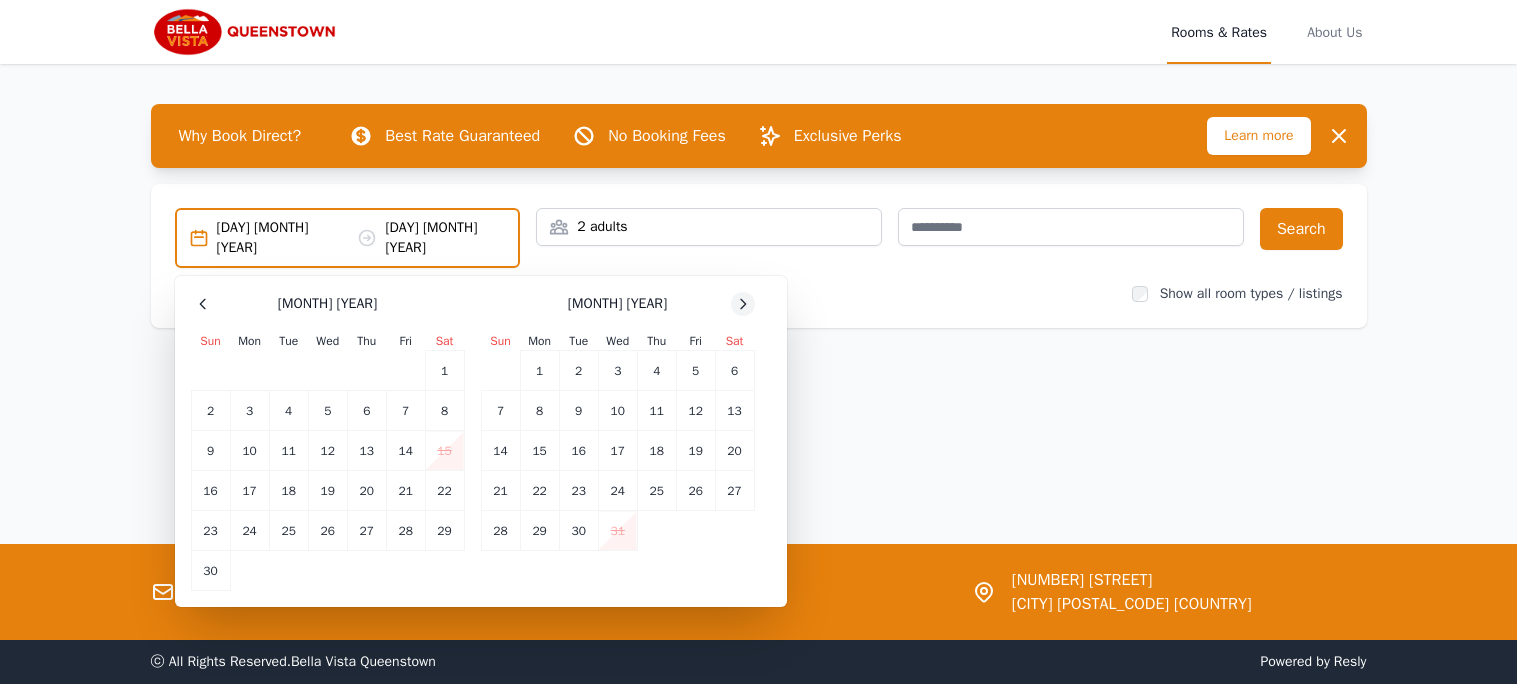 click at bounding box center (743, 304) 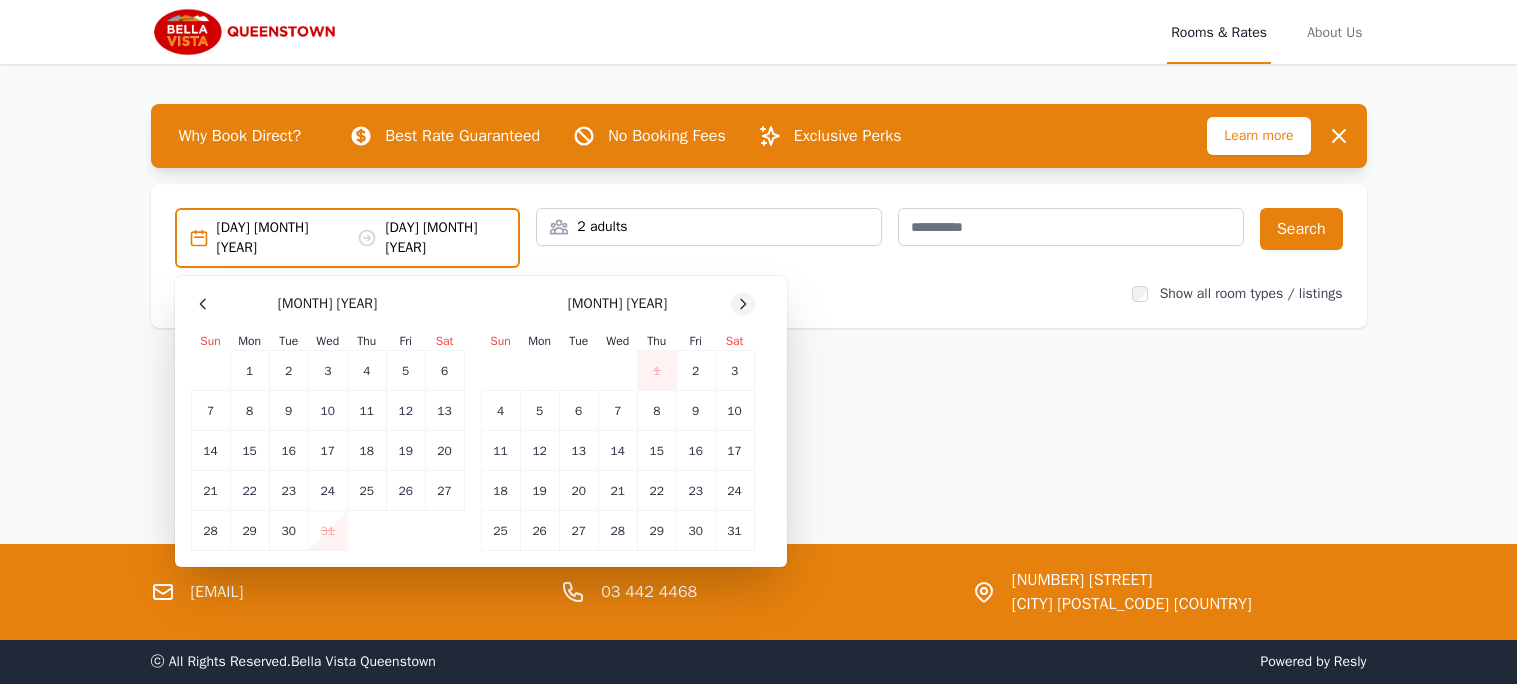 click at bounding box center (743, 304) 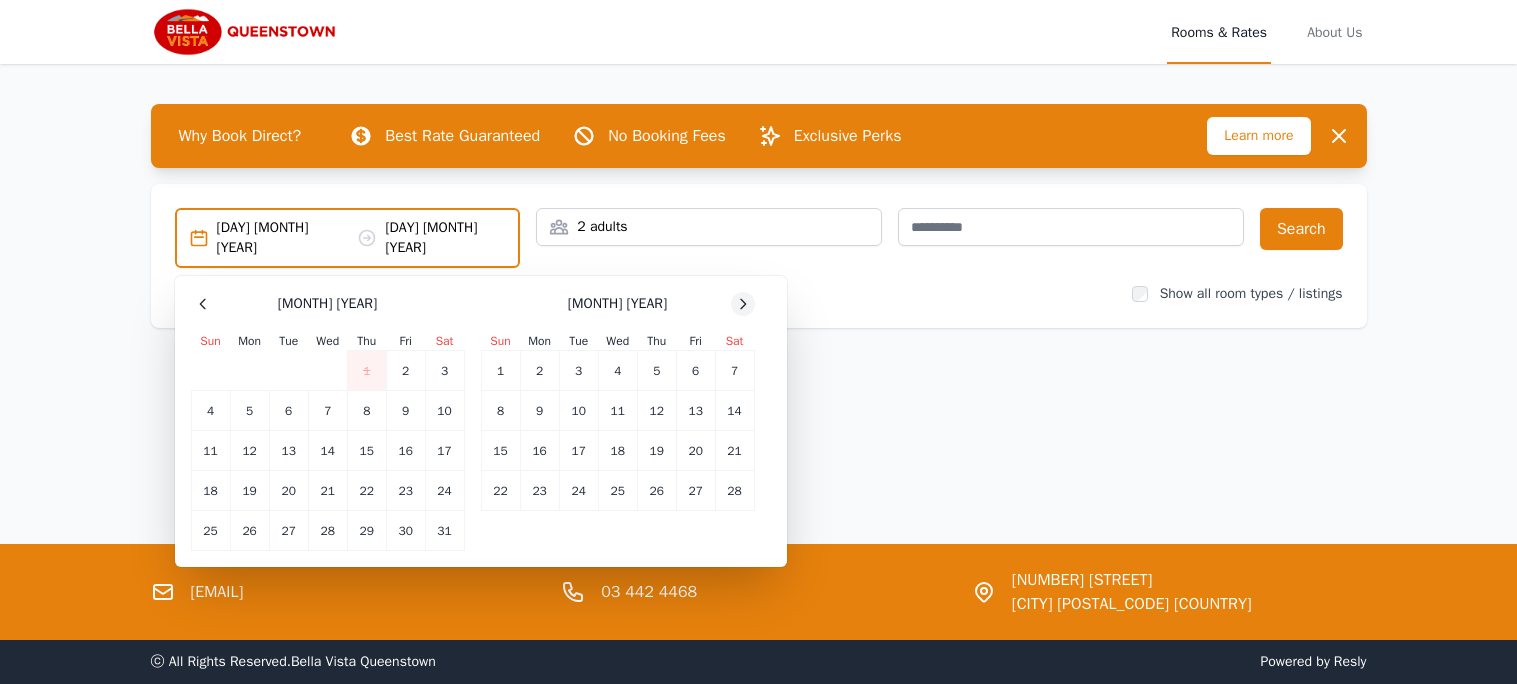 click at bounding box center (743, 304) 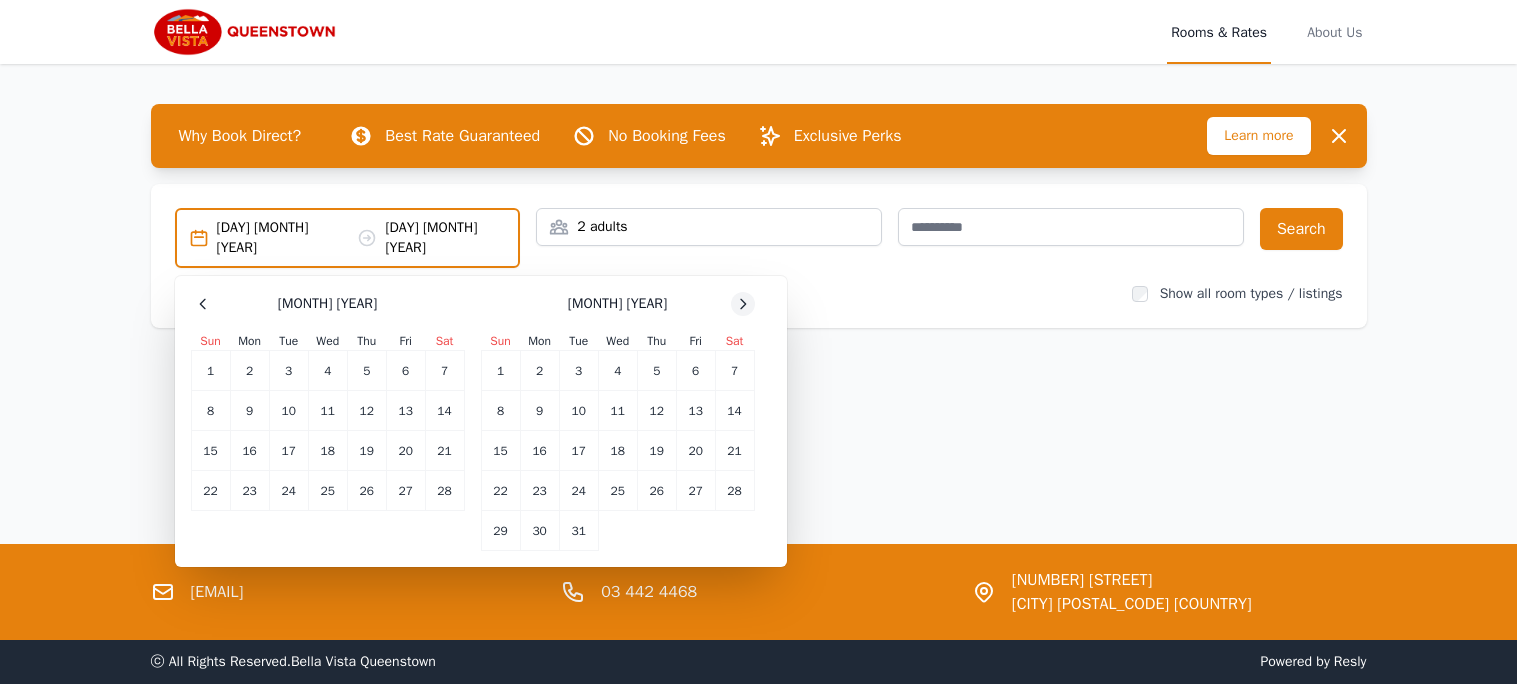 click 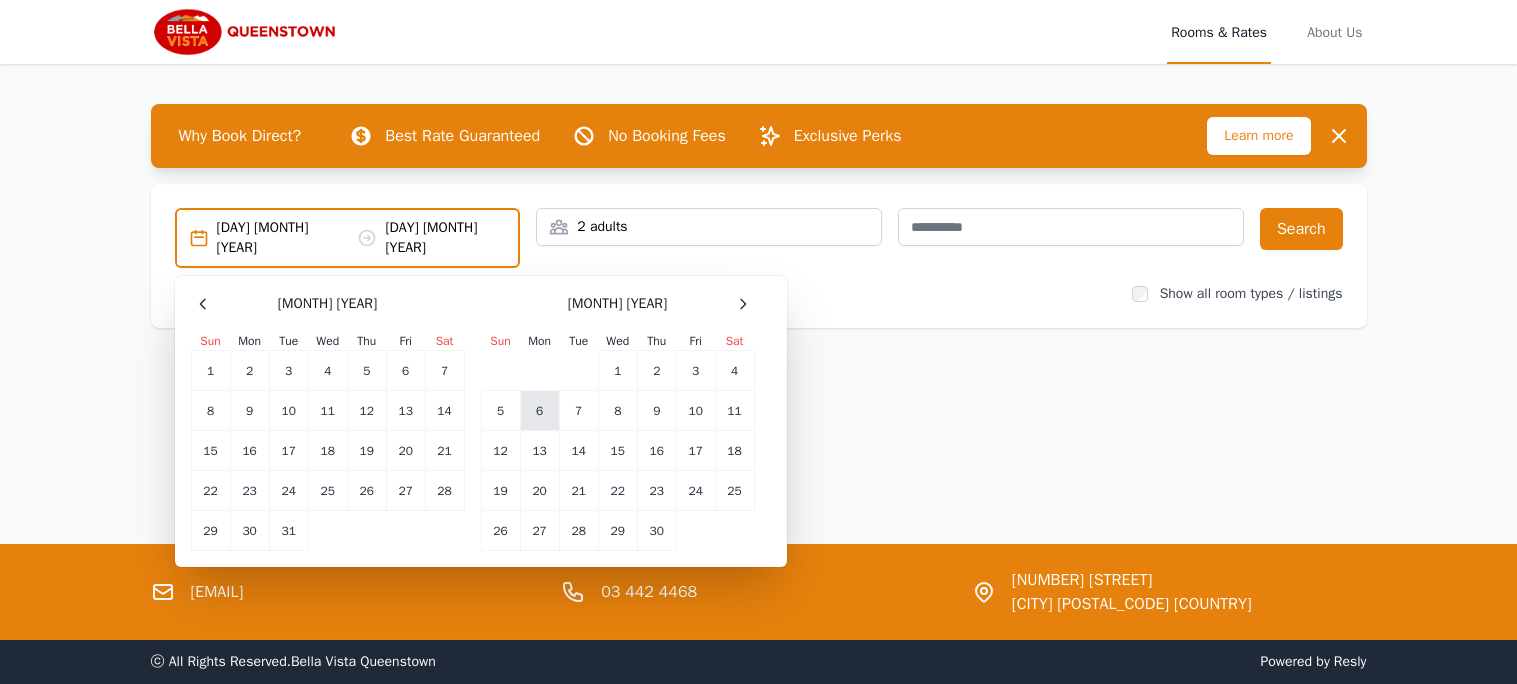 click on "6" at bounding box center [539, 411] 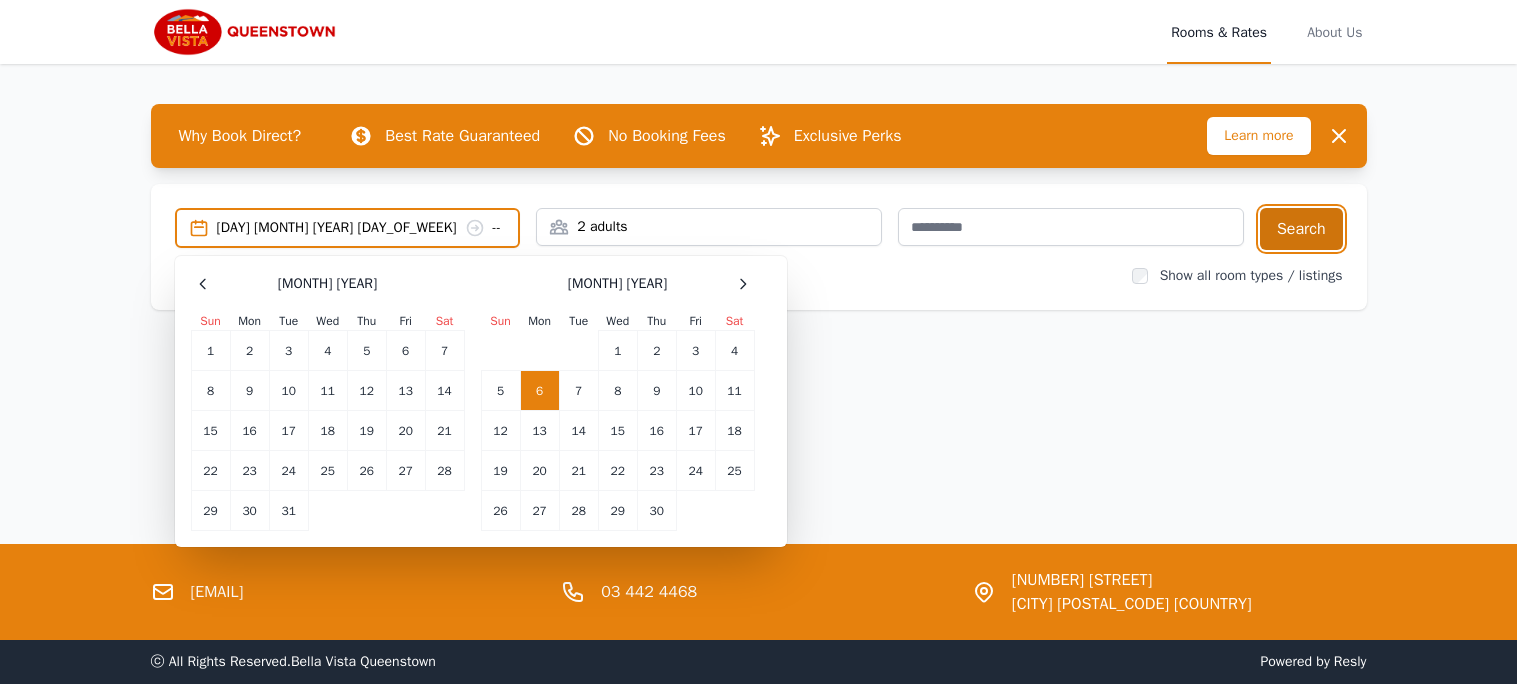 click on "Search" at bounding box center (1301, 229) 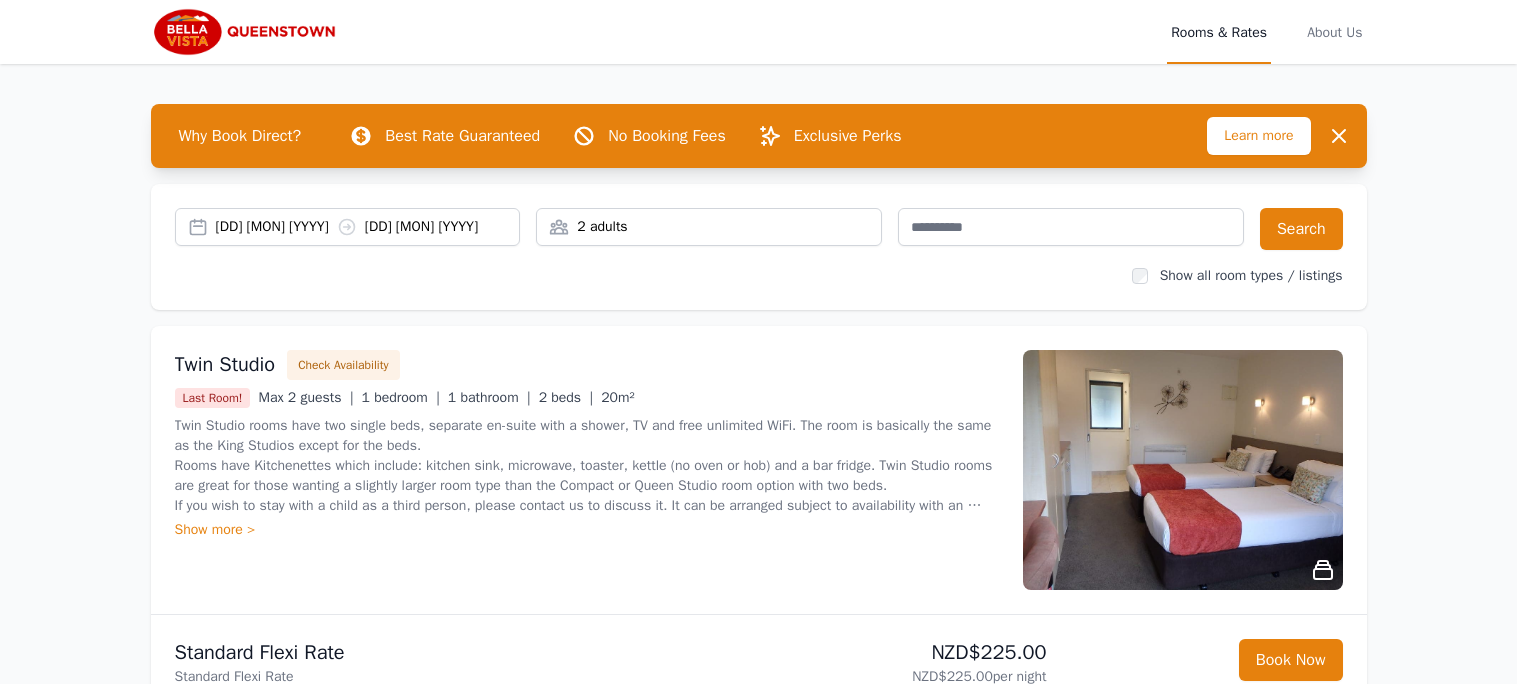 scroll, scrollTop: 0, scrollLeft: 0, axis: both 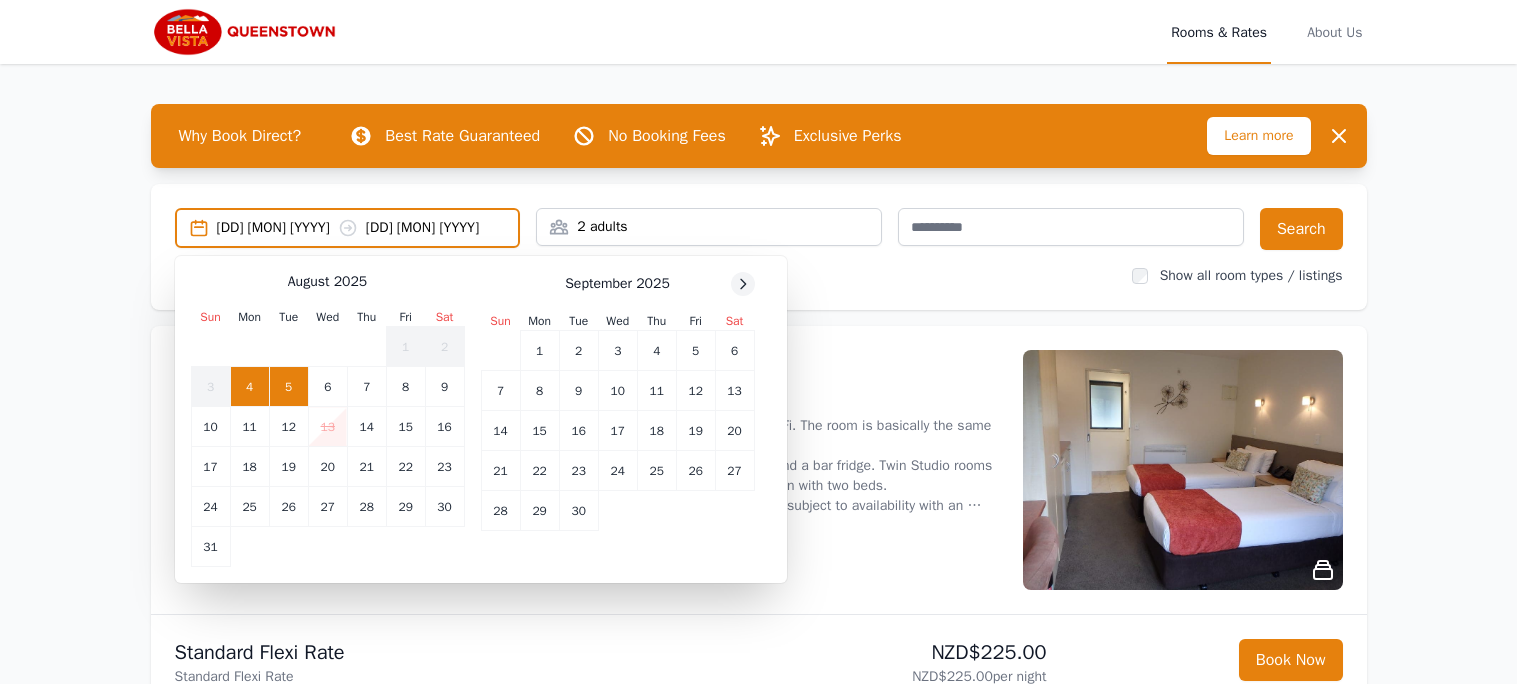 click 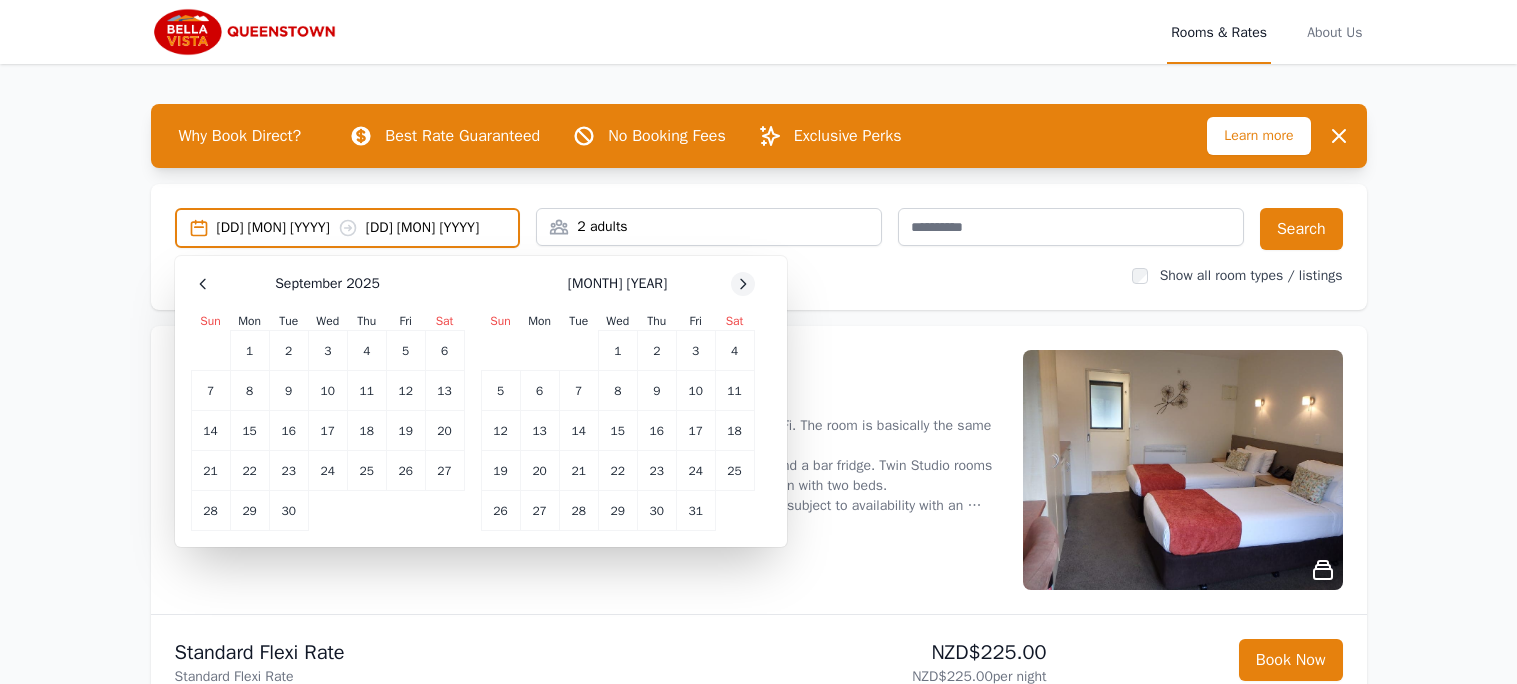click 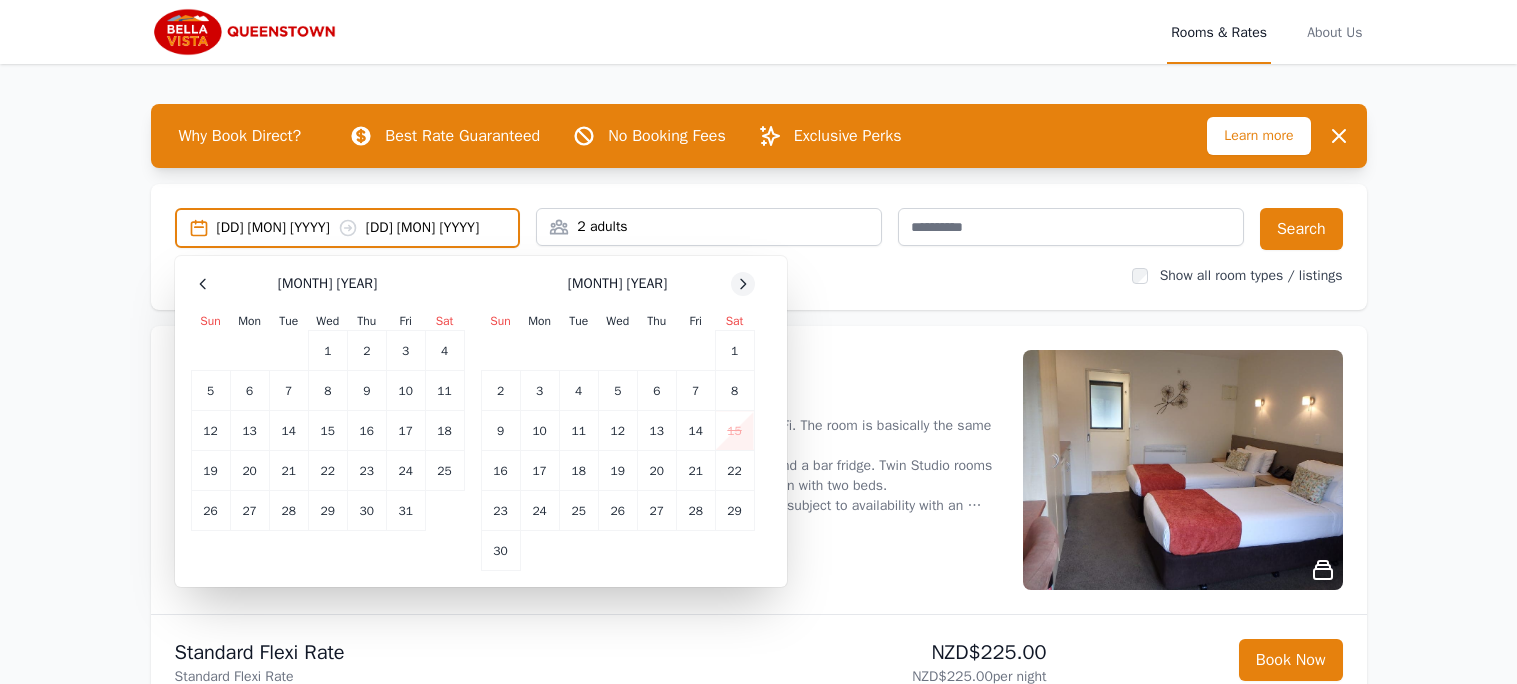 click 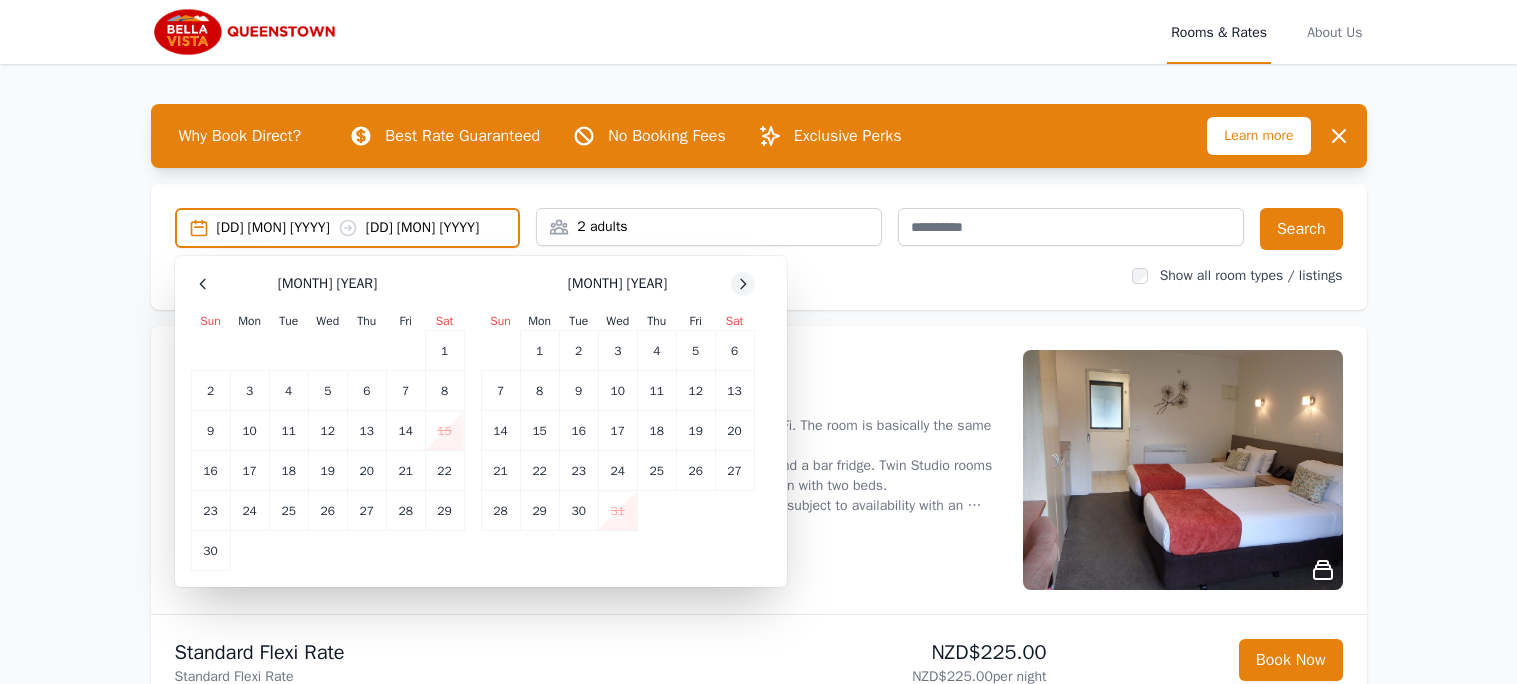 click 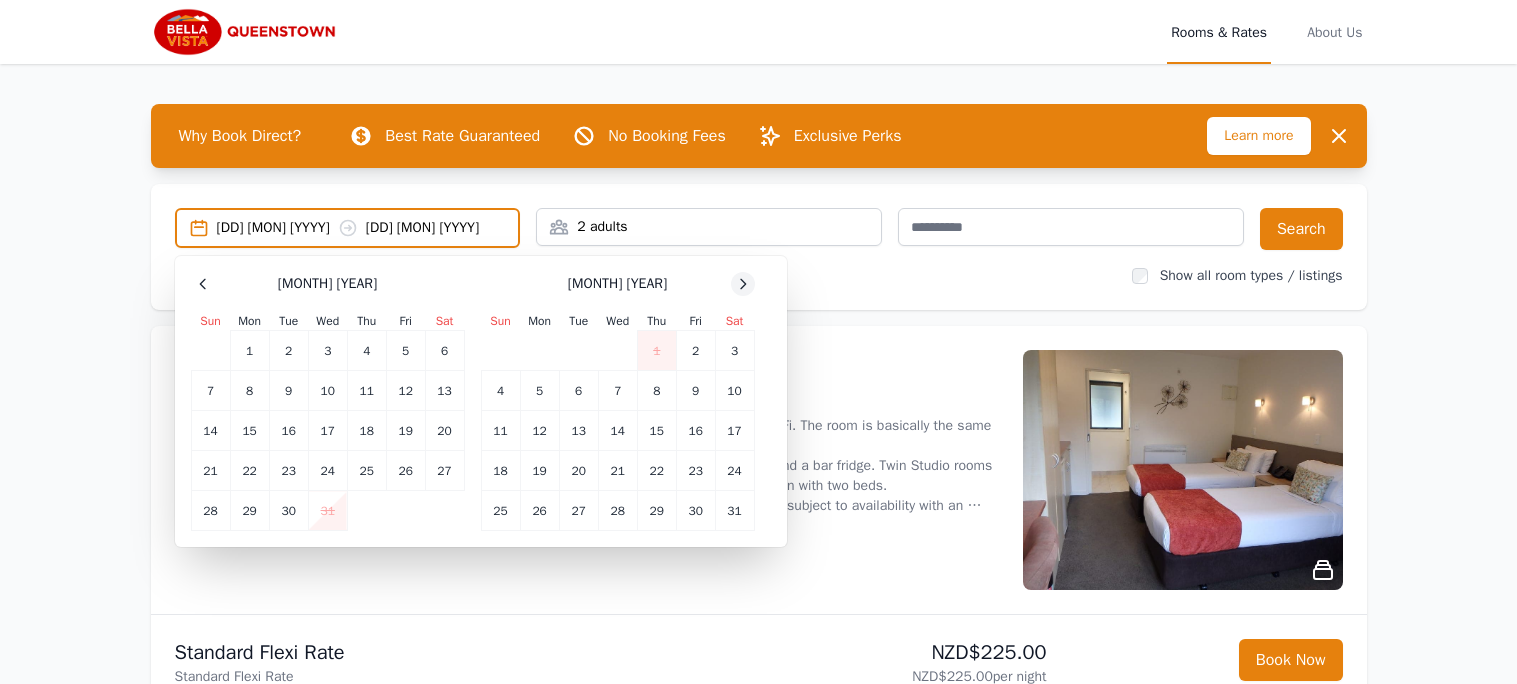click 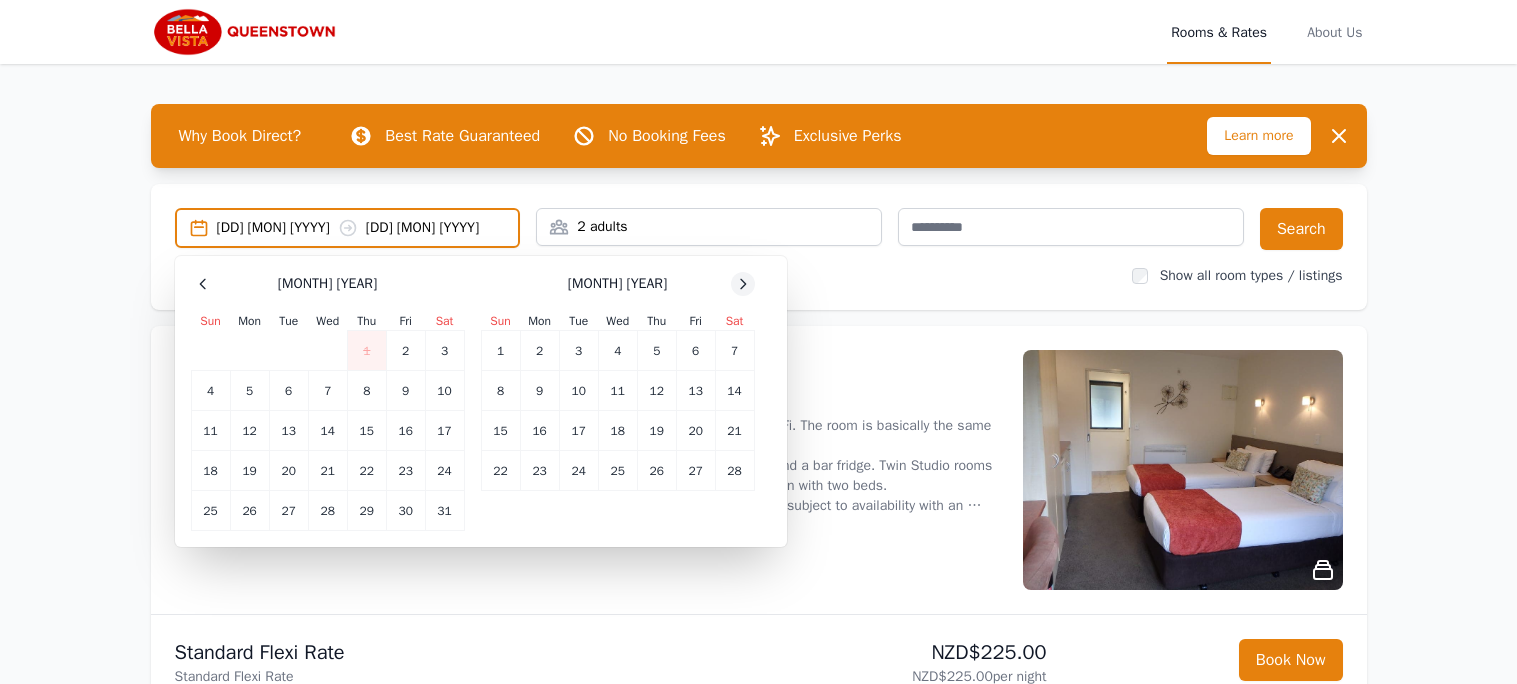 click 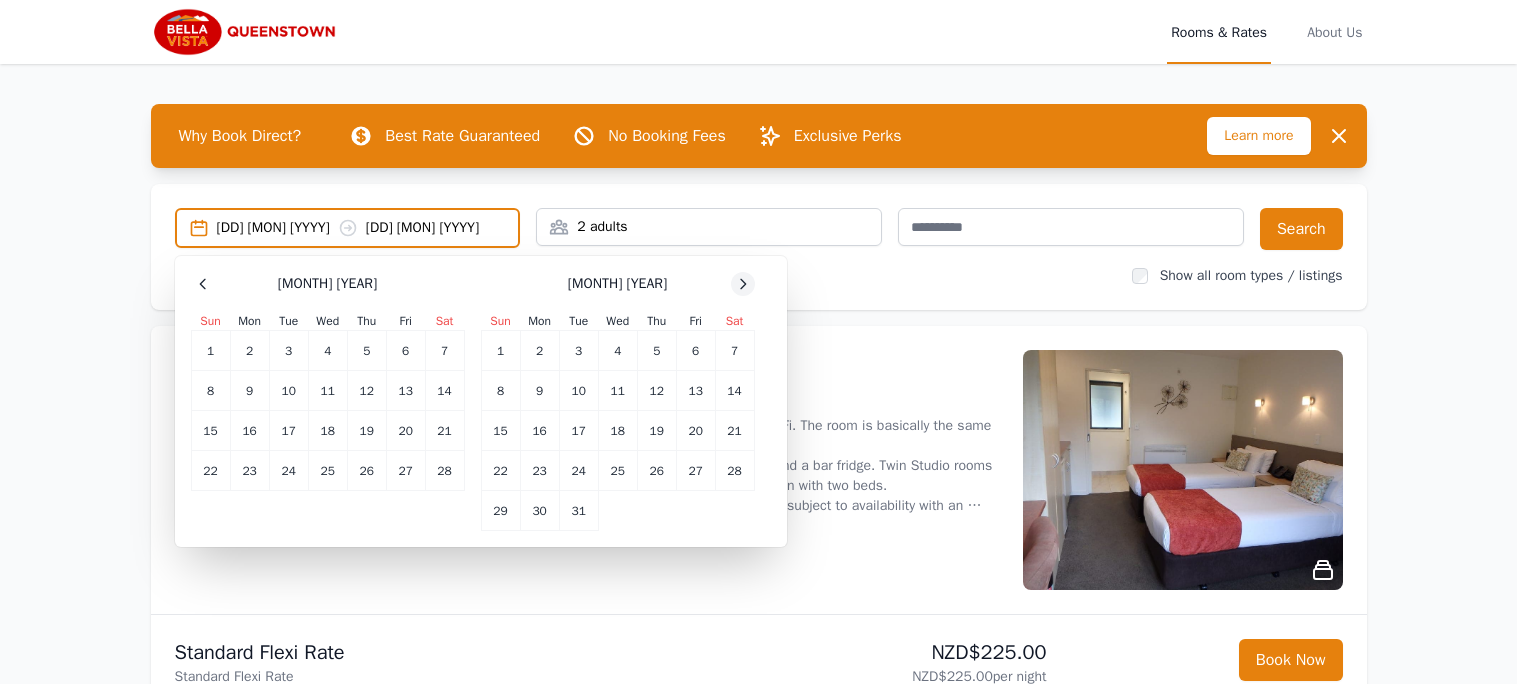 click 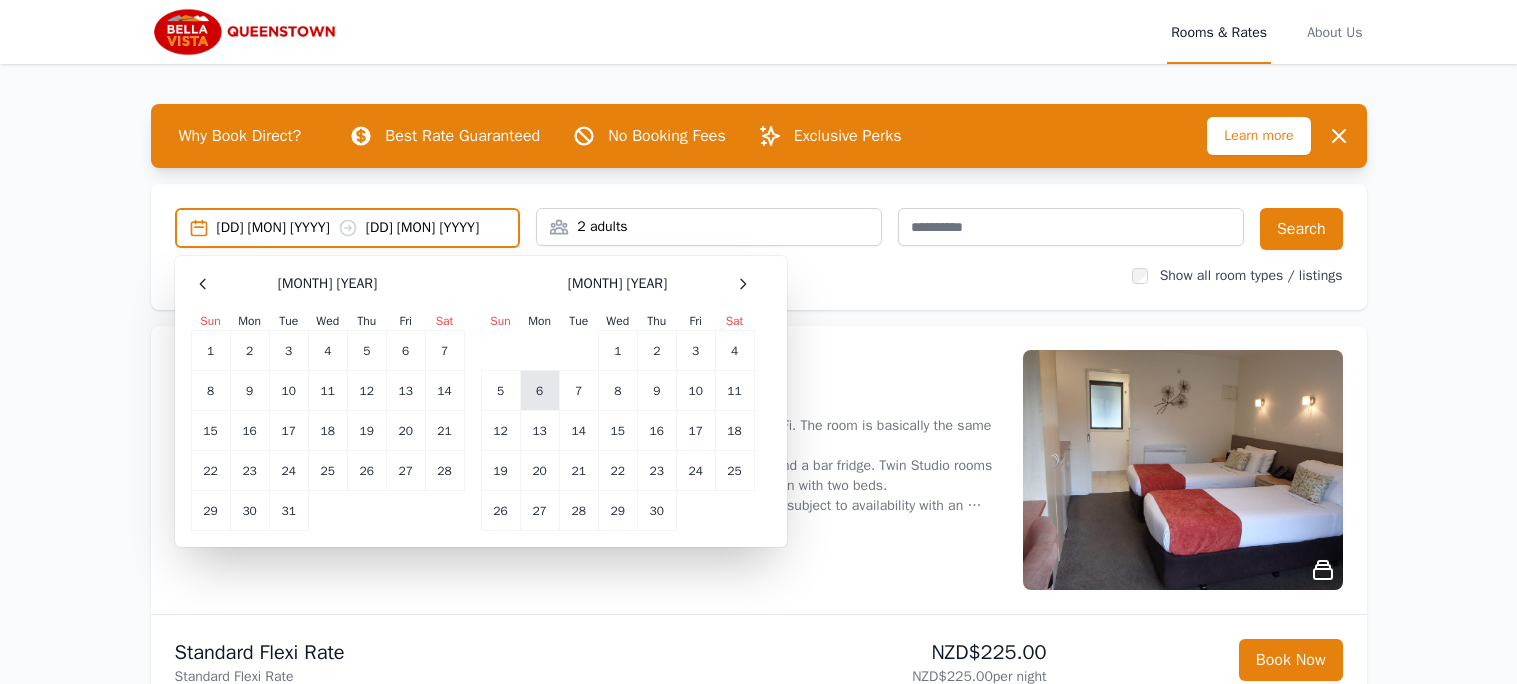 click on "6" at bounding box center [539, 391] 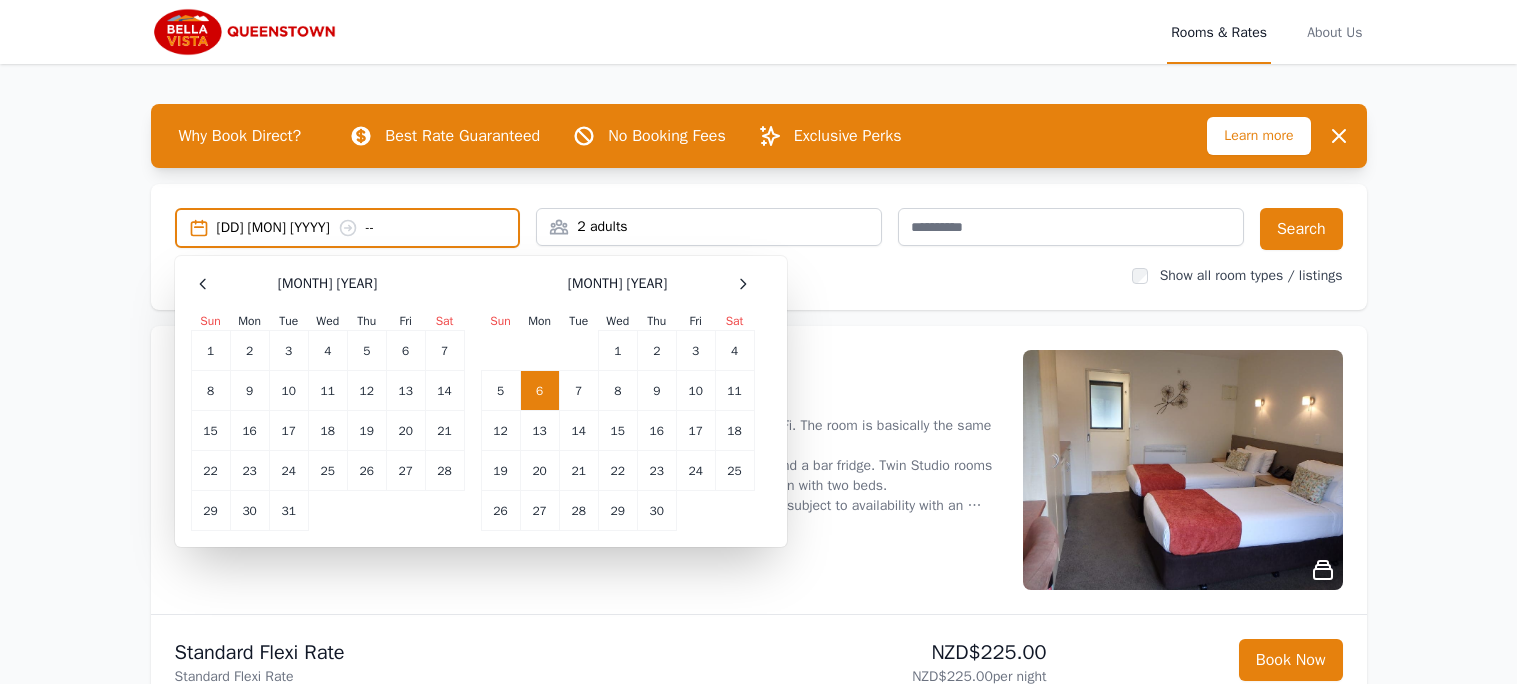 click on "Why Book Direct? Best Rate Guaranteed No Booking Fees Exclusive Perks Learn more Dismiss Dismiss [DD] [MON] [YYYY] -- Select Dates [MONTH] [YEAR] Sun Mon Tue Wed Thu Fri Sat 1 2 3 4 5 6 7 8 9 10 11 12 13 14 15 16 17 18 19 20 21 22 23 24 25 26 27 28 29 30 31 [MONTH] [YEAR] Sun Mon Tue Wed Thu Fri Sat 1 2 3 4 5 6 7 8 9 10 11 12 13 14 15 16 17 18 19 20 21 22 23 24 25 26 27 28 29 30 2 adults   Search Show all room types / listings Twin Studio Check Availability Last Room! Max 2 guests  | 1 bedroom  | 1 bathroom  | 2 beds  | 20m² Show more > Standard Flexi Rate Standard Flexi Rate NZD$225.00 NZD$225.00  per night Book Now 1 night, 2 adults Full Kitchen Studio Check Availability Last Room! Max 3 guests  | 27m² Show more > Standard Flexi Rate Standard Flexi Rate NZD$238.00 NZD$238.00  per night Book Now 1 night, 2 adults Show All Room Types / Listings" at bounding box center (759, 681) 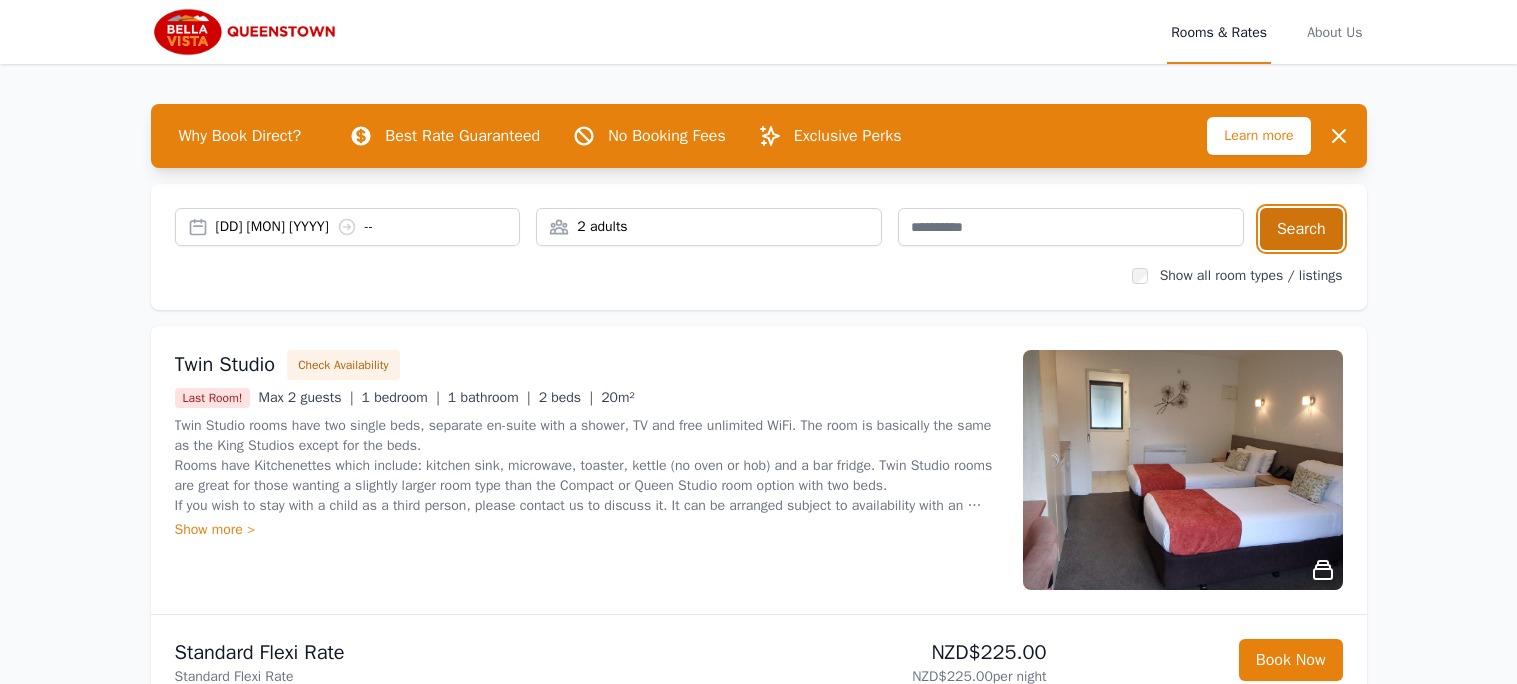 click on "Search" at bounding box center (1301, 229) 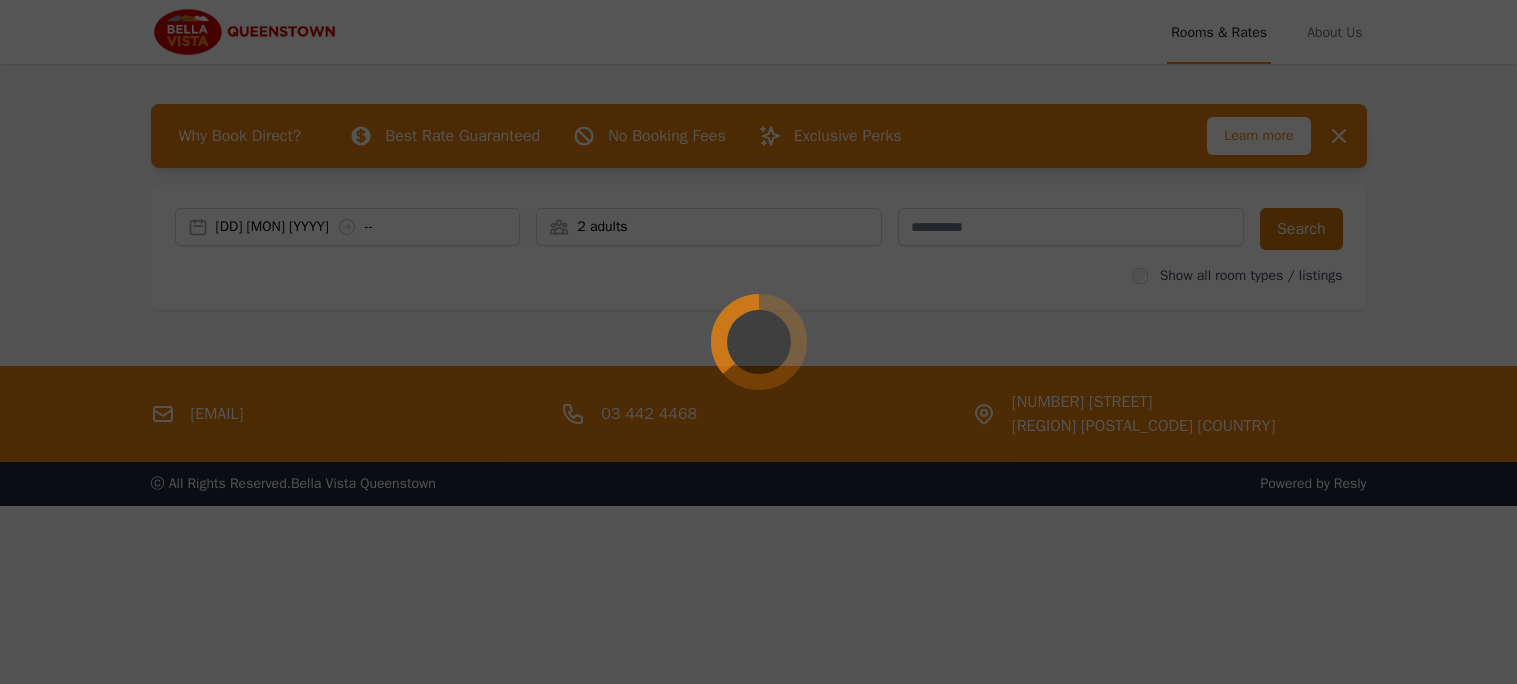 click at bounding box center (758, 342) 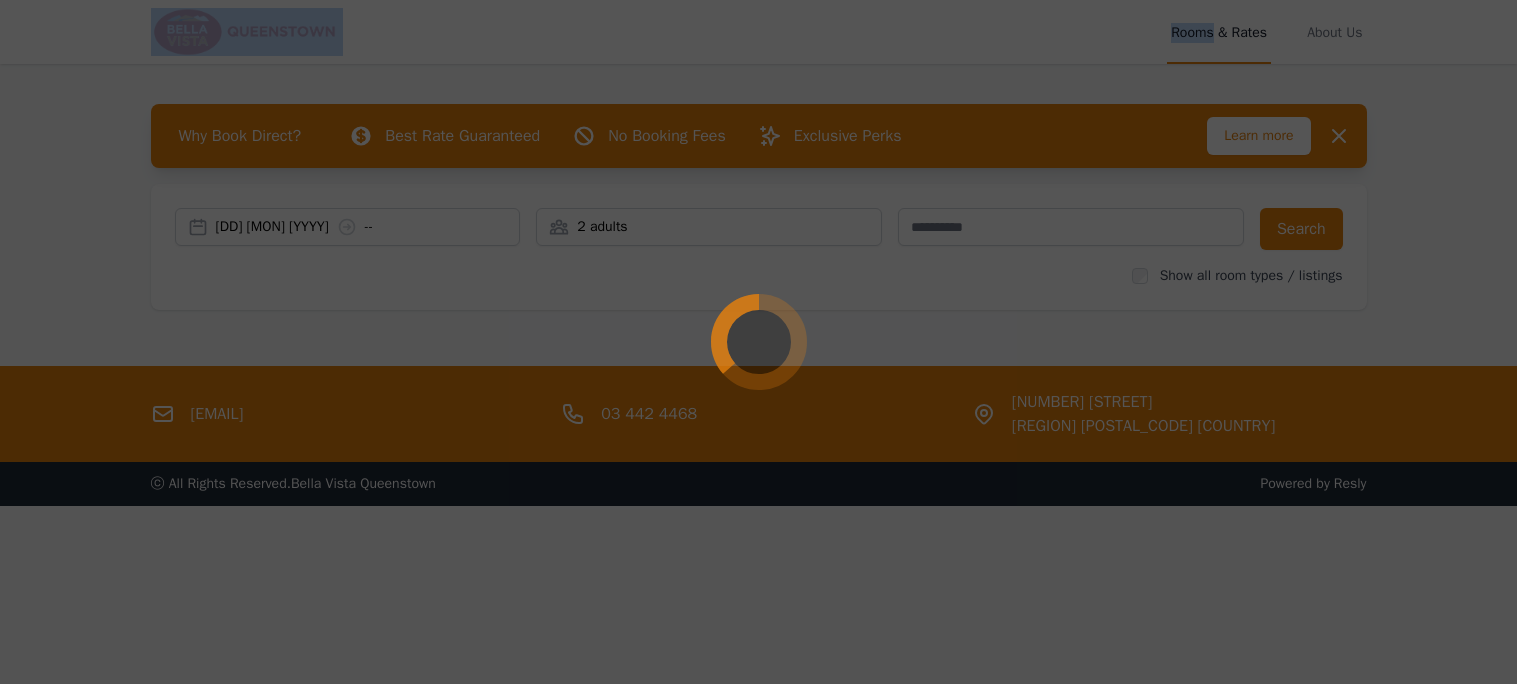 click at bounding box center (1283, 57) 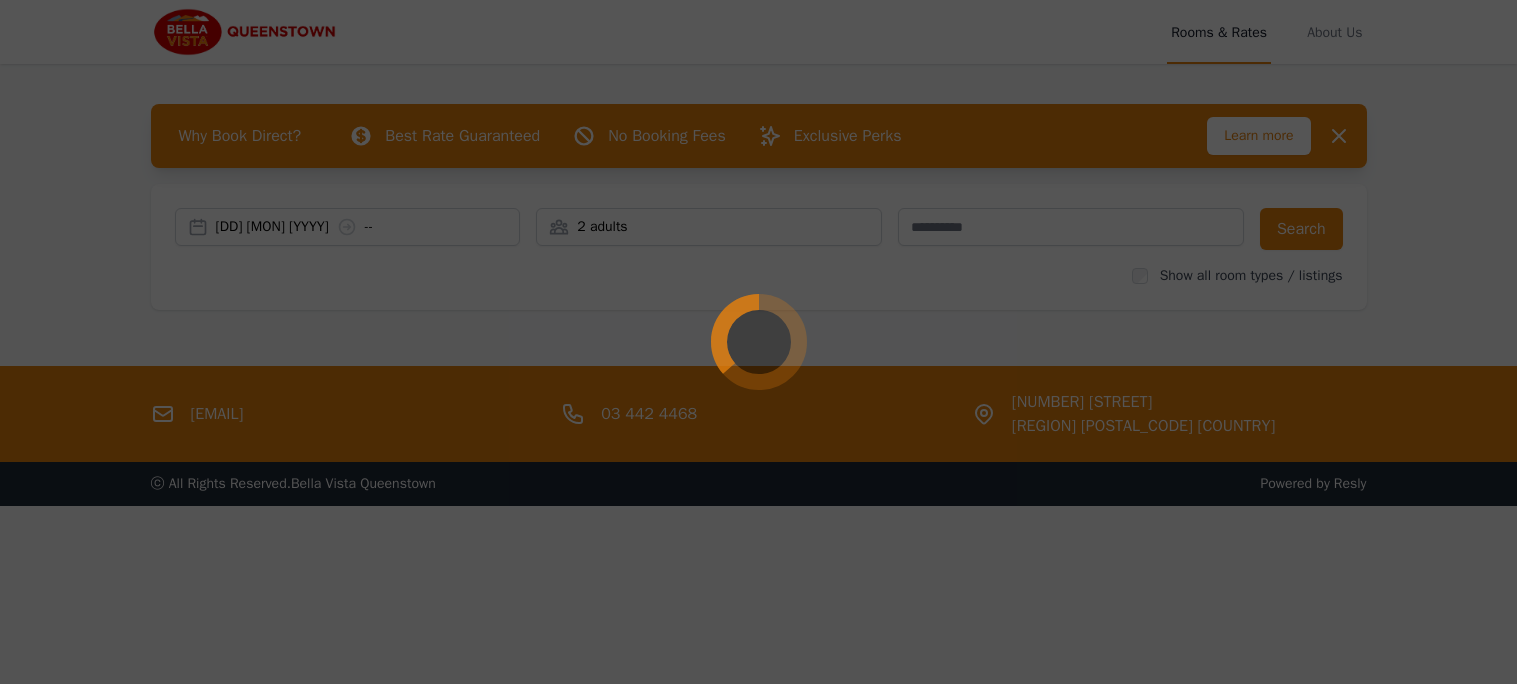 click at bounding box center (758, 342) 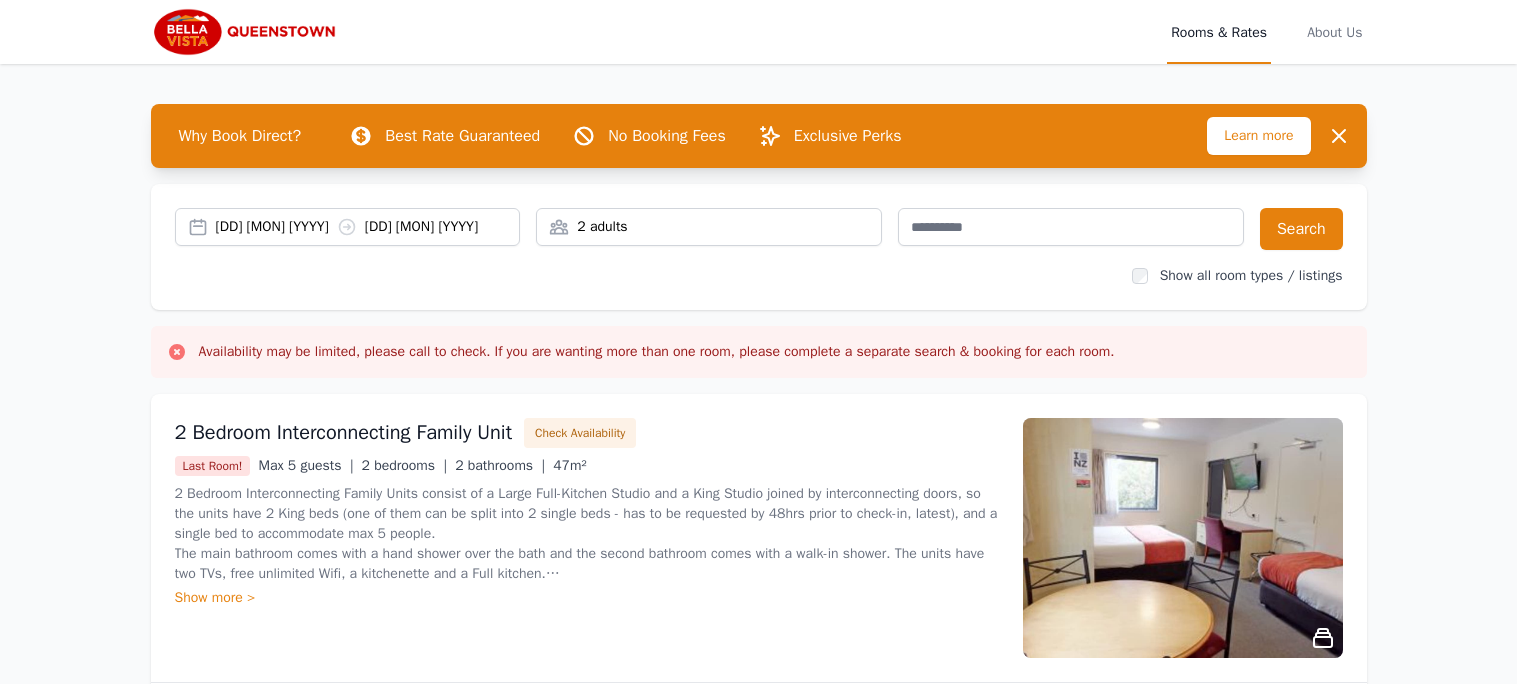 scroll, scrollTop: 0, scrollLeft: 0, axis: both 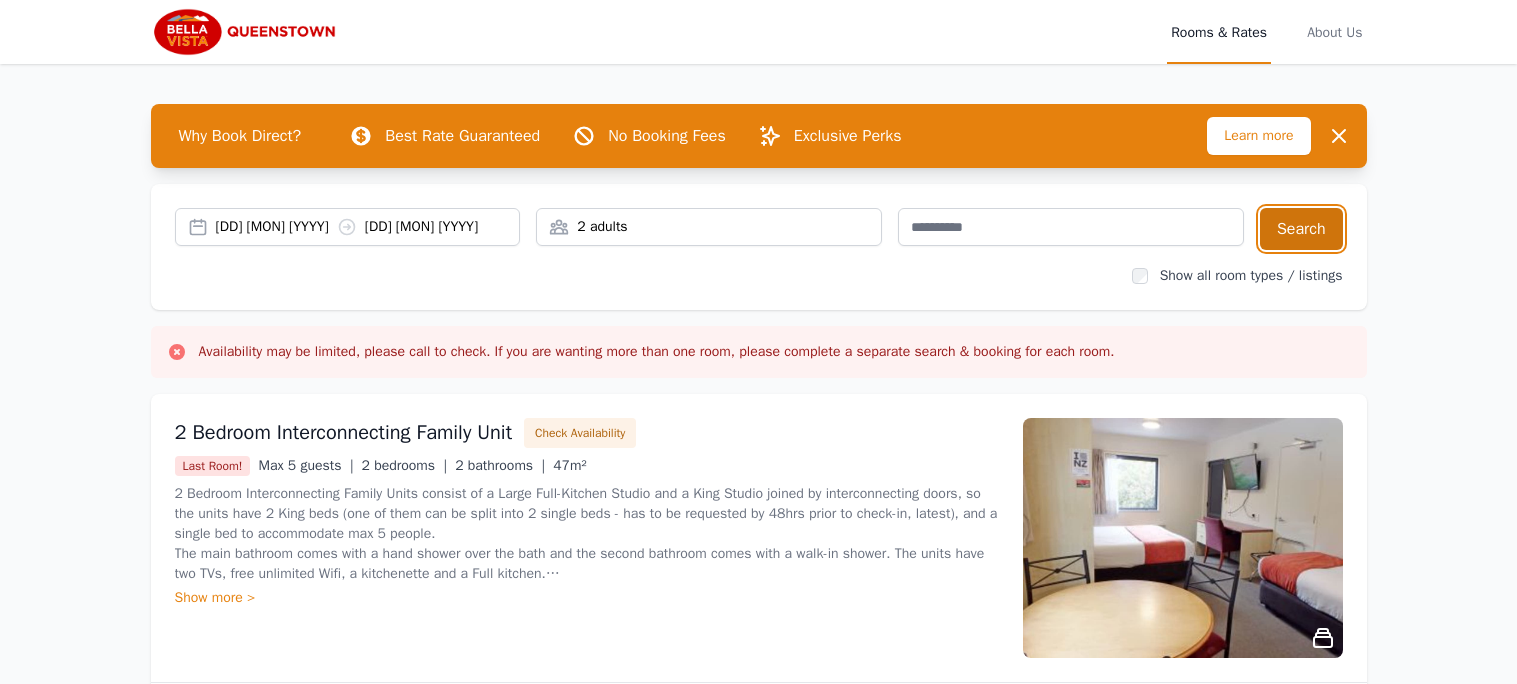 click on "Search" at bounding box center (1301, 229) 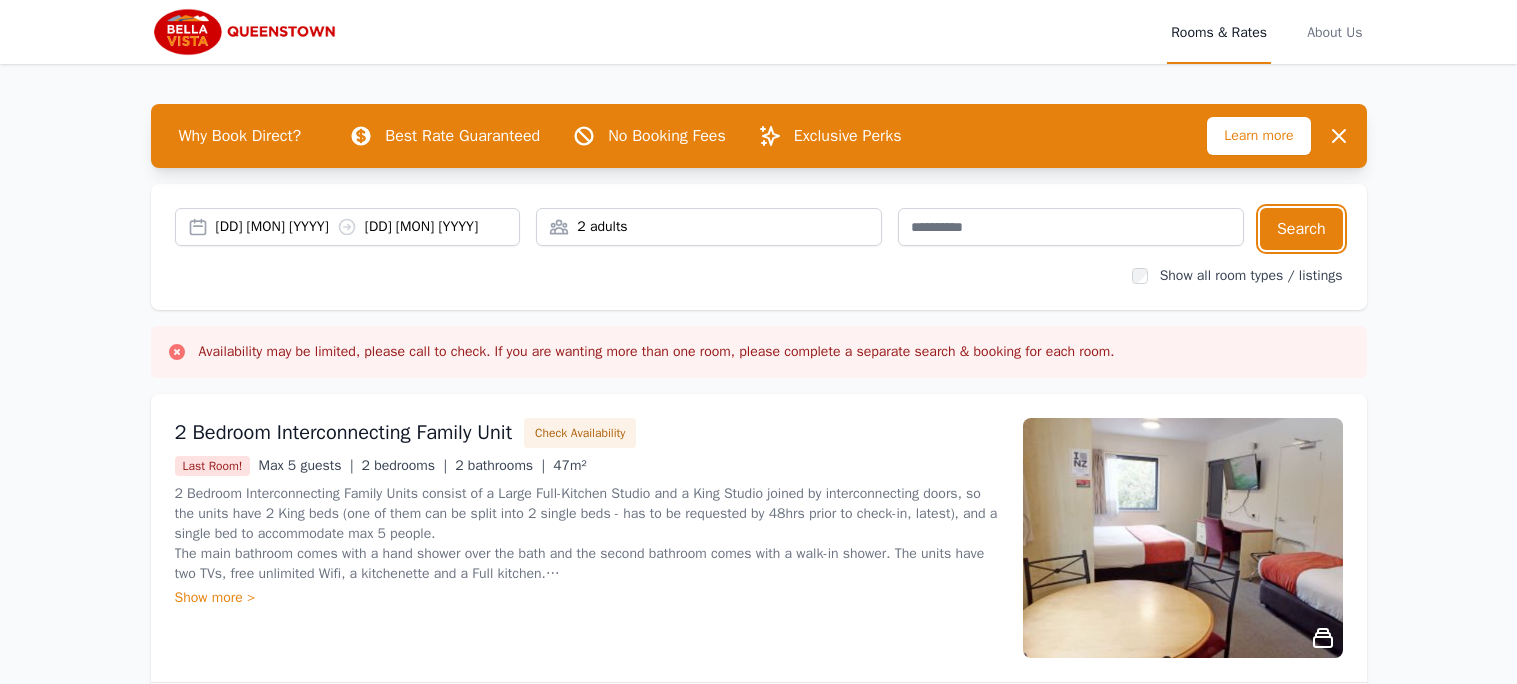 type 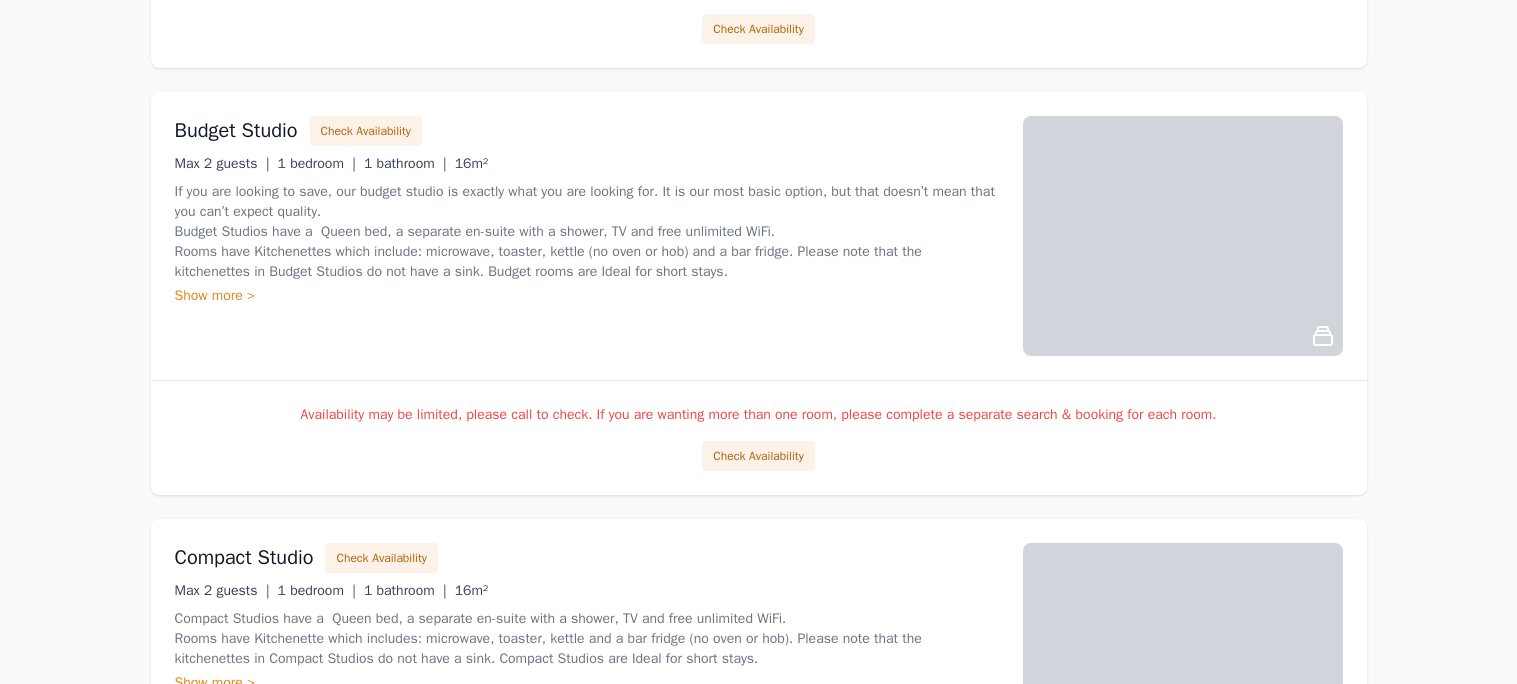 scroll, scrollTop: 1159, scrollLeft: 0, axis: vertical 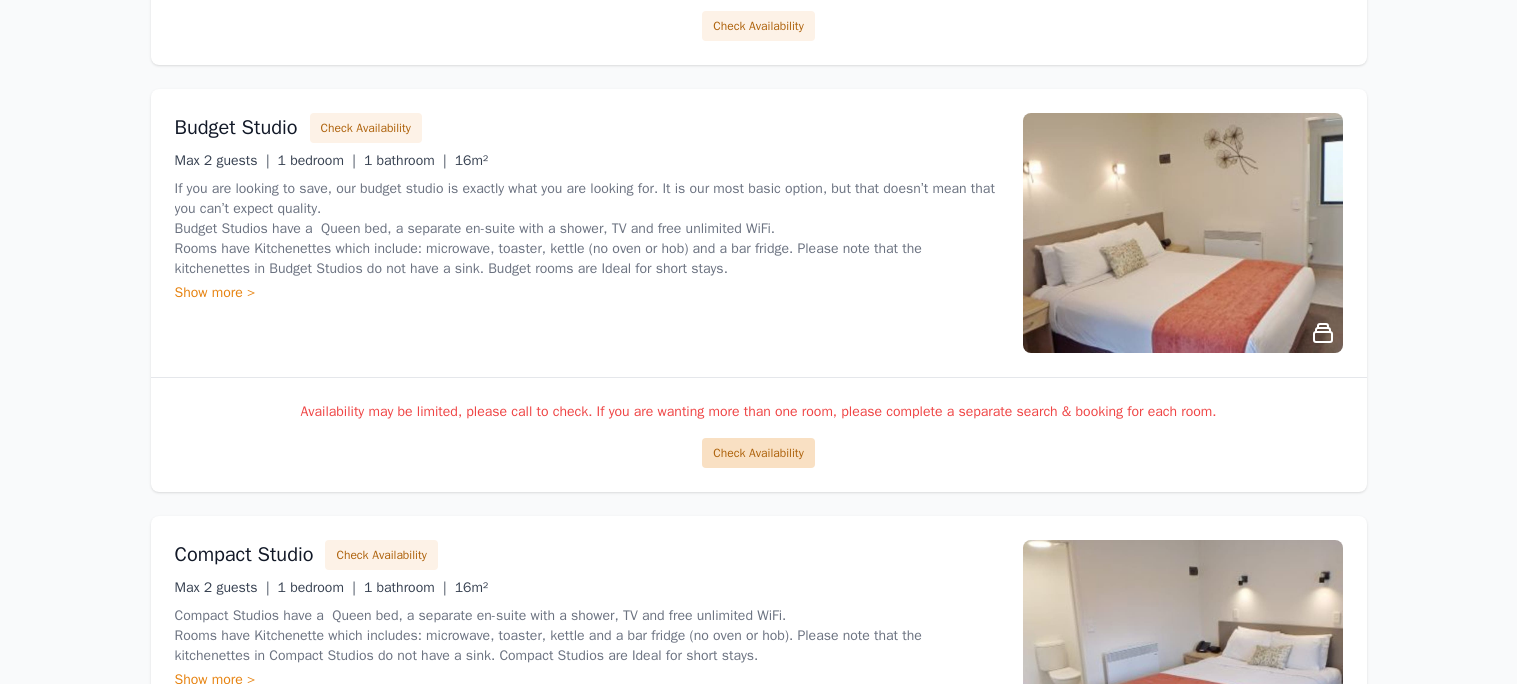 click on "Check Availability" at bounding box center [758, 453] 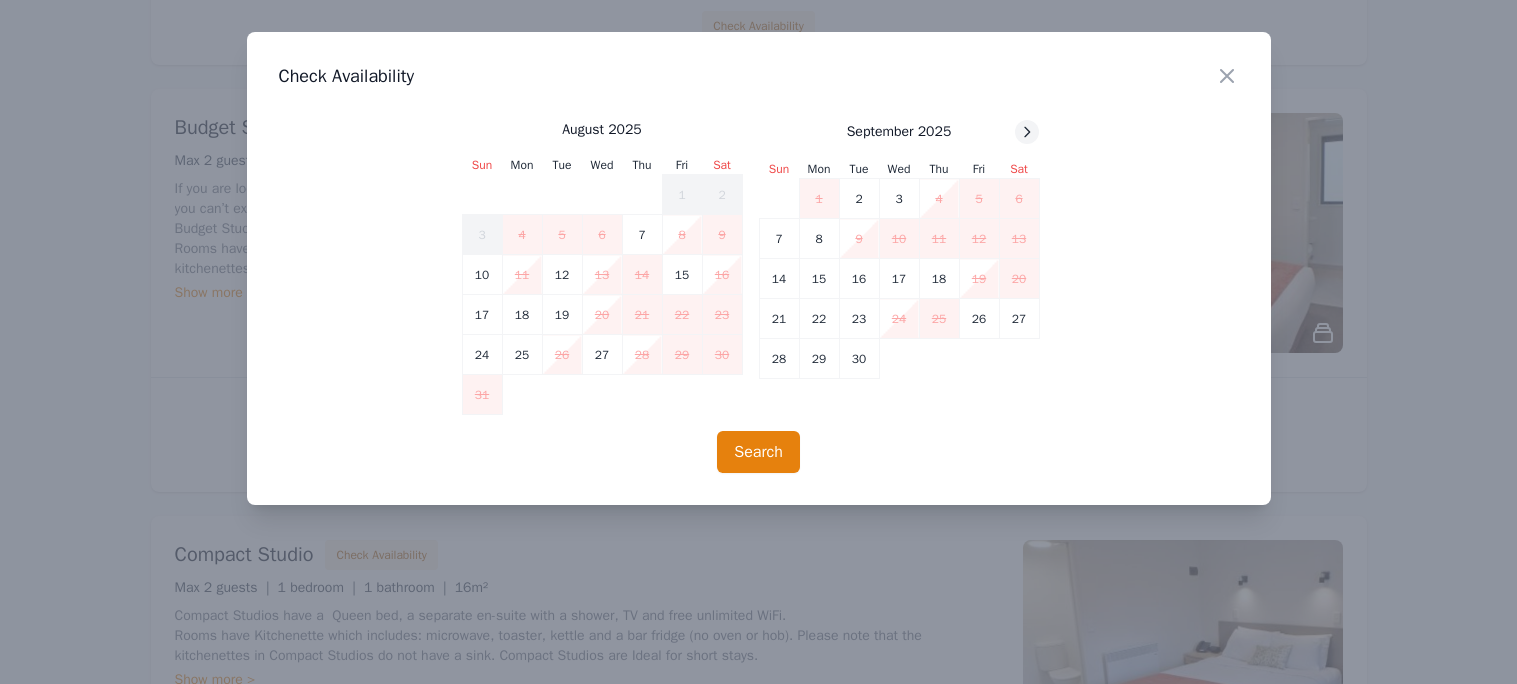 click 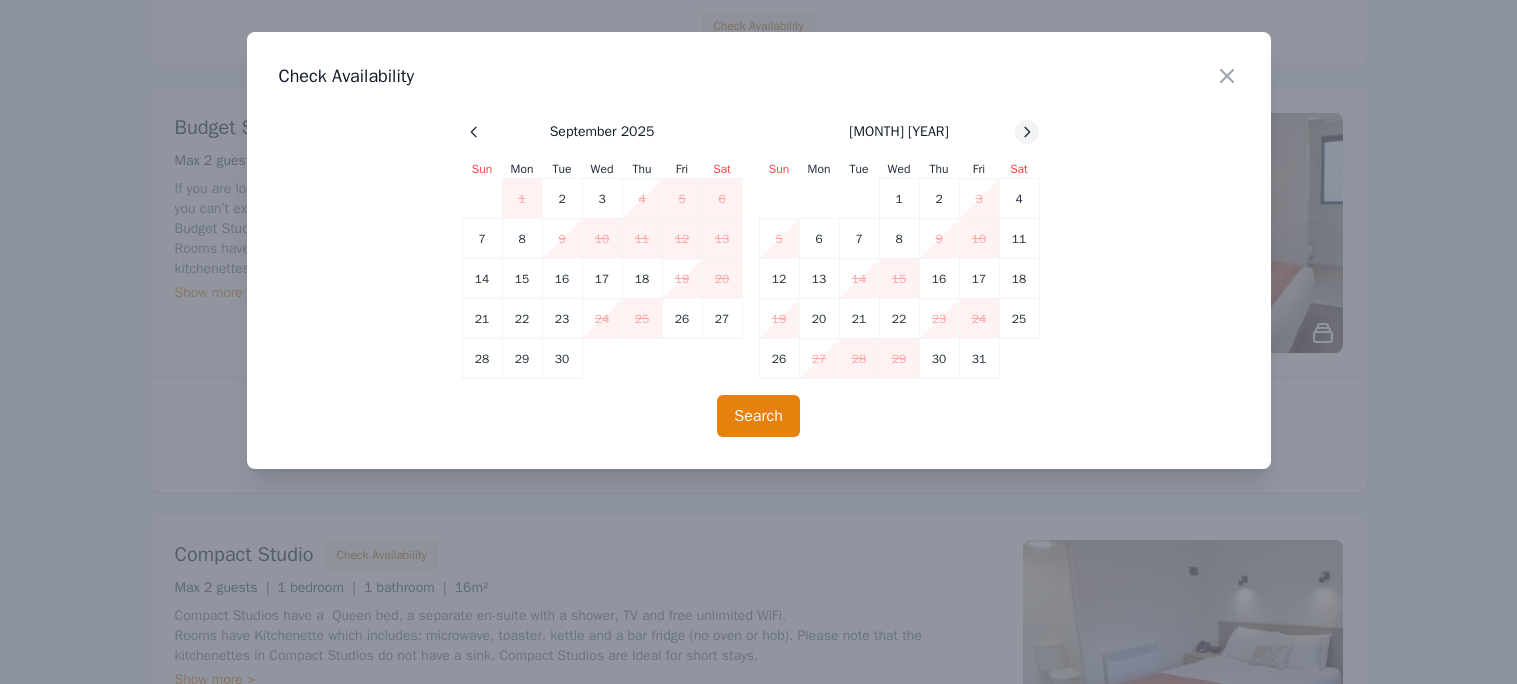 click 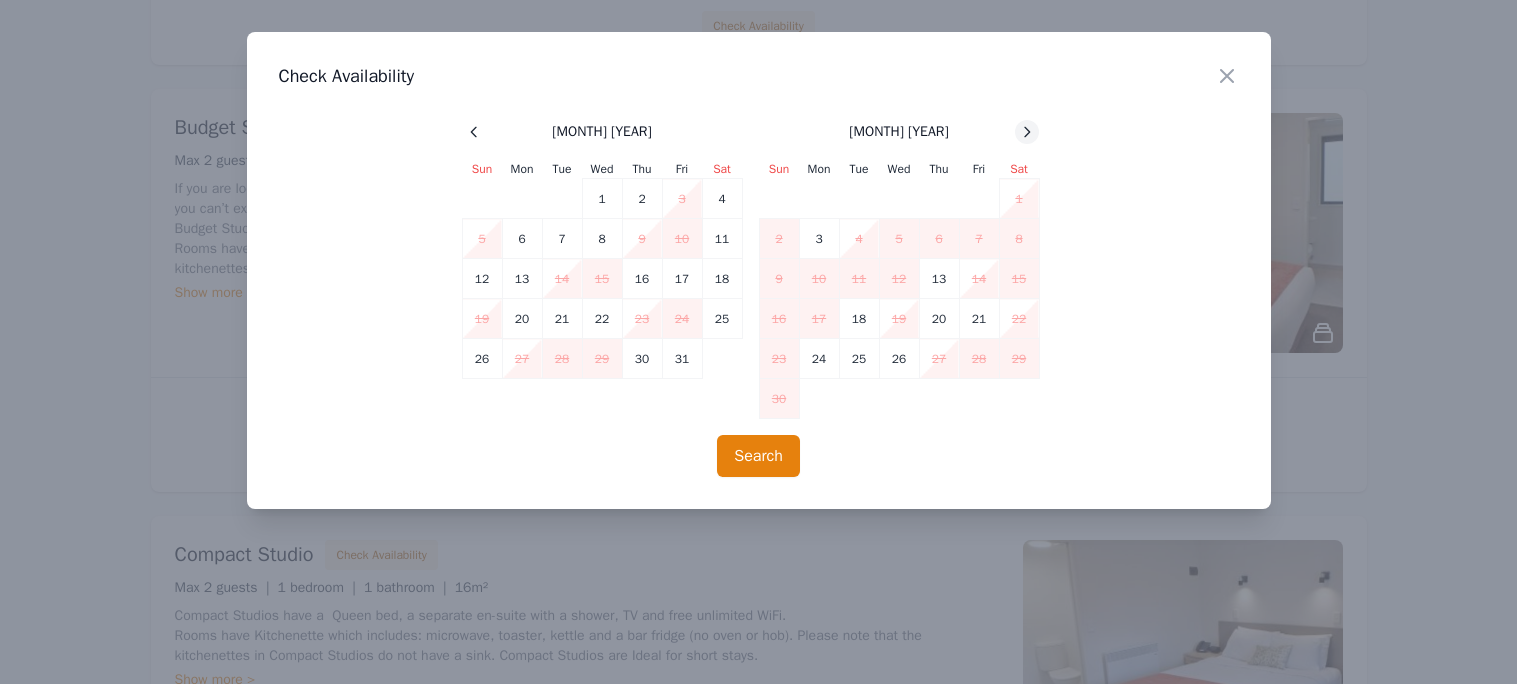 click 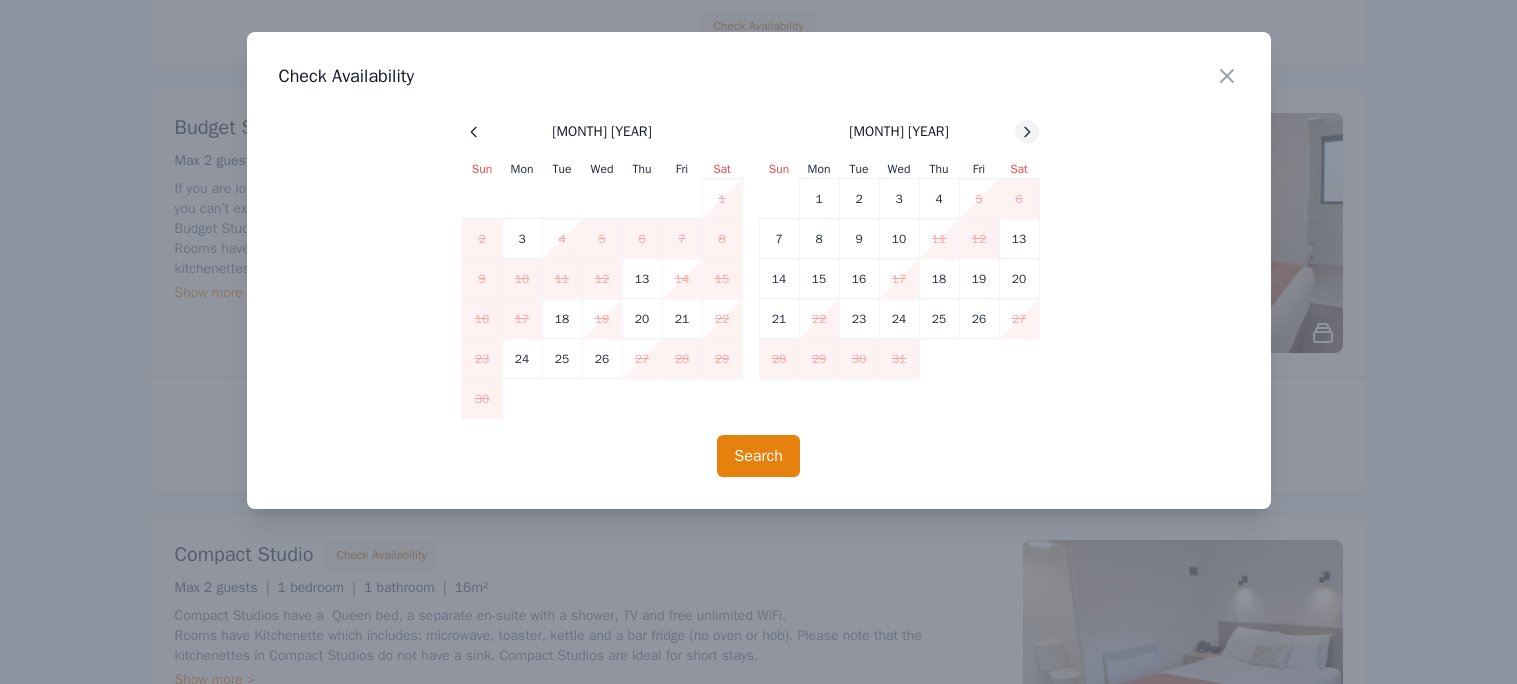 click 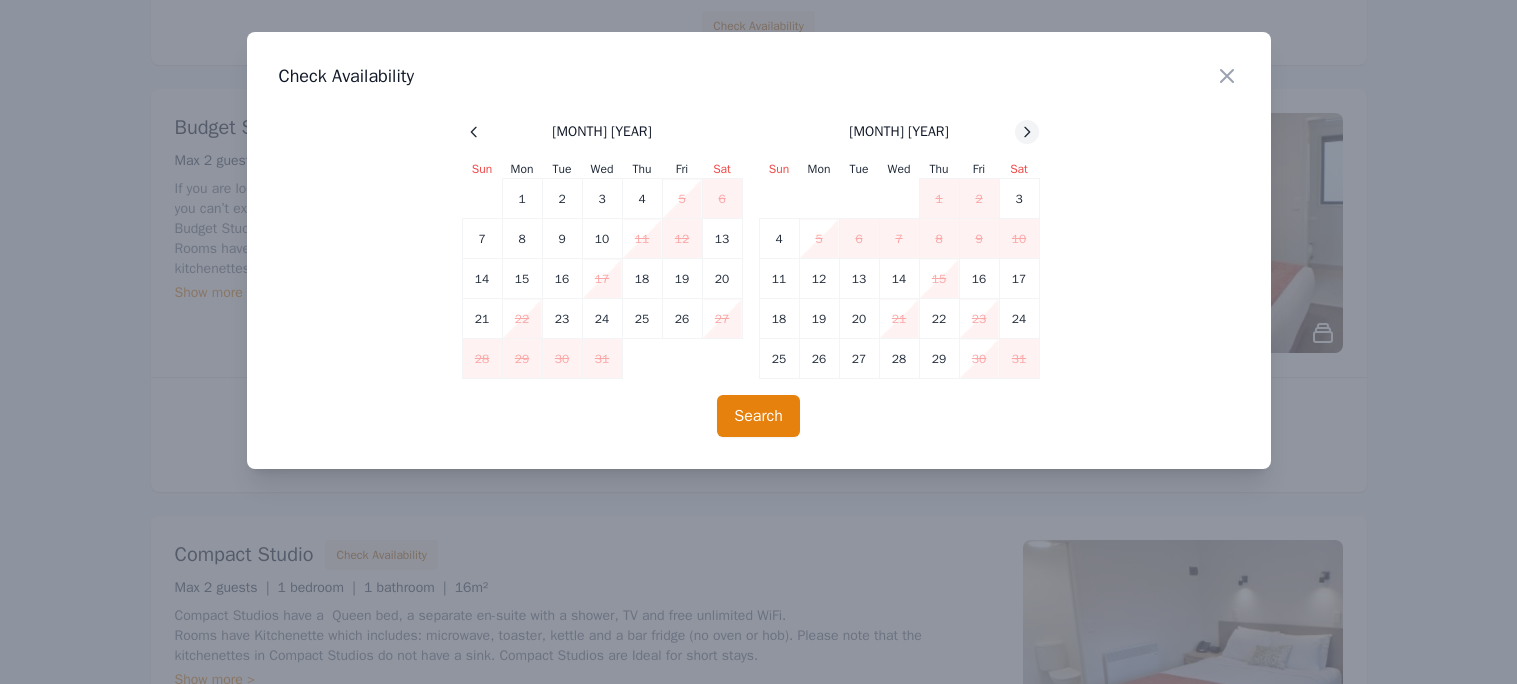 click 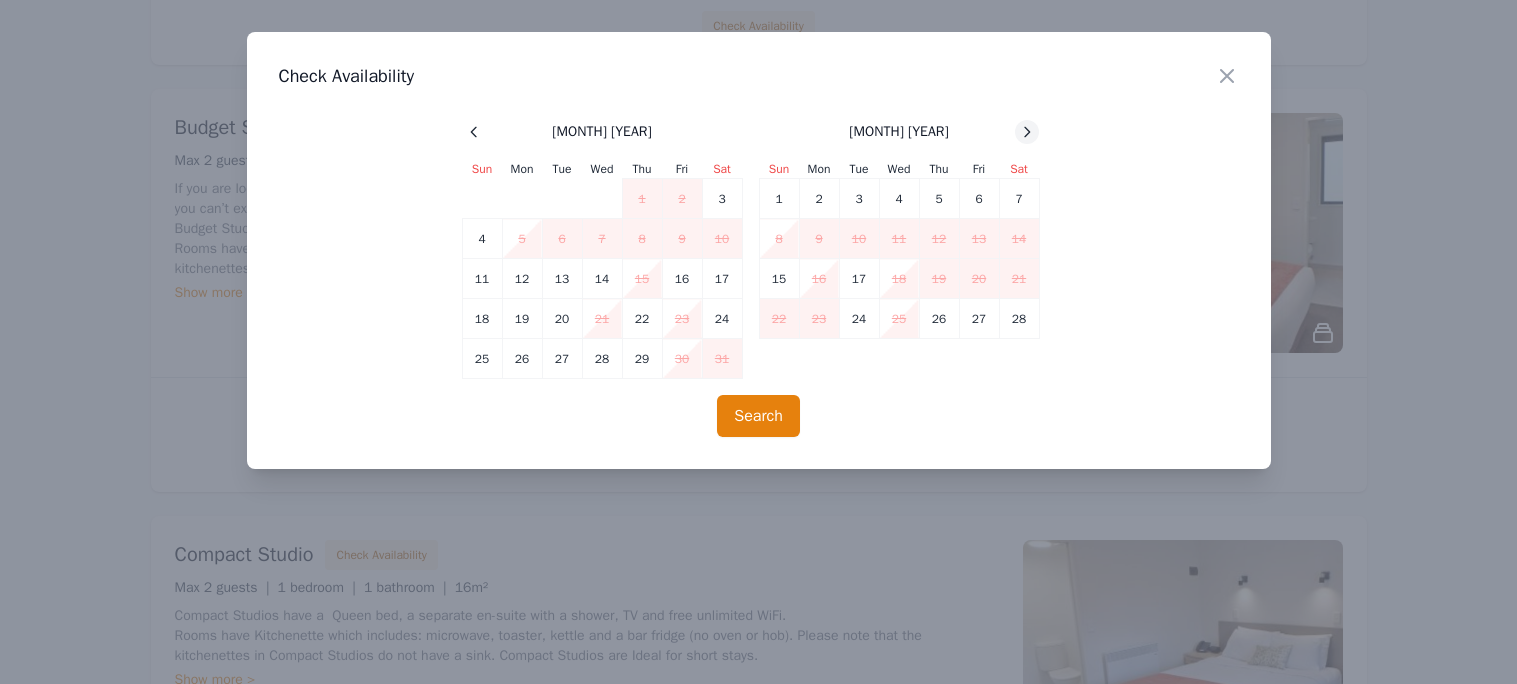 click 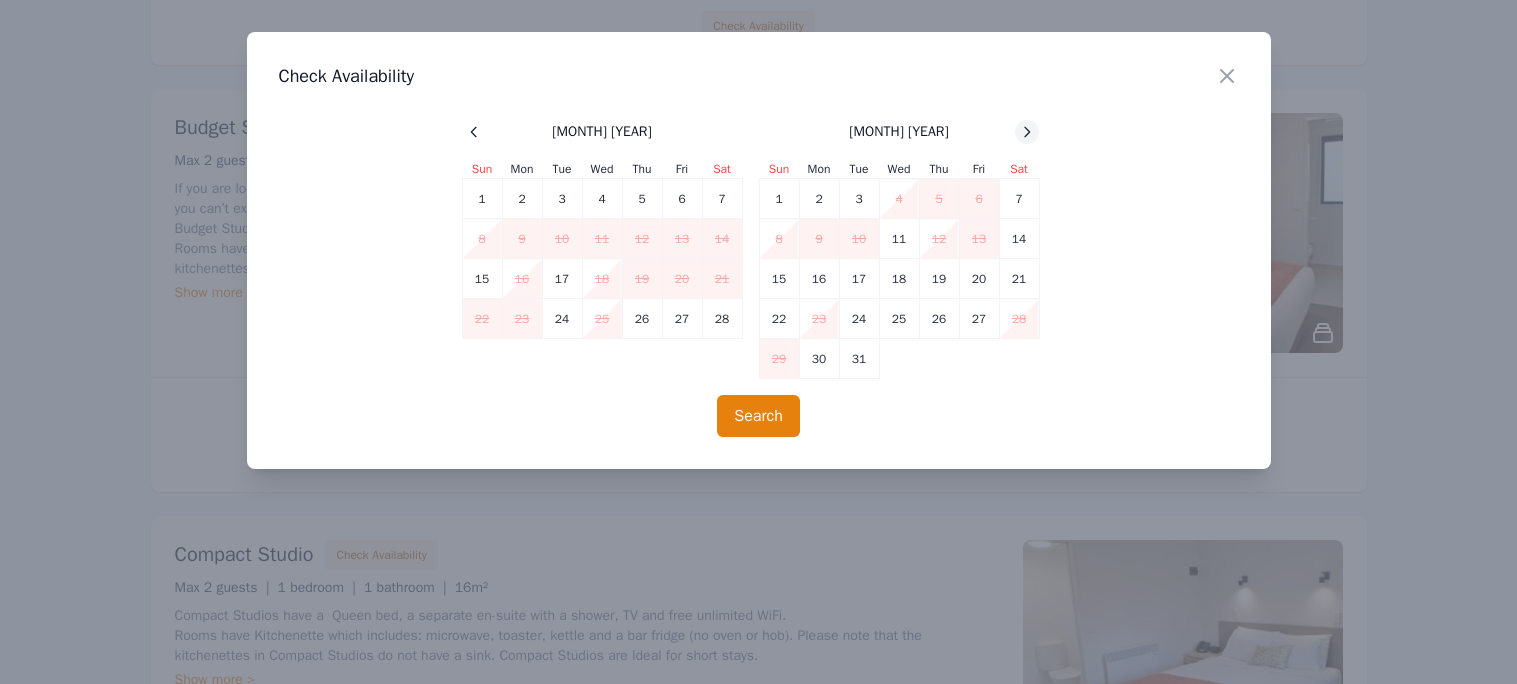 click 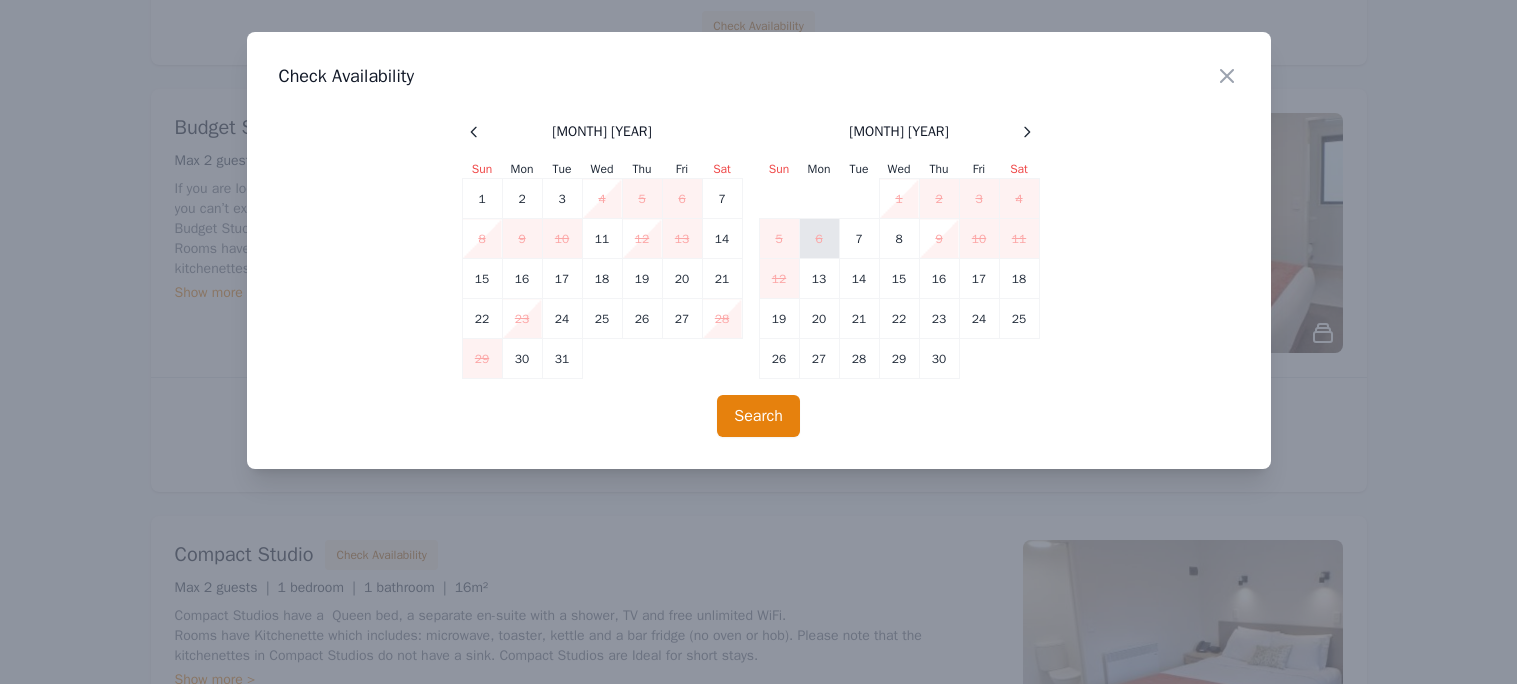 click on "6" at bounding box center [819, 239] 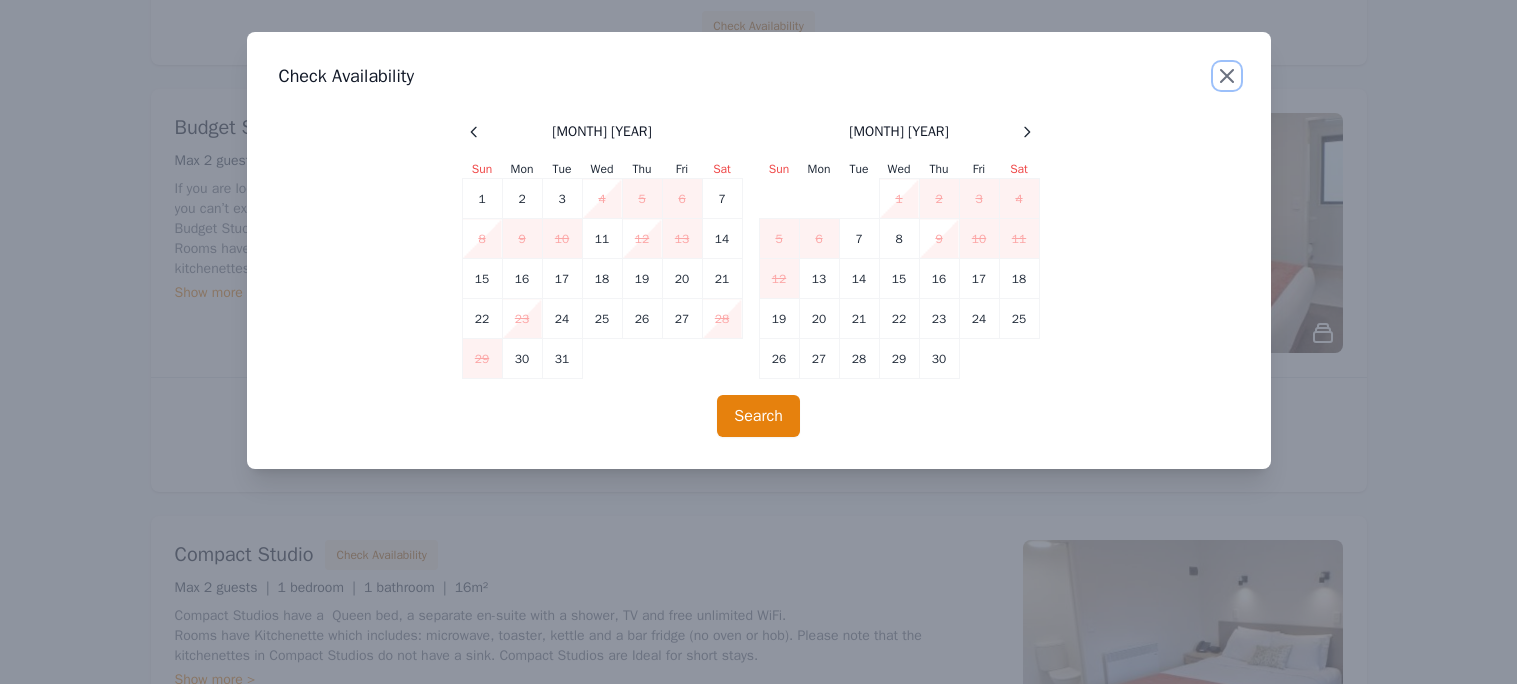 click 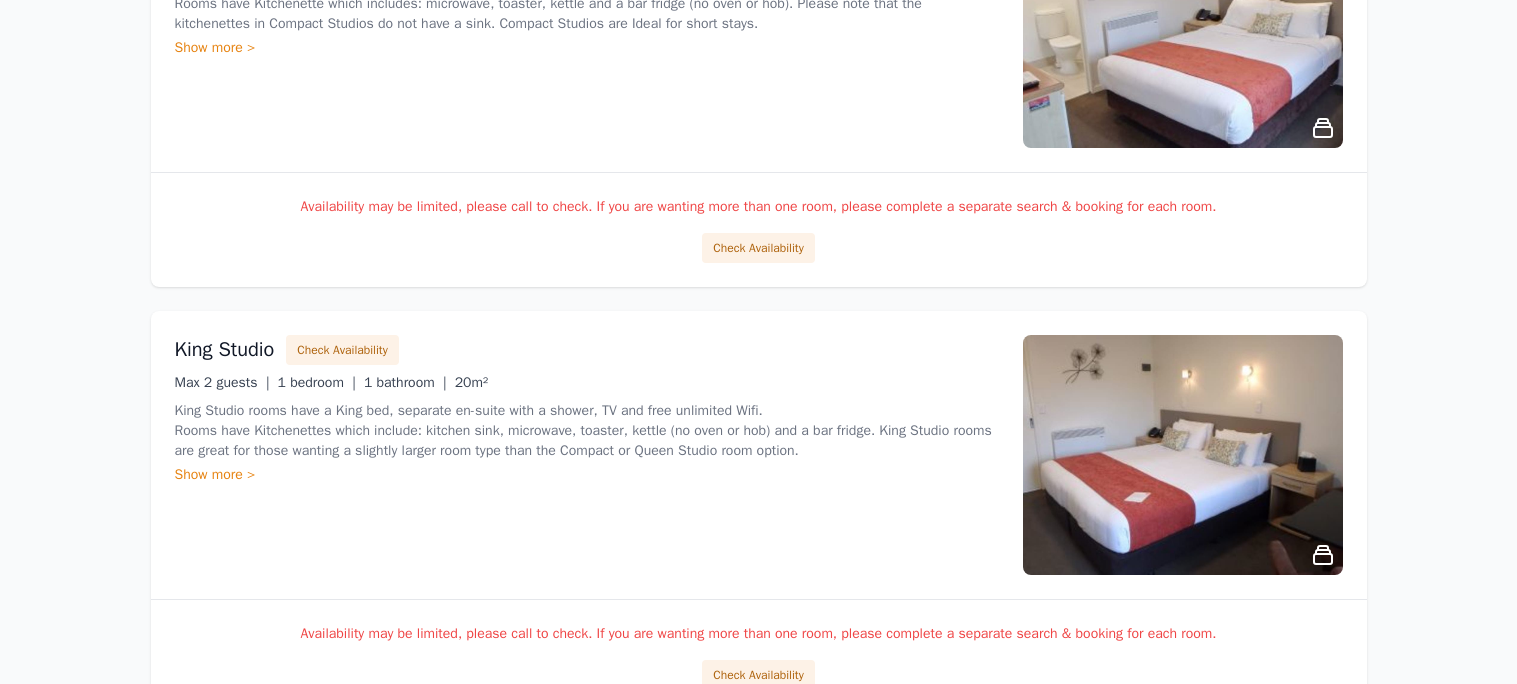 scroll, scrollTop: 1776, scrollLeft: 0, axis: vertical 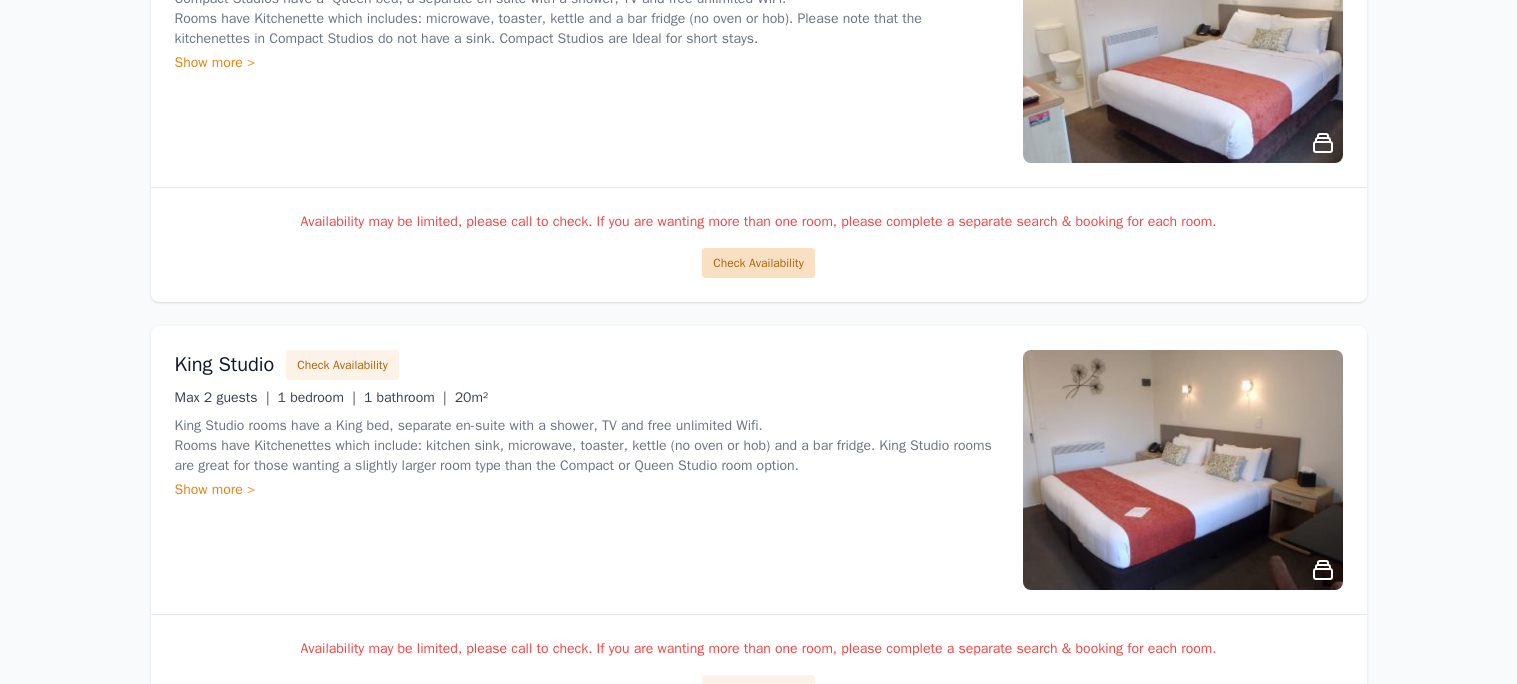 click on "Check Availability" at bounding box center [758, 263] 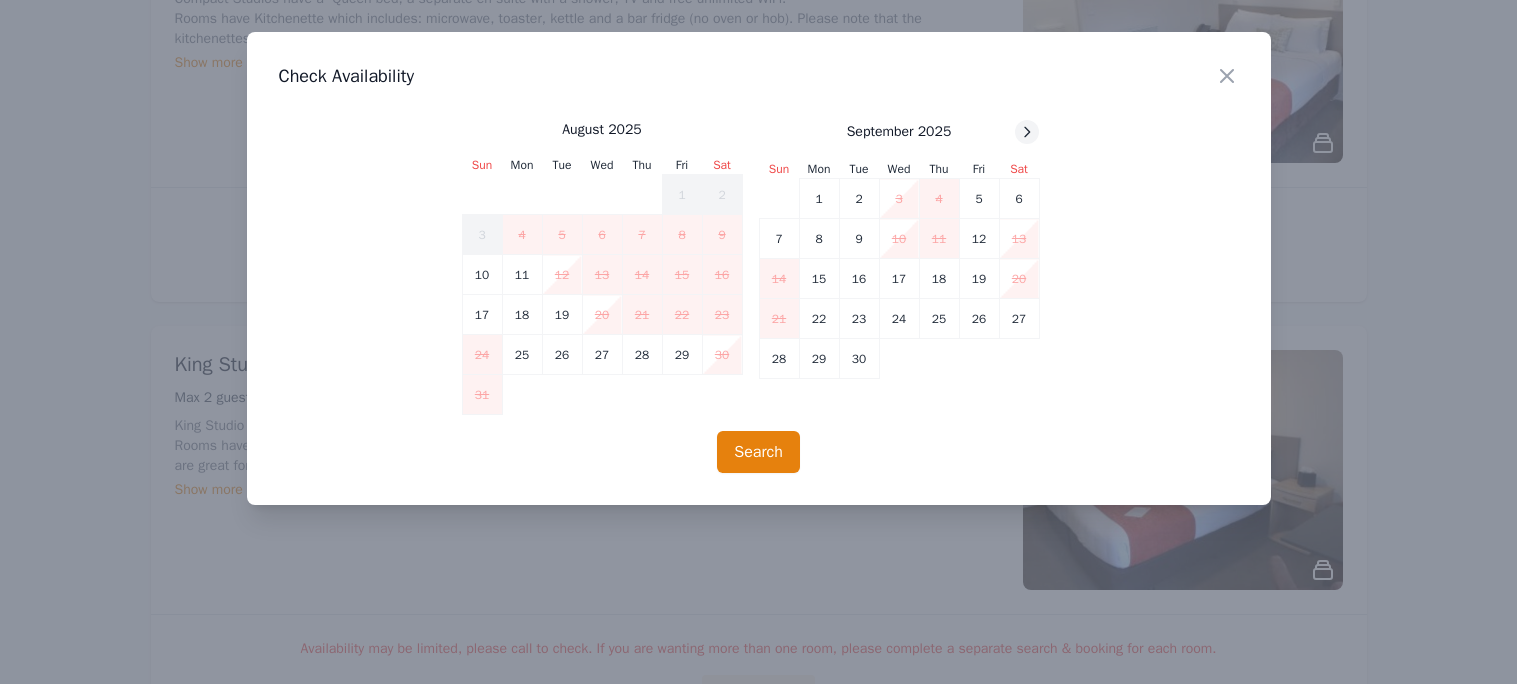 click 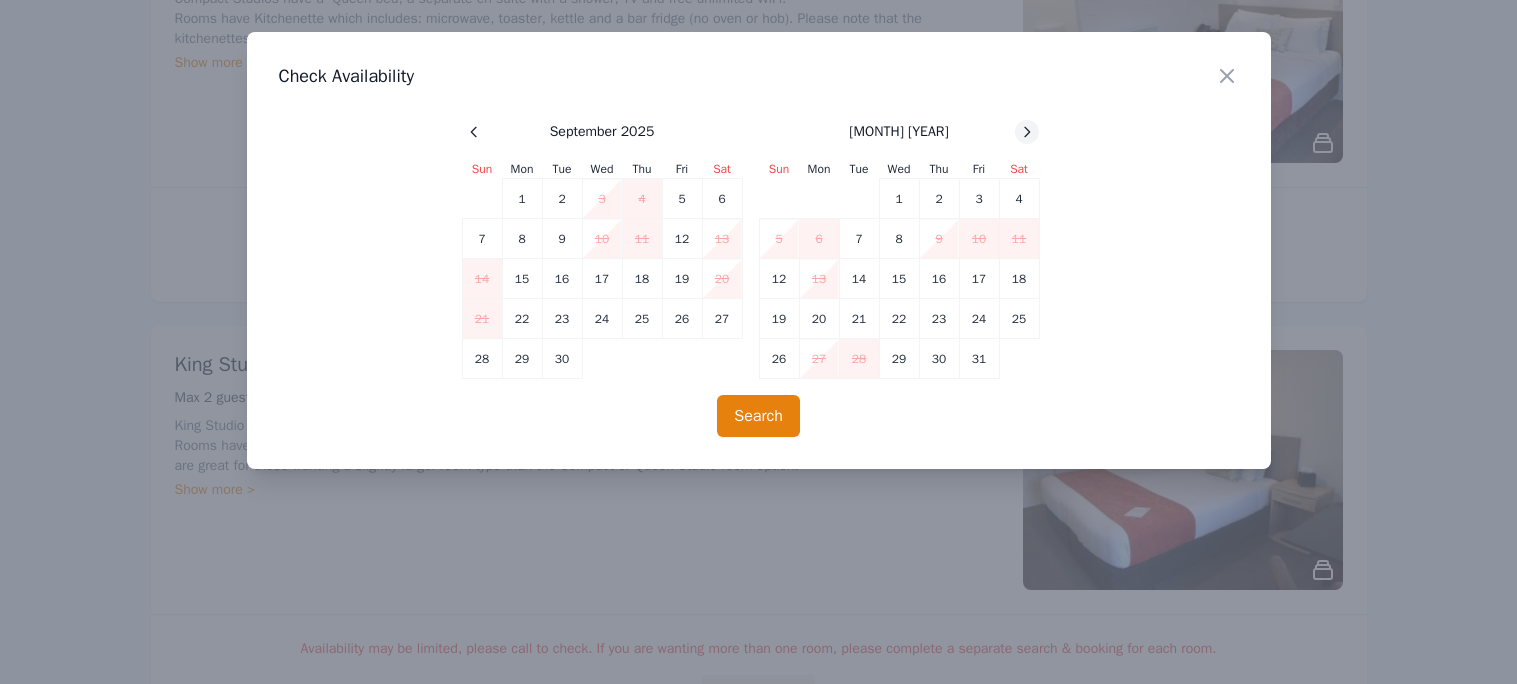 click 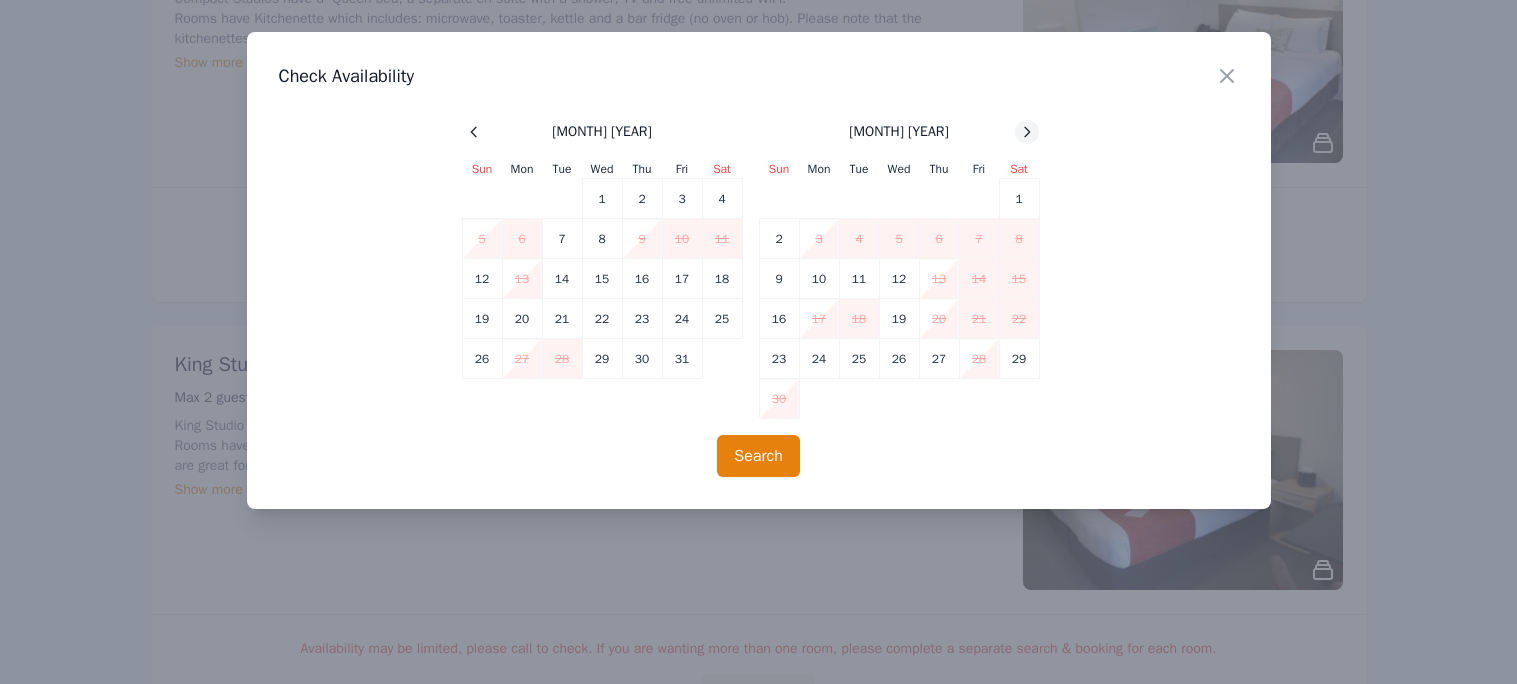 click 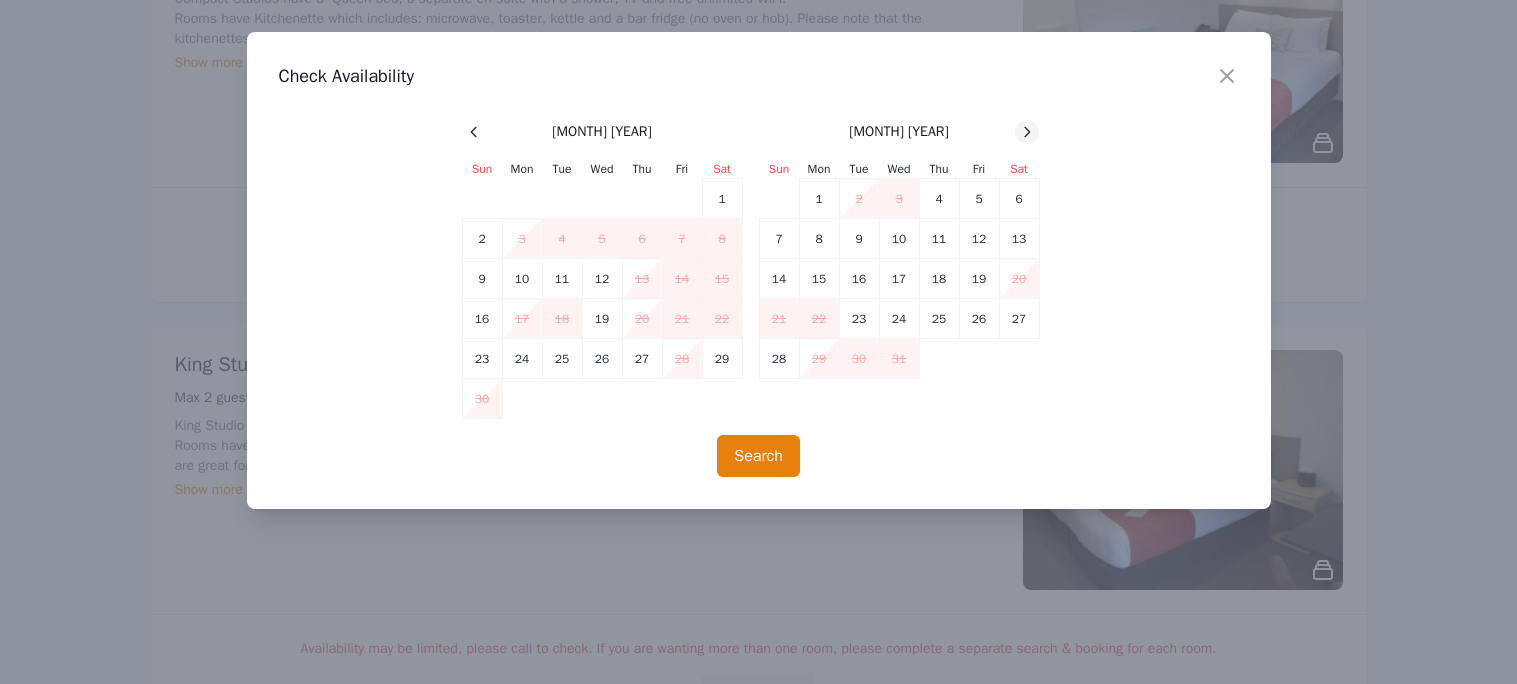 click 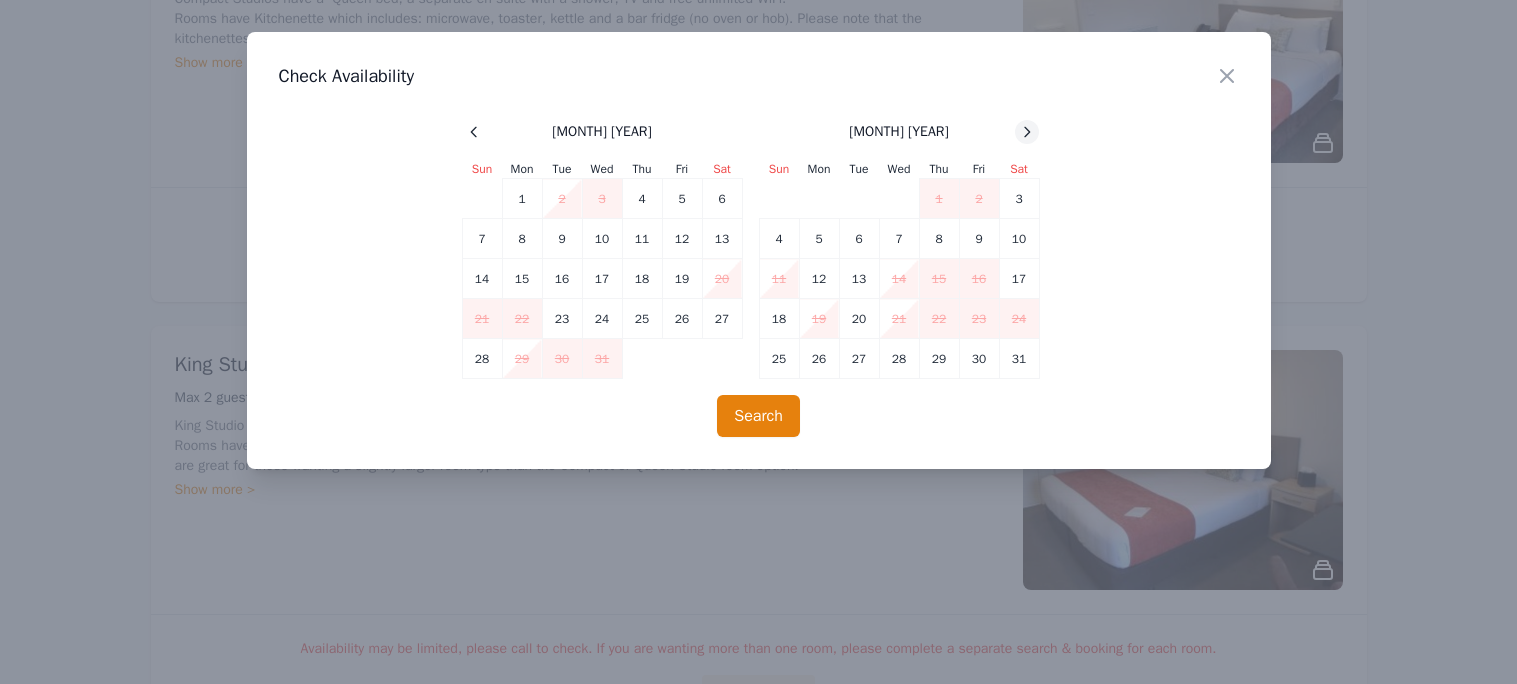 click 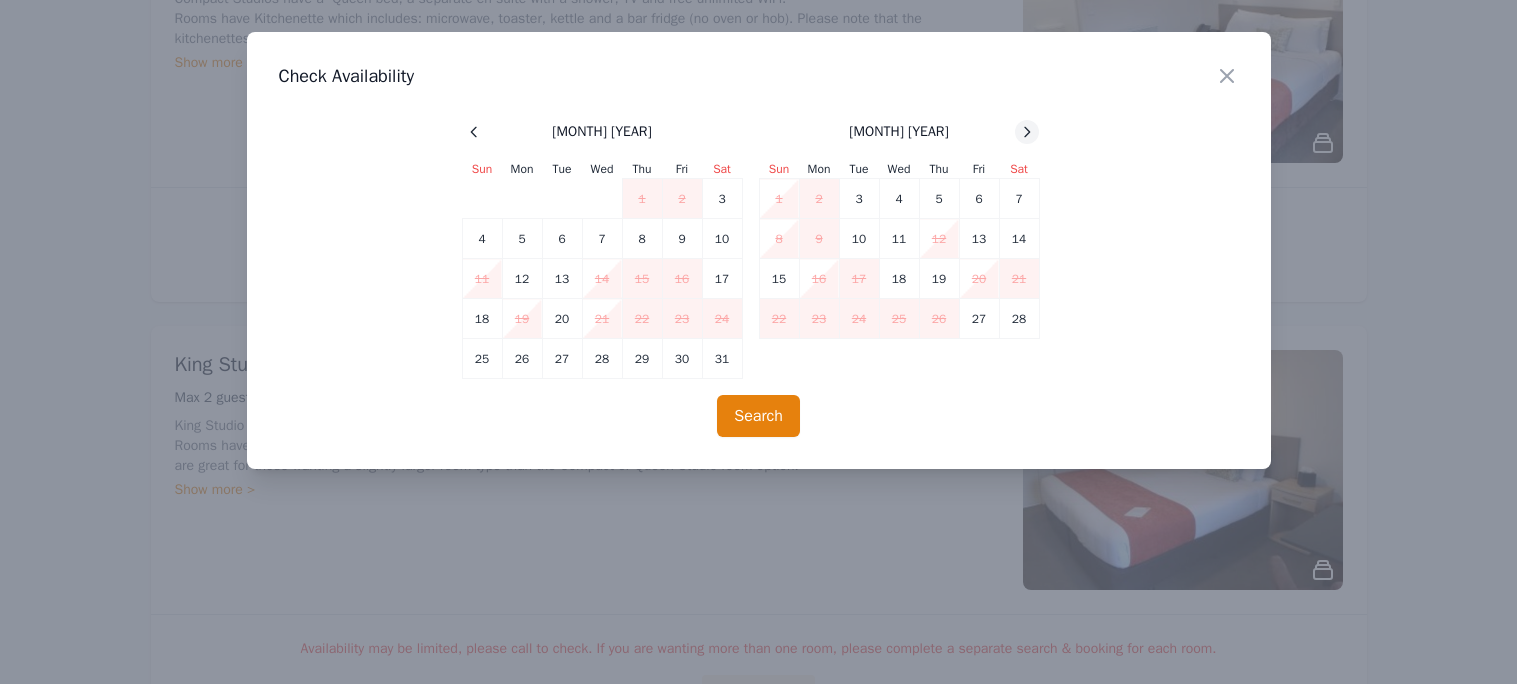 click 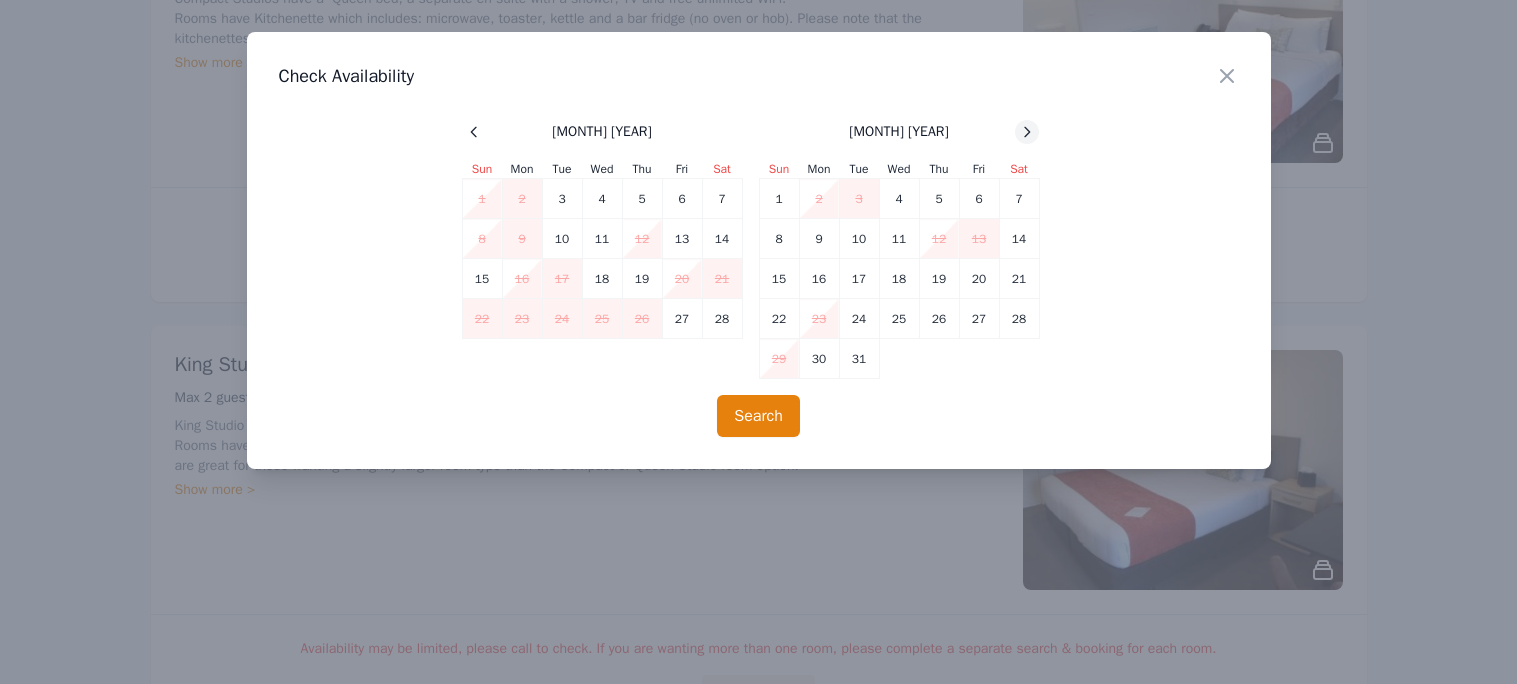 click 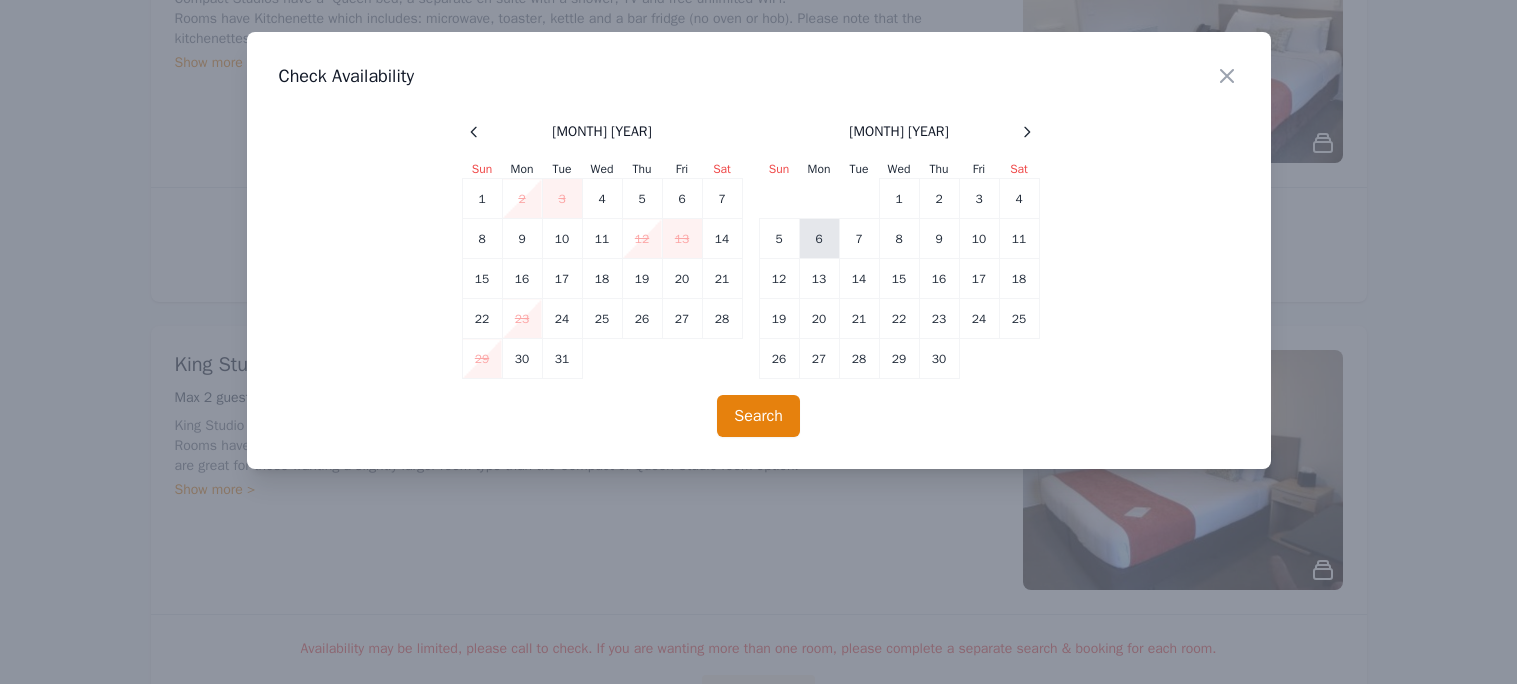 click on "6" at bounding box center (819, 239) 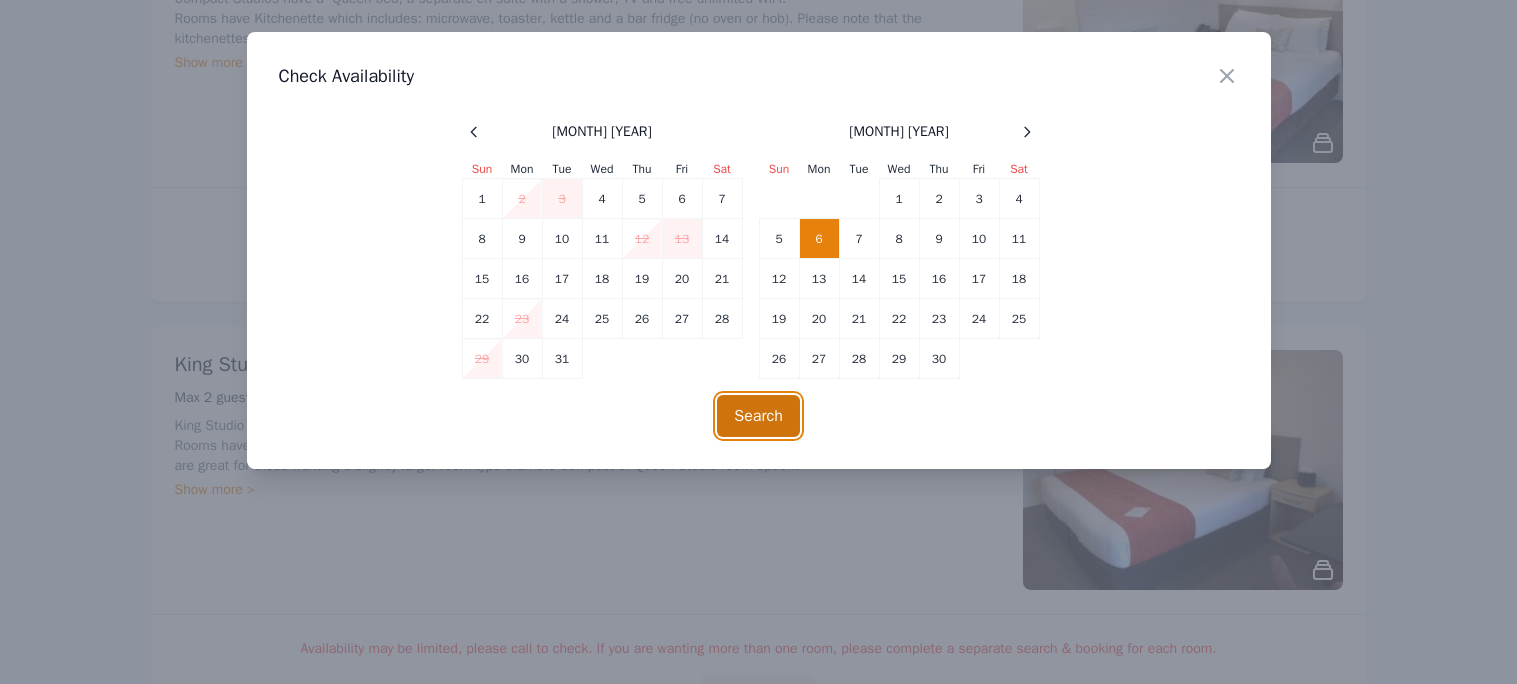 click on "Search" at bounding box center [758, 416] 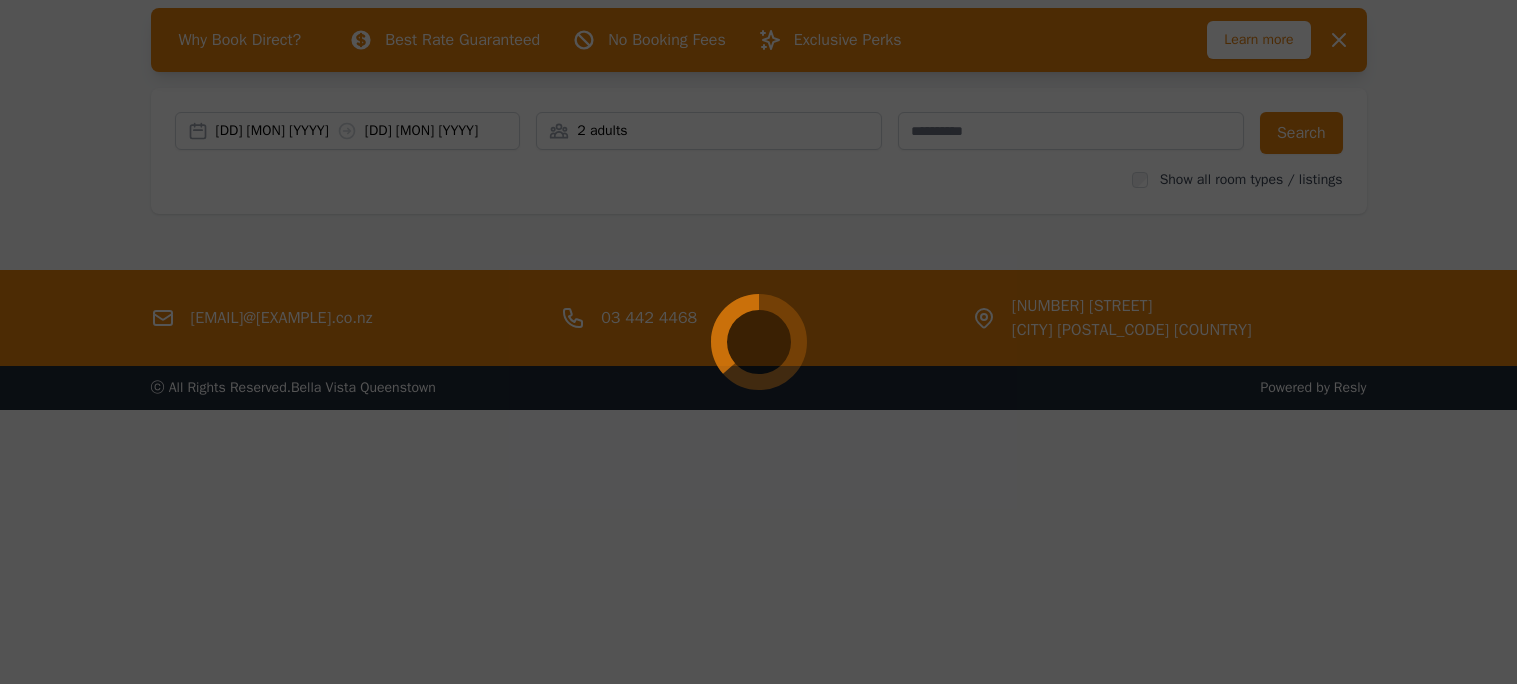 scroll, scrollTop: 95, scrollLeft: 0, axis: vertical 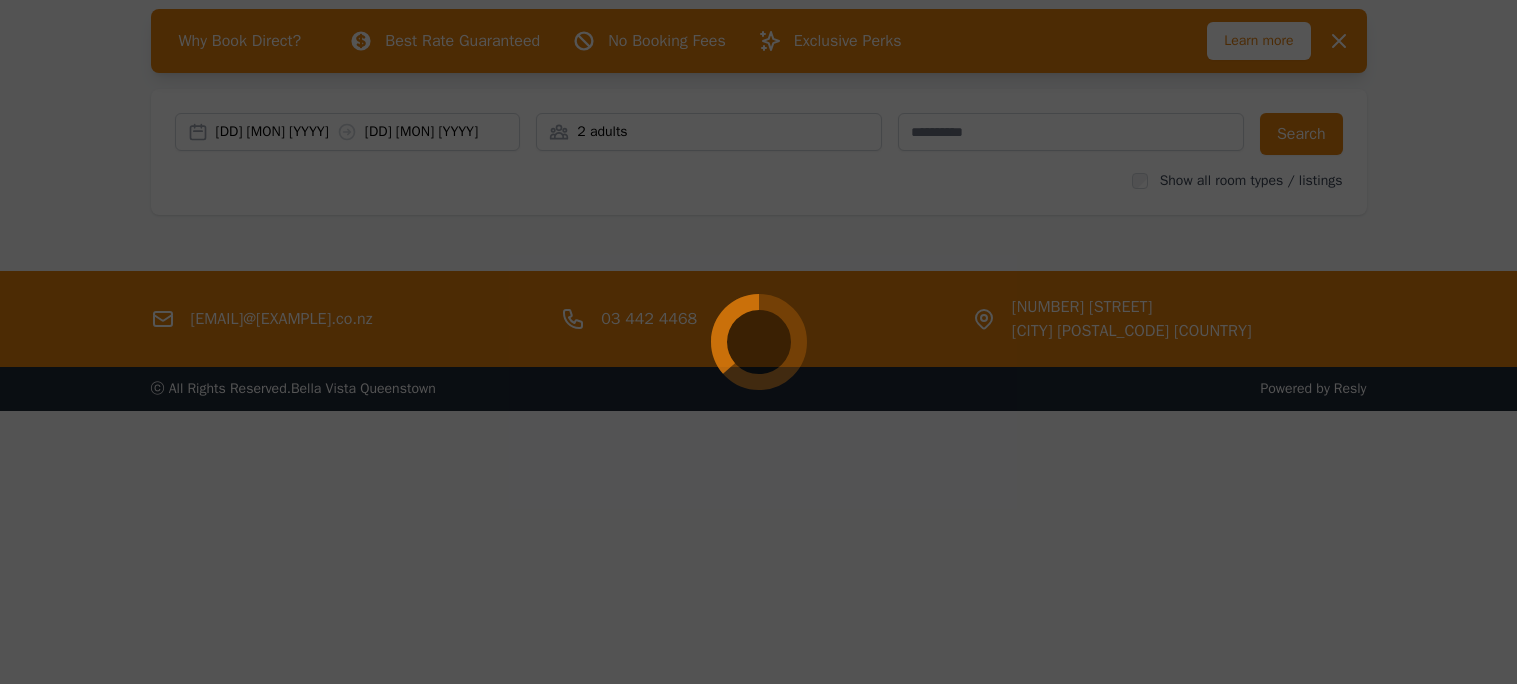 click at bounding box center [758, 342] 